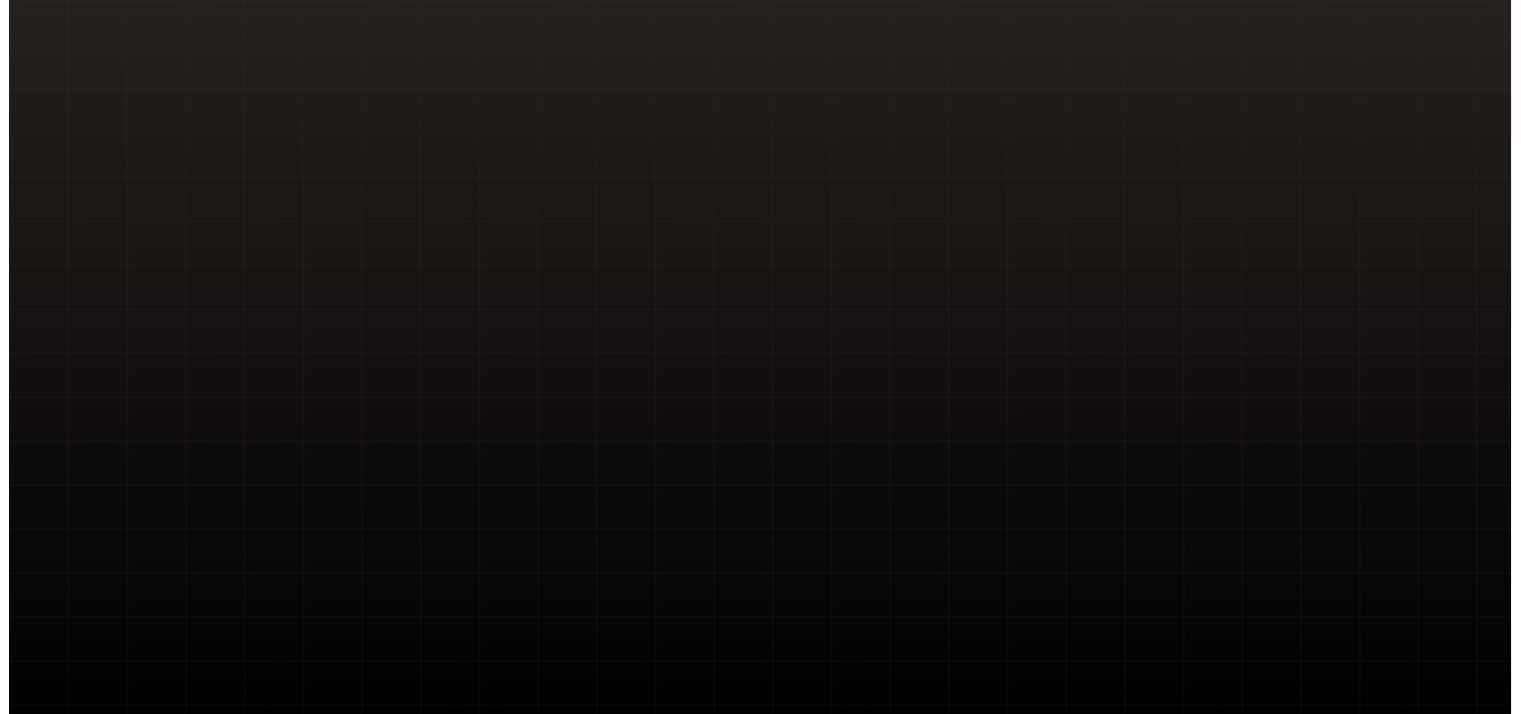 scroll, scrollTop: 0, scrollLeft: 0, axis: both 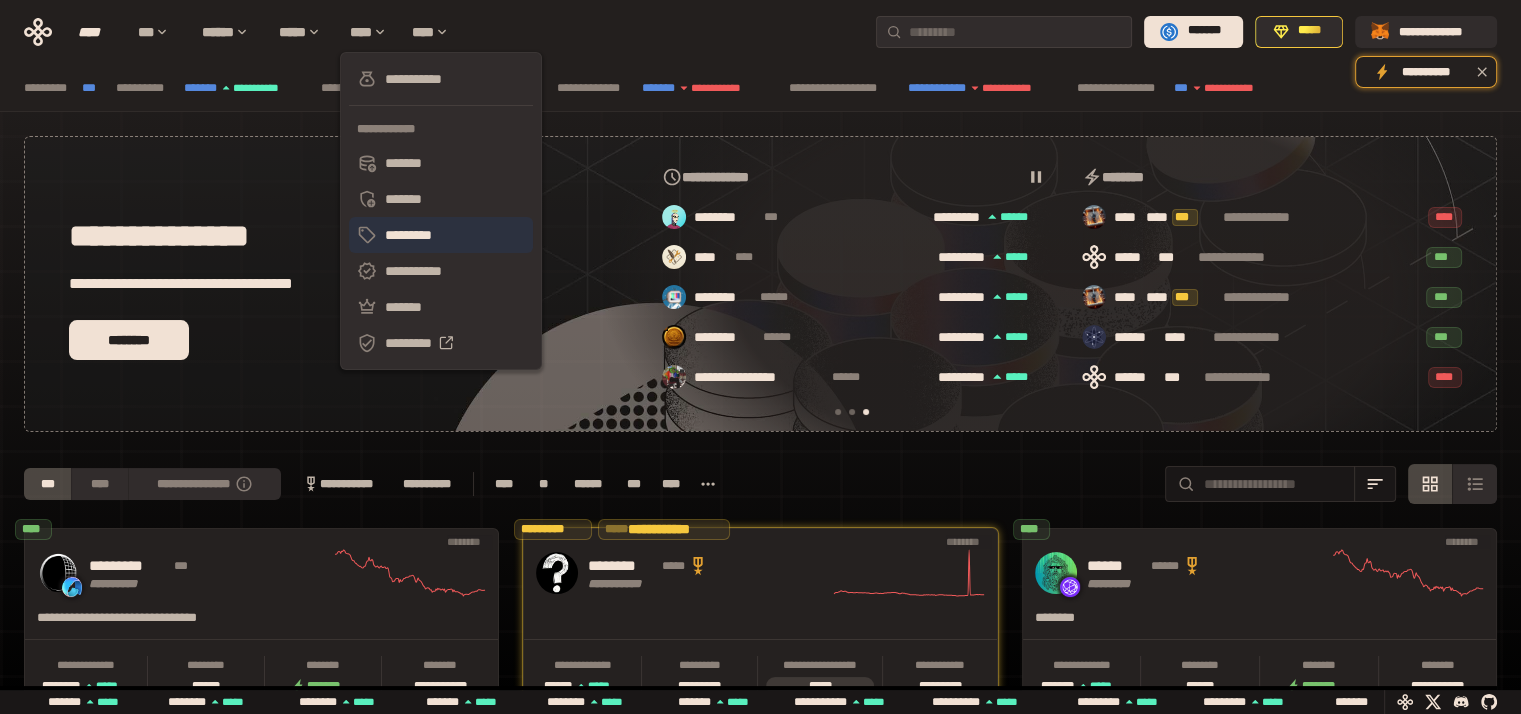 click on "*********" at bounding box center [441, 235] 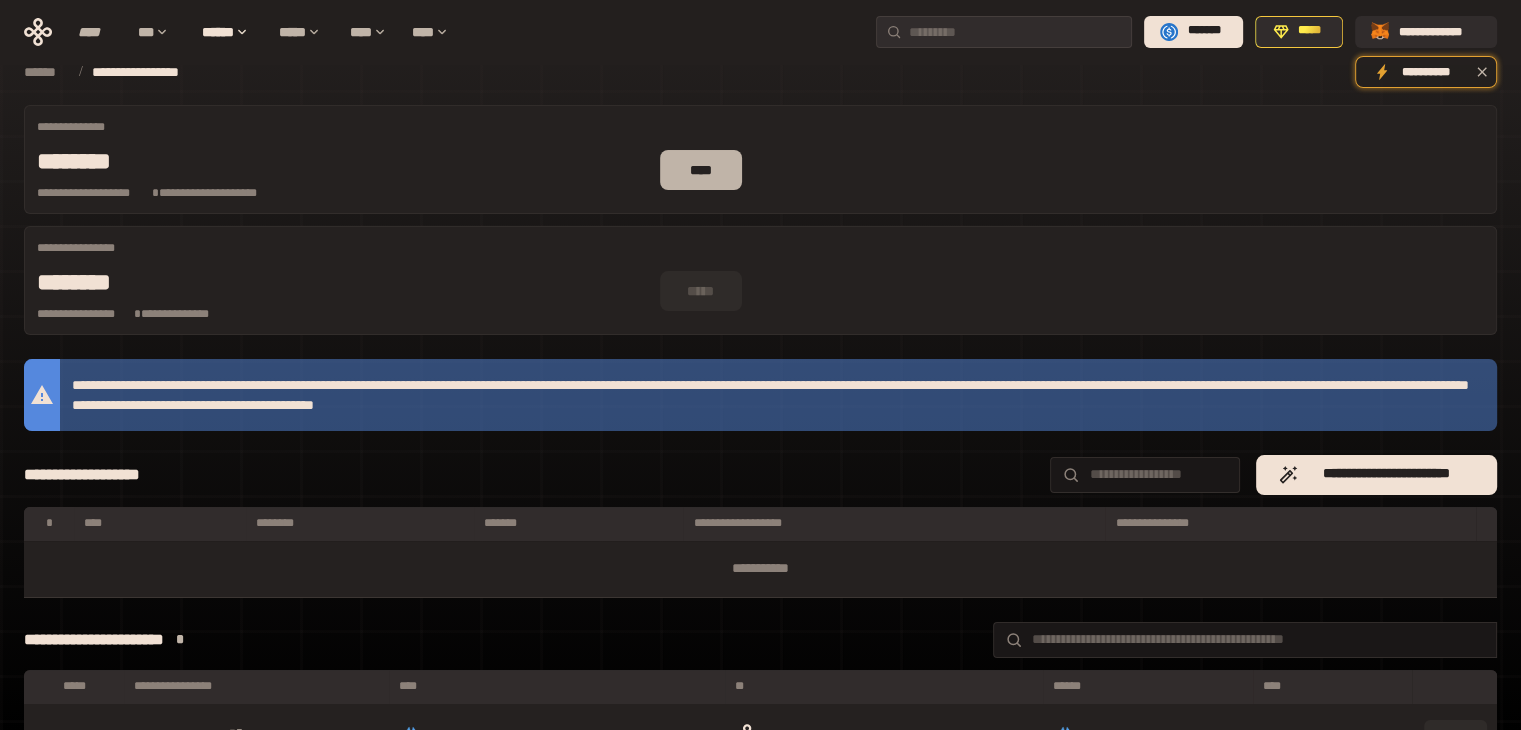 click on "****" at bounding box center (701, 170) 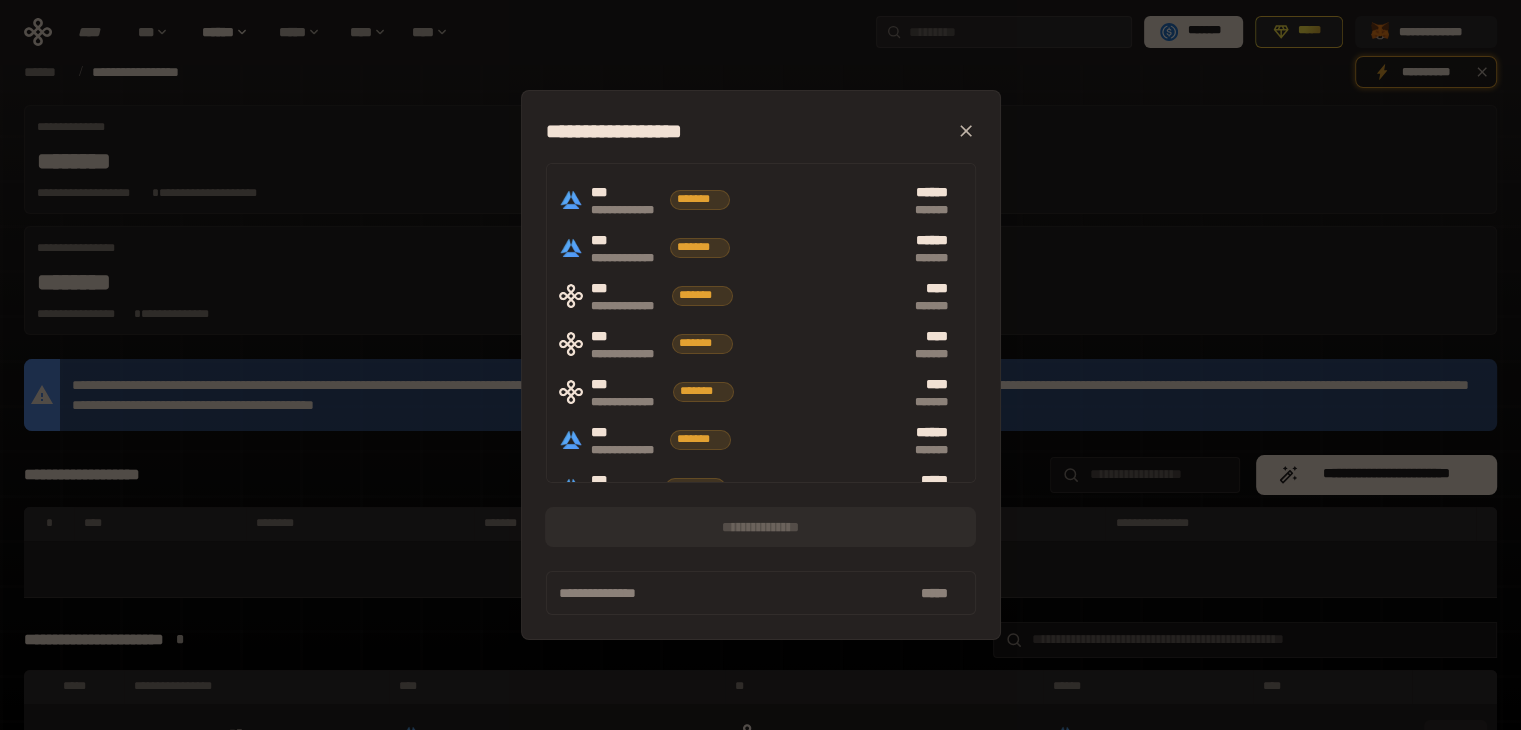 click 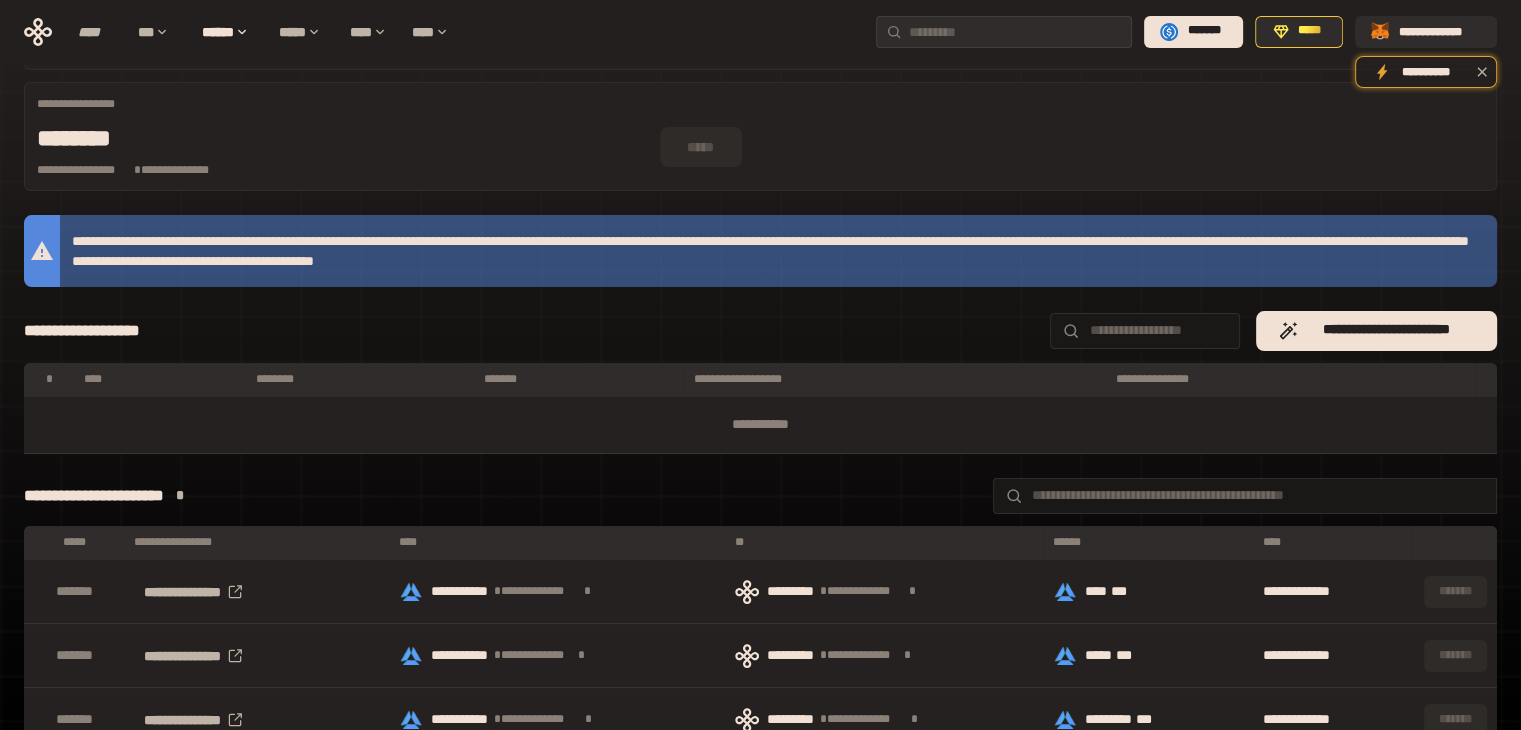 scroll, scrollTop: 200, scrollLeft: 0, axis: vertical 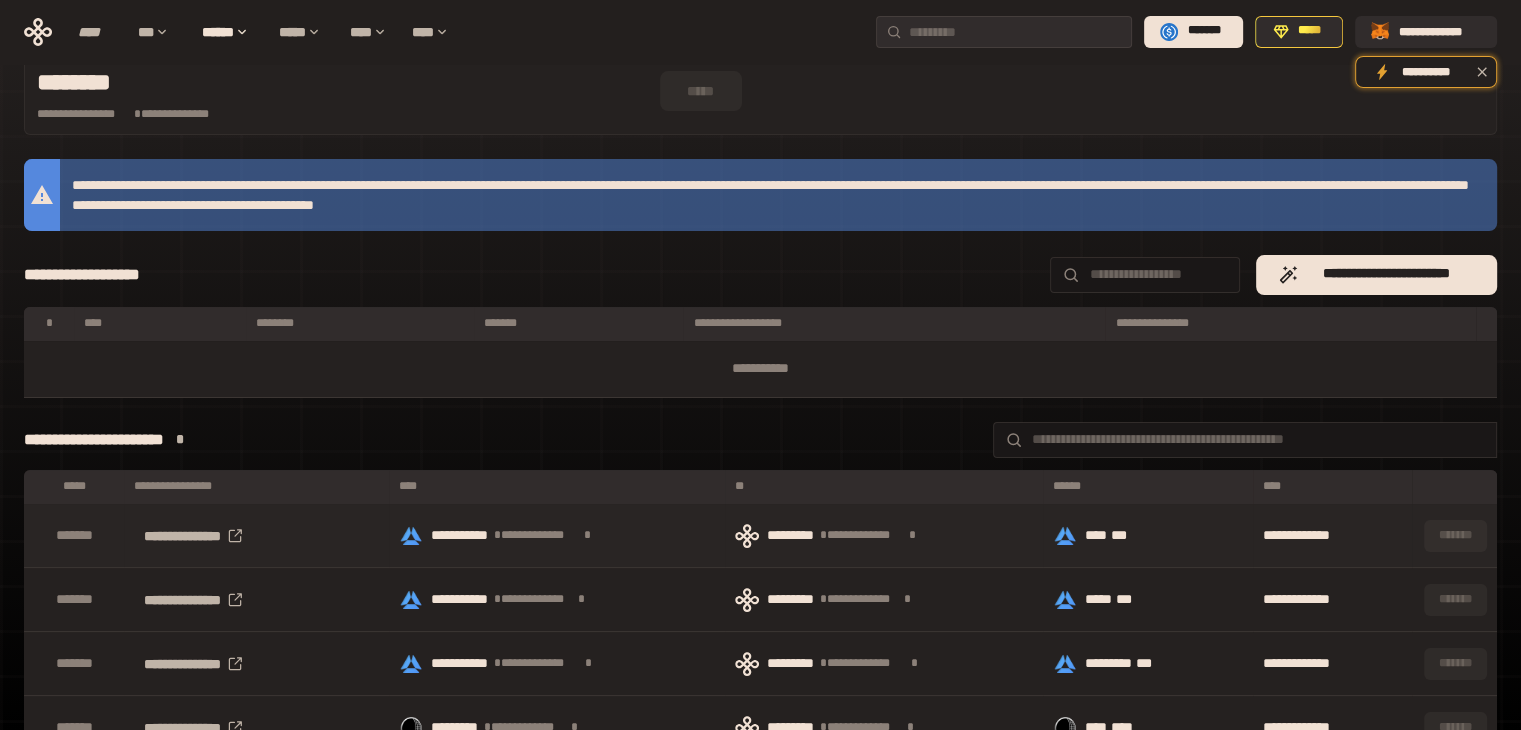 click on "**********" at bounding box center (884, 536) 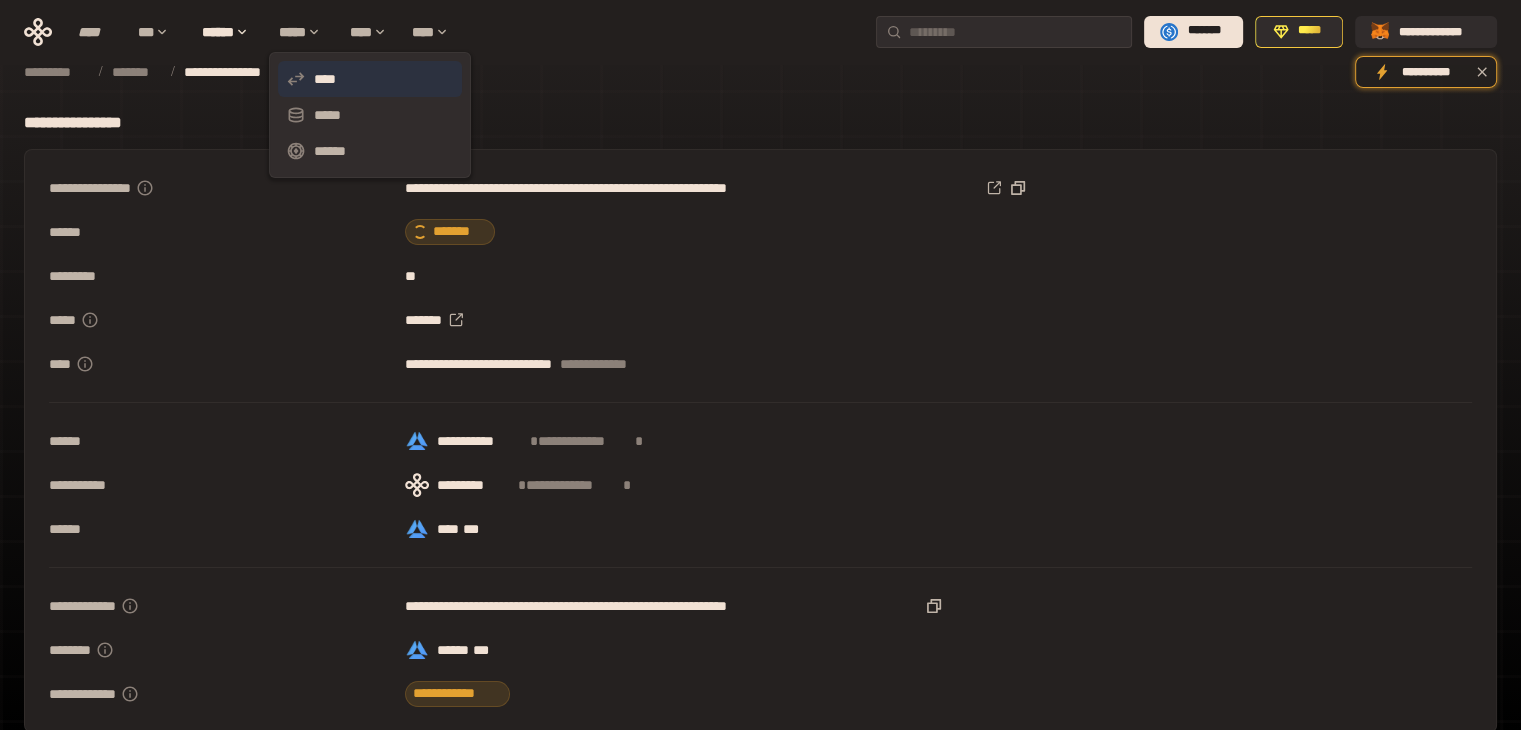 click on "****" at bounding box center (370, 79) 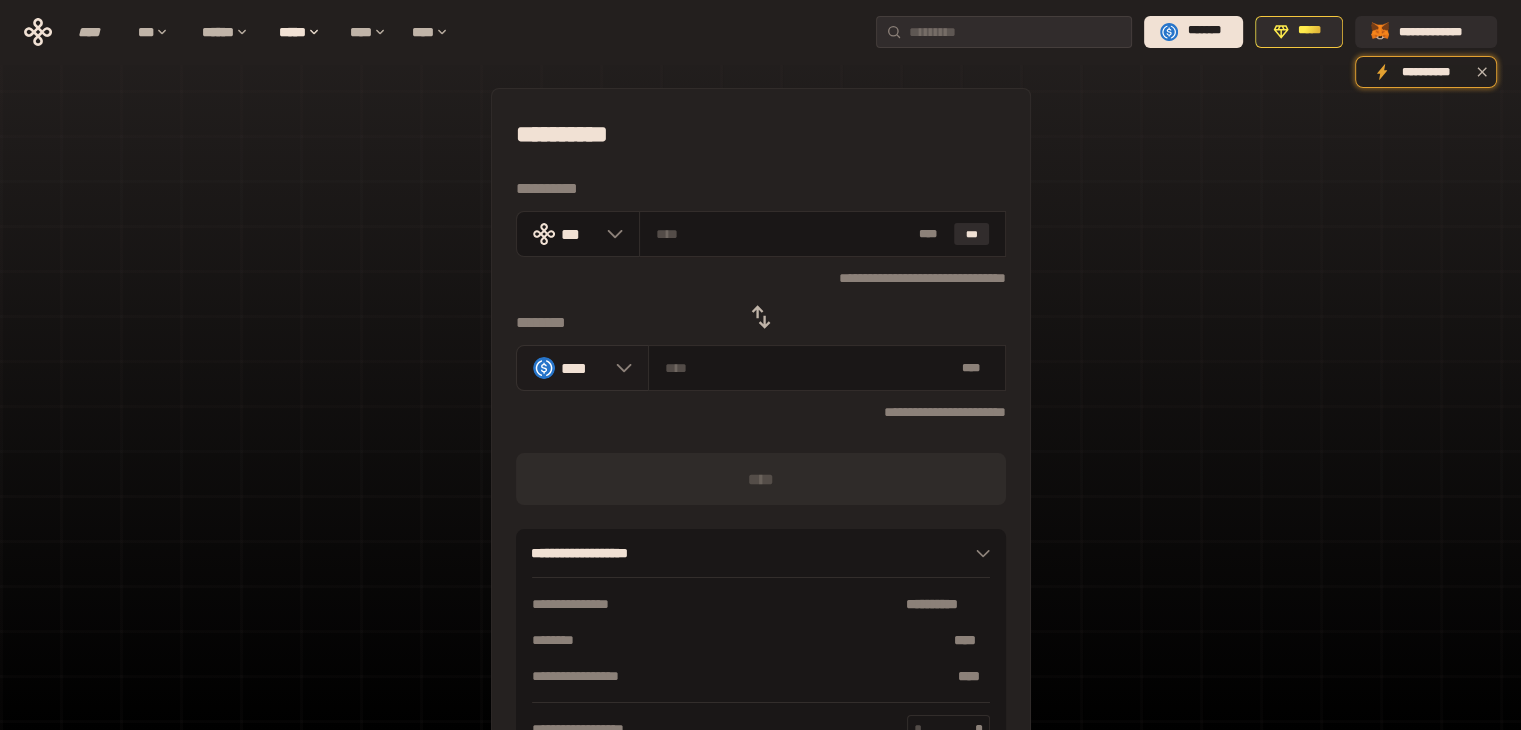 click 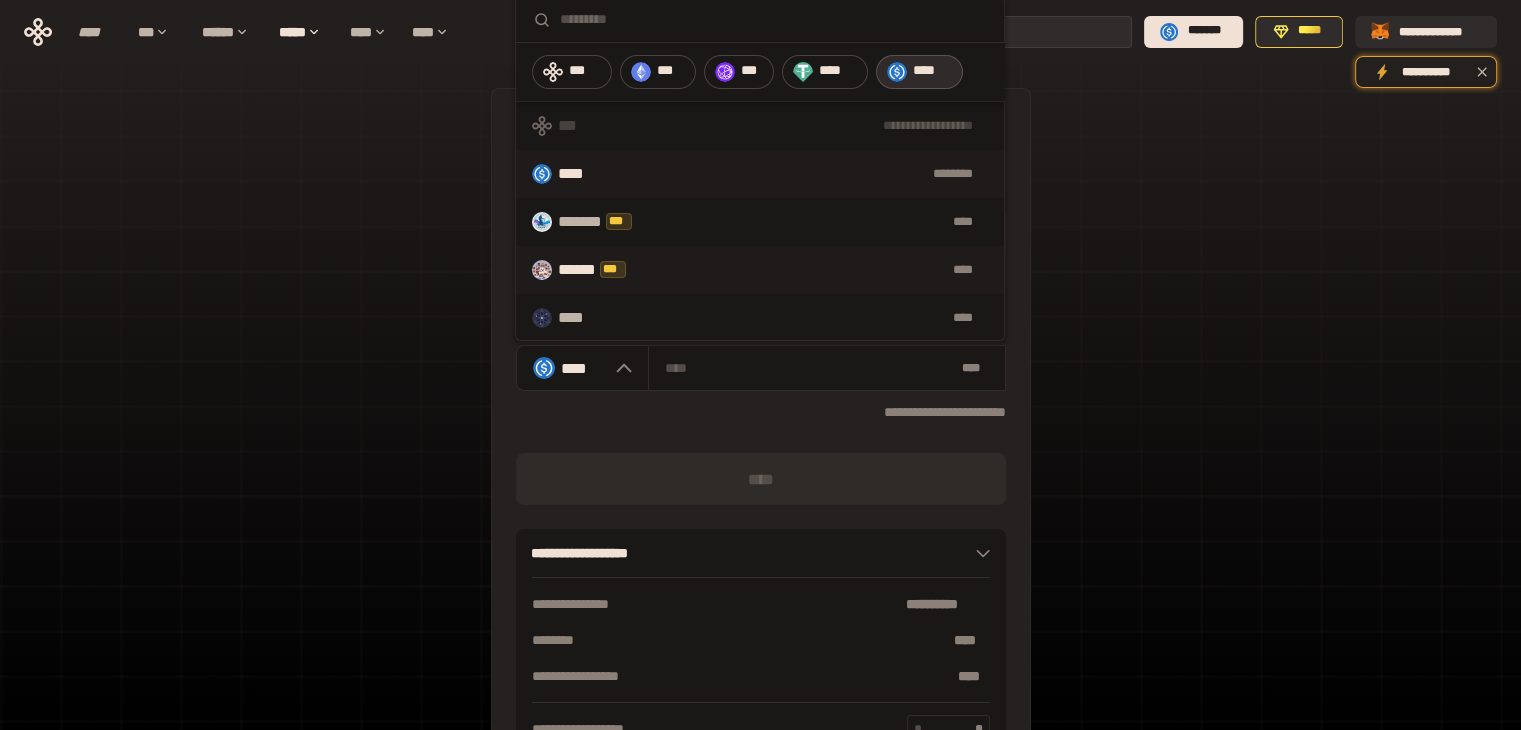 scroll, scrollTop: 35, scrollLeft: 0, axis: vertical 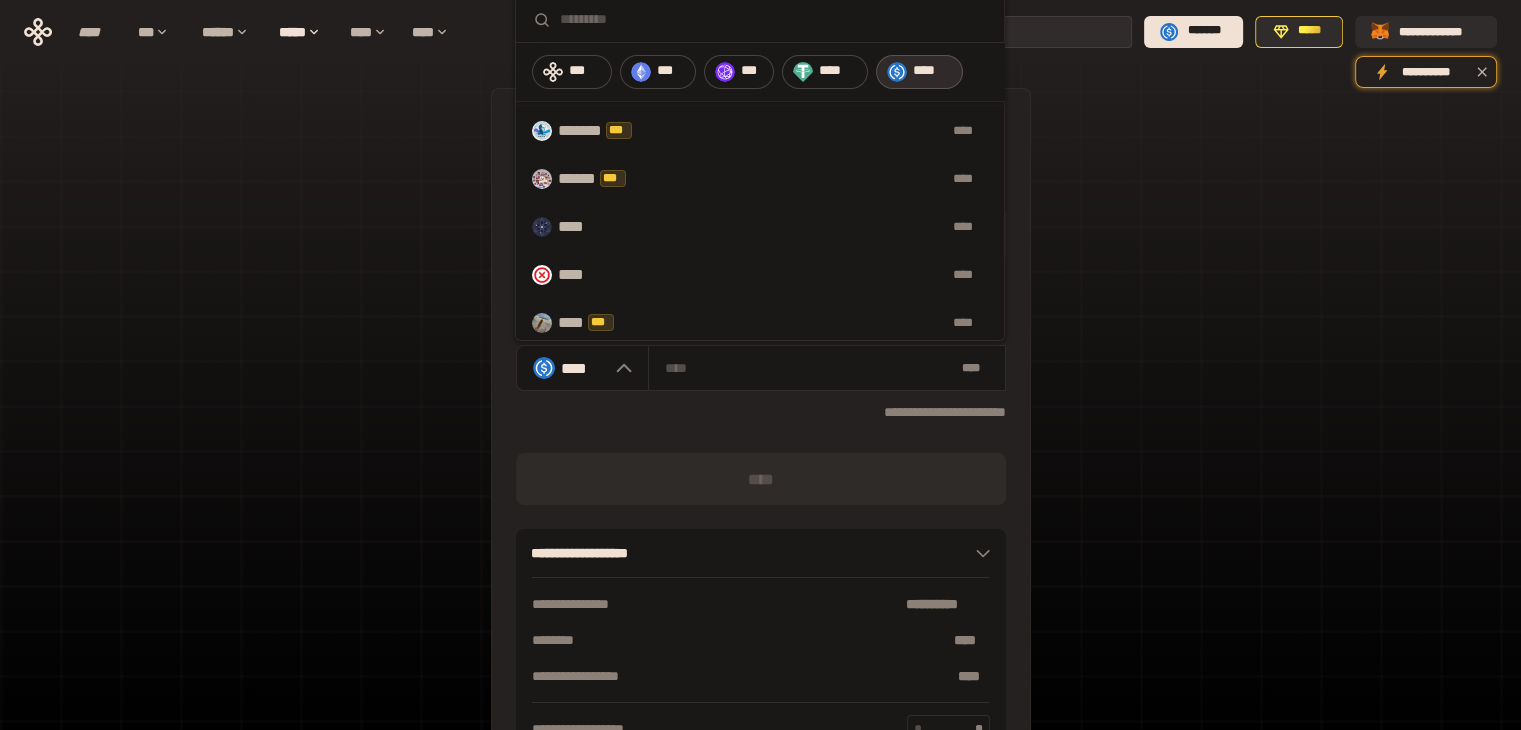 click on "**********" at bounding box center [760, 444] 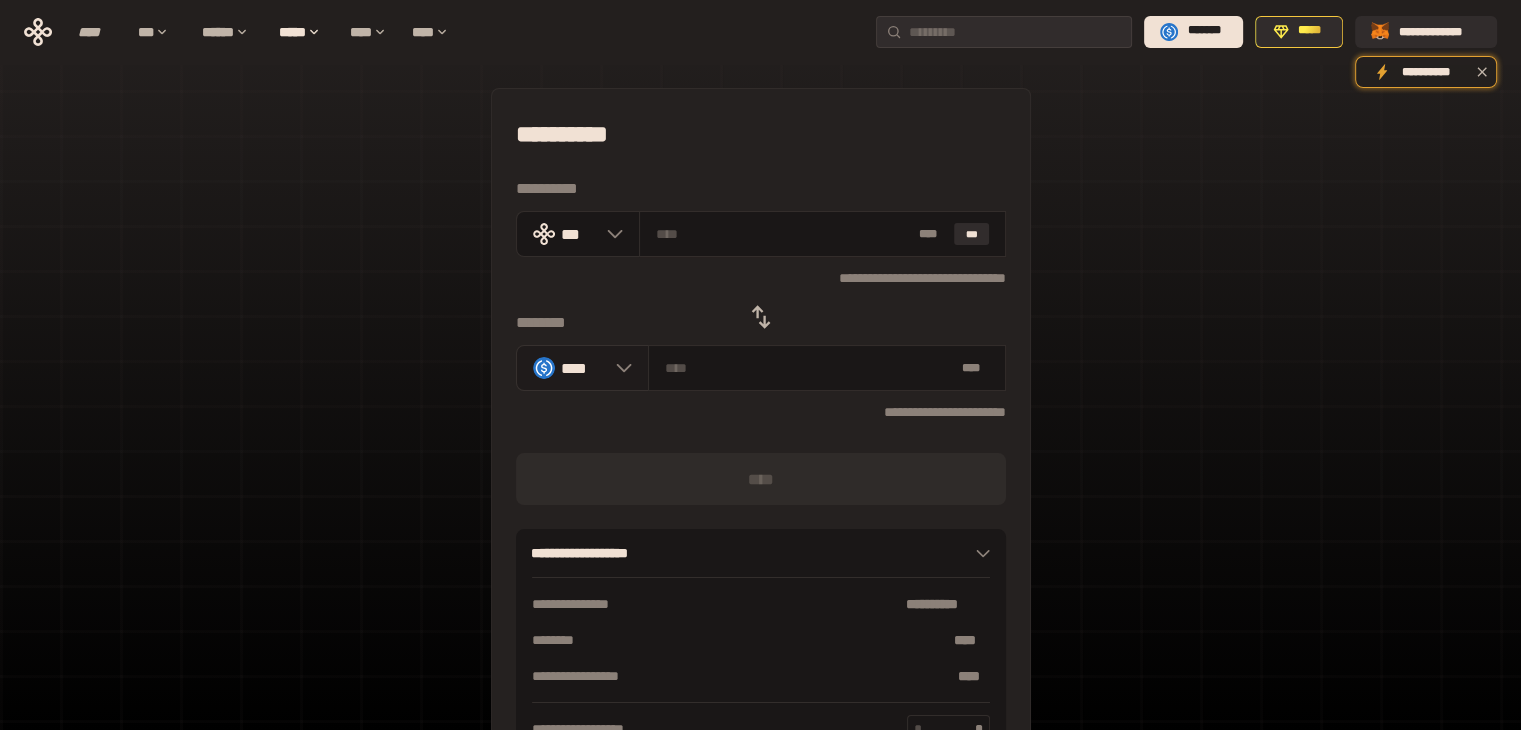 click 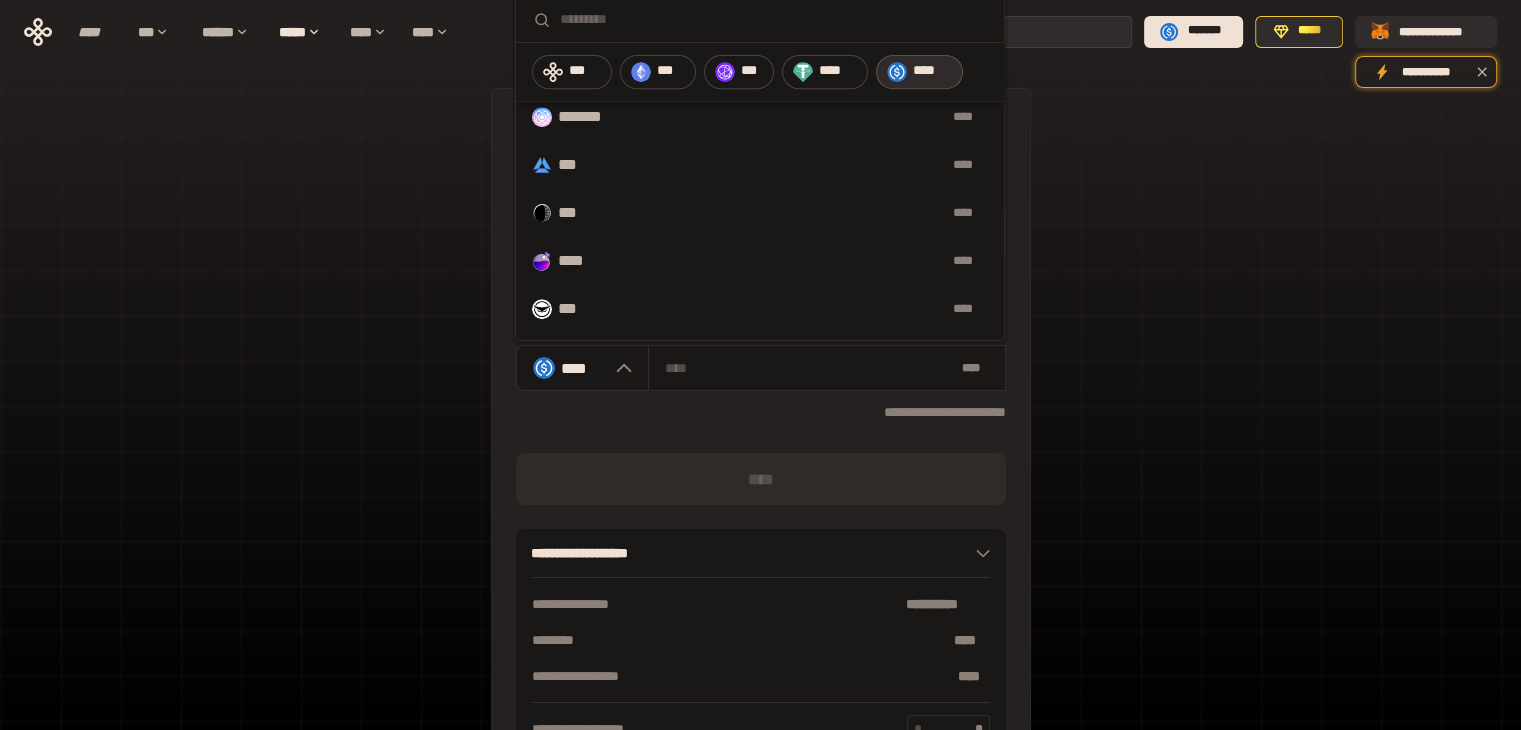 scroll, scrollTop: 879, scrollLeft: 0, axis: vertical 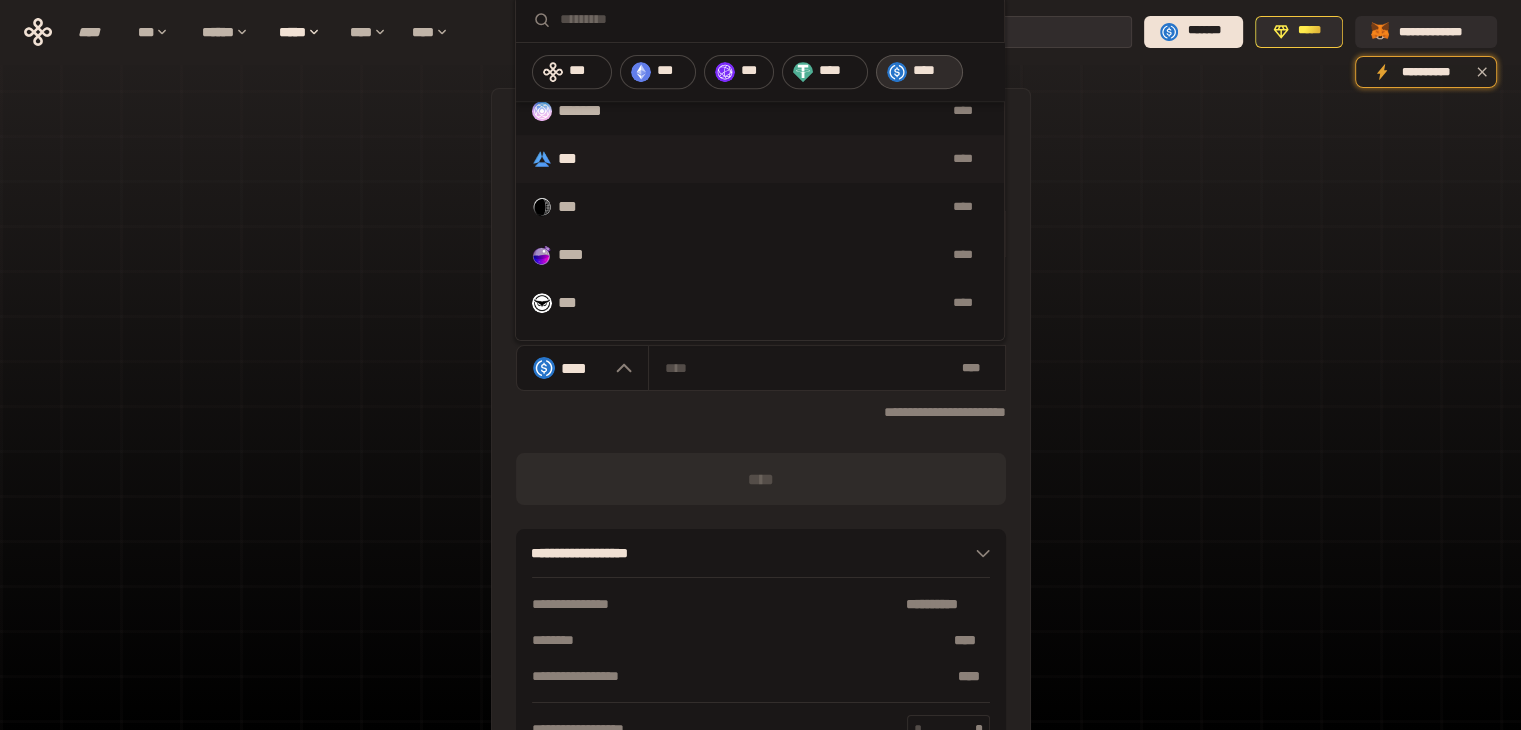 click on "****" at bounding box center [793, 159] 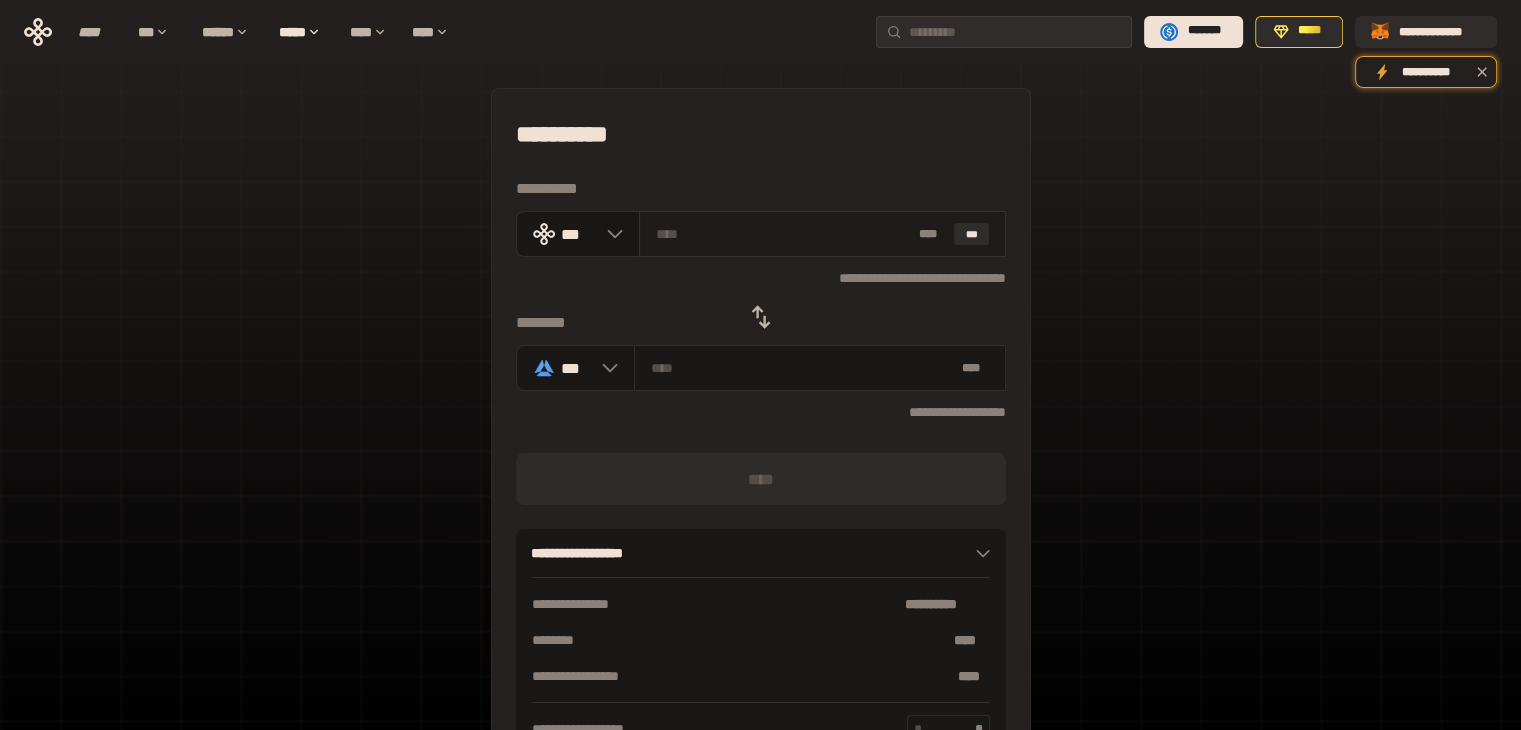 click at bounding box center [783, 234] 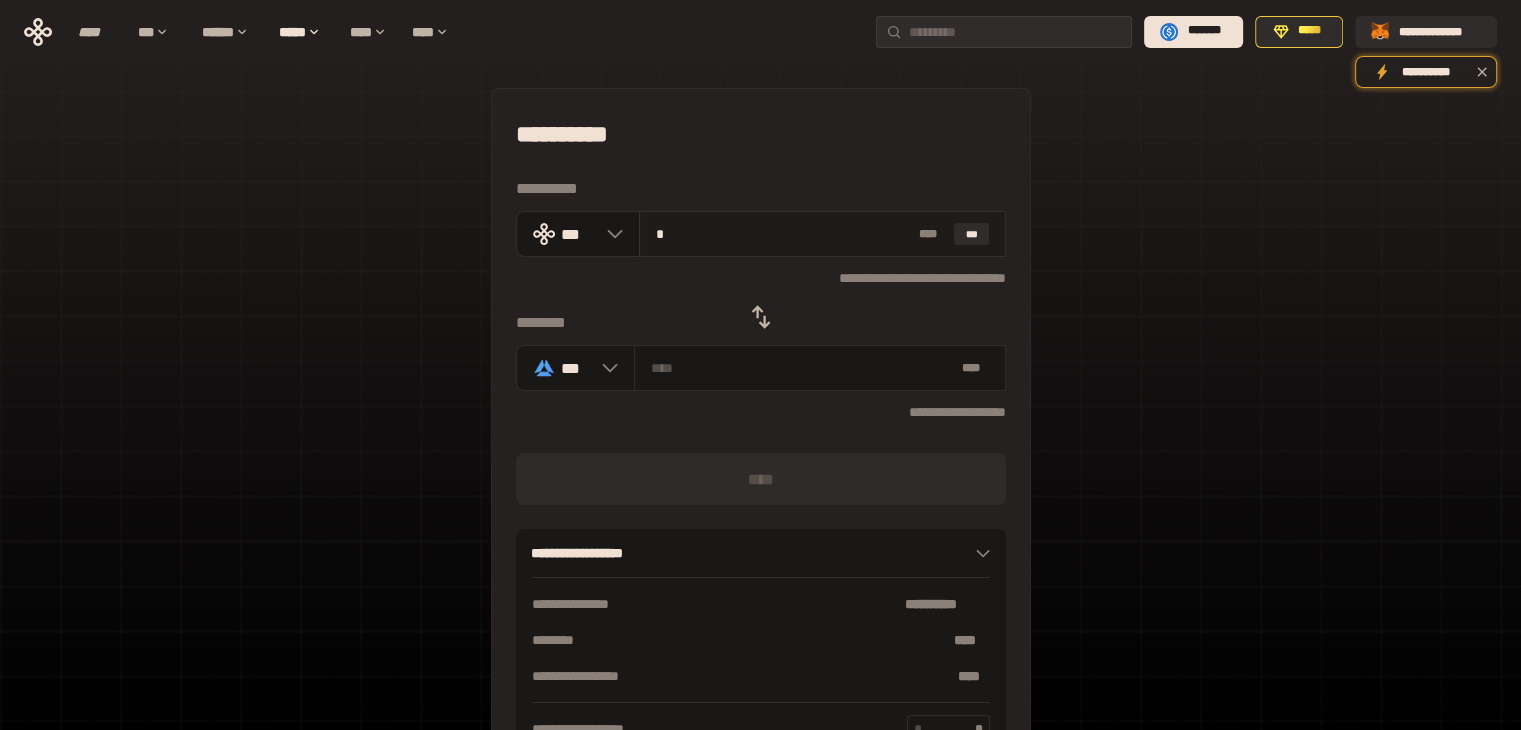 type on "**********" 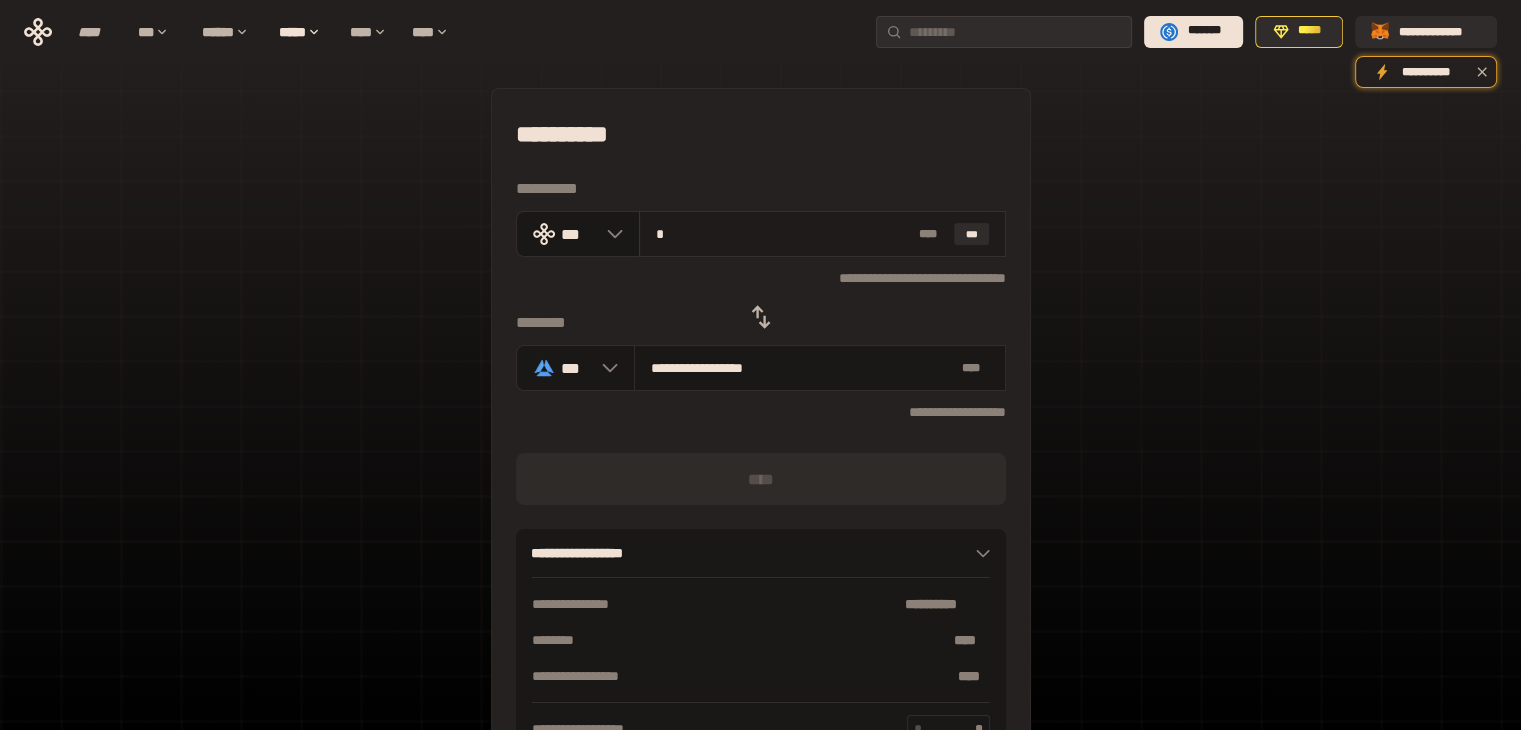 type on "**" 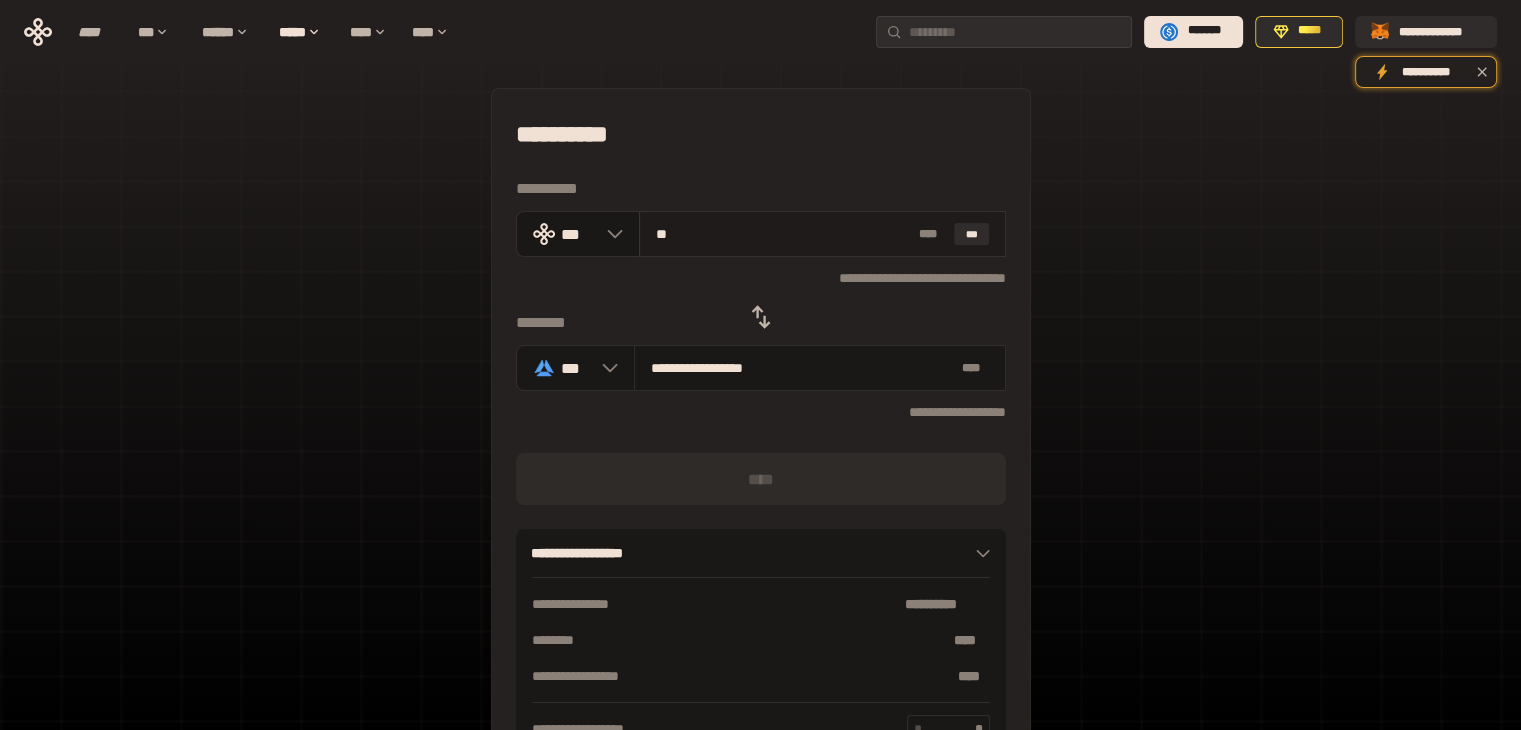 type on "**********" 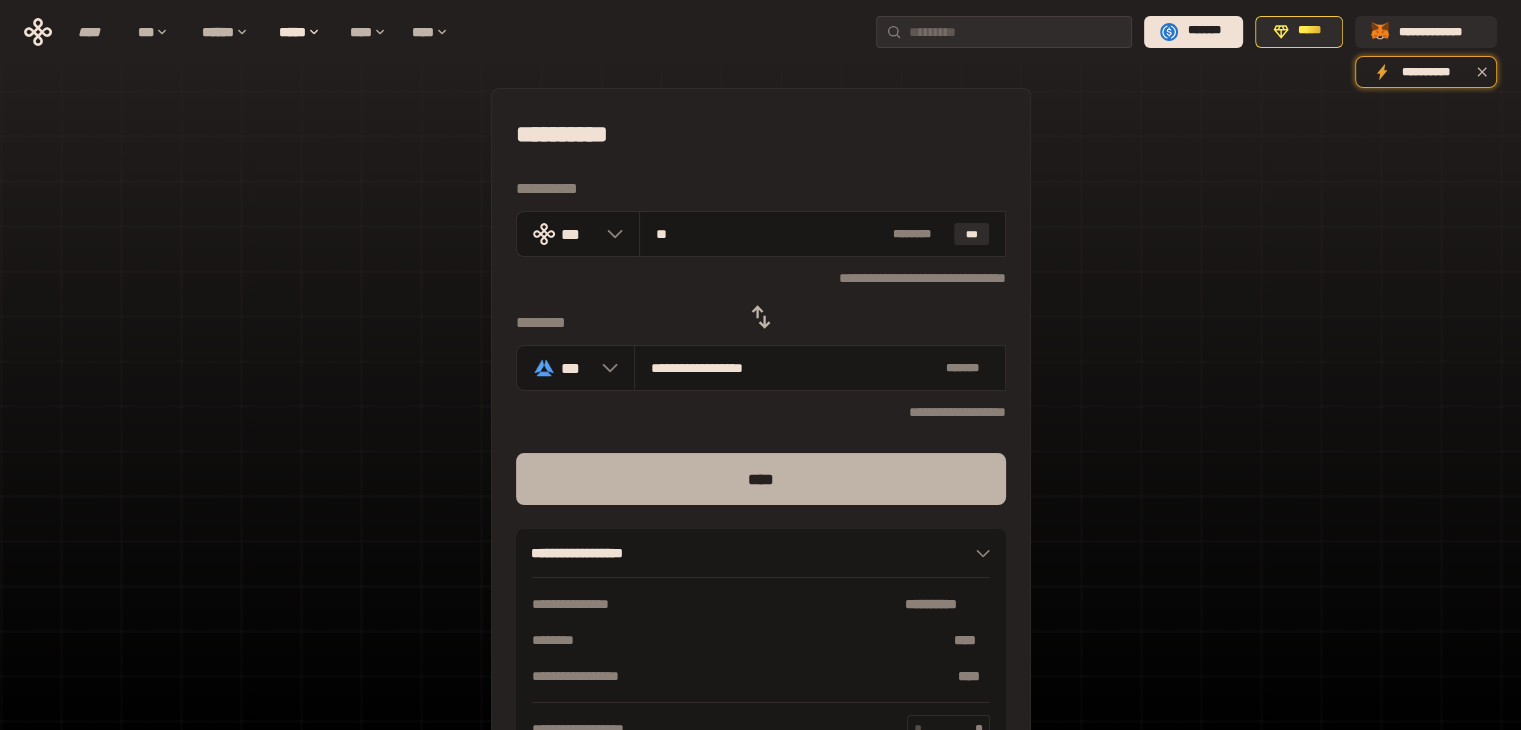 type on "**" 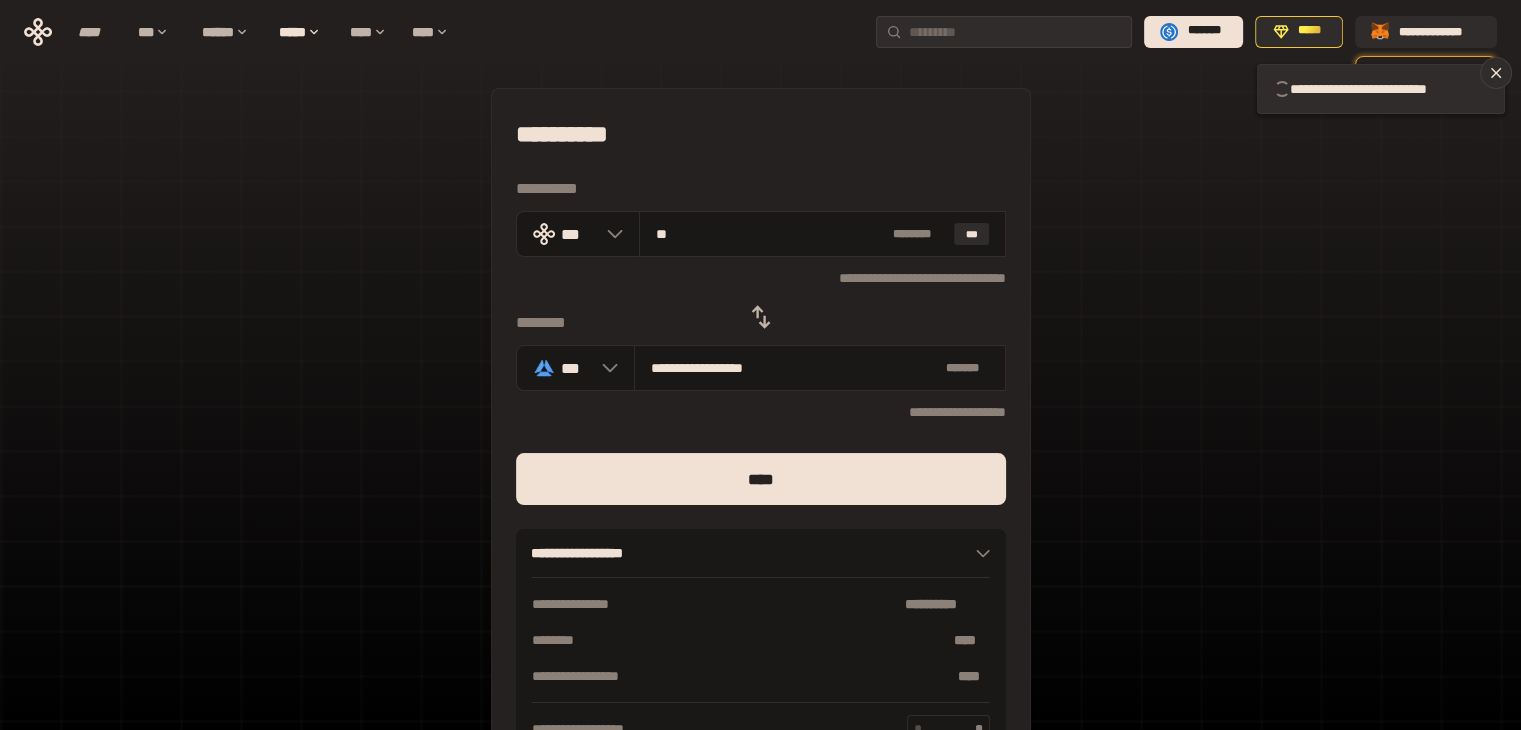 type 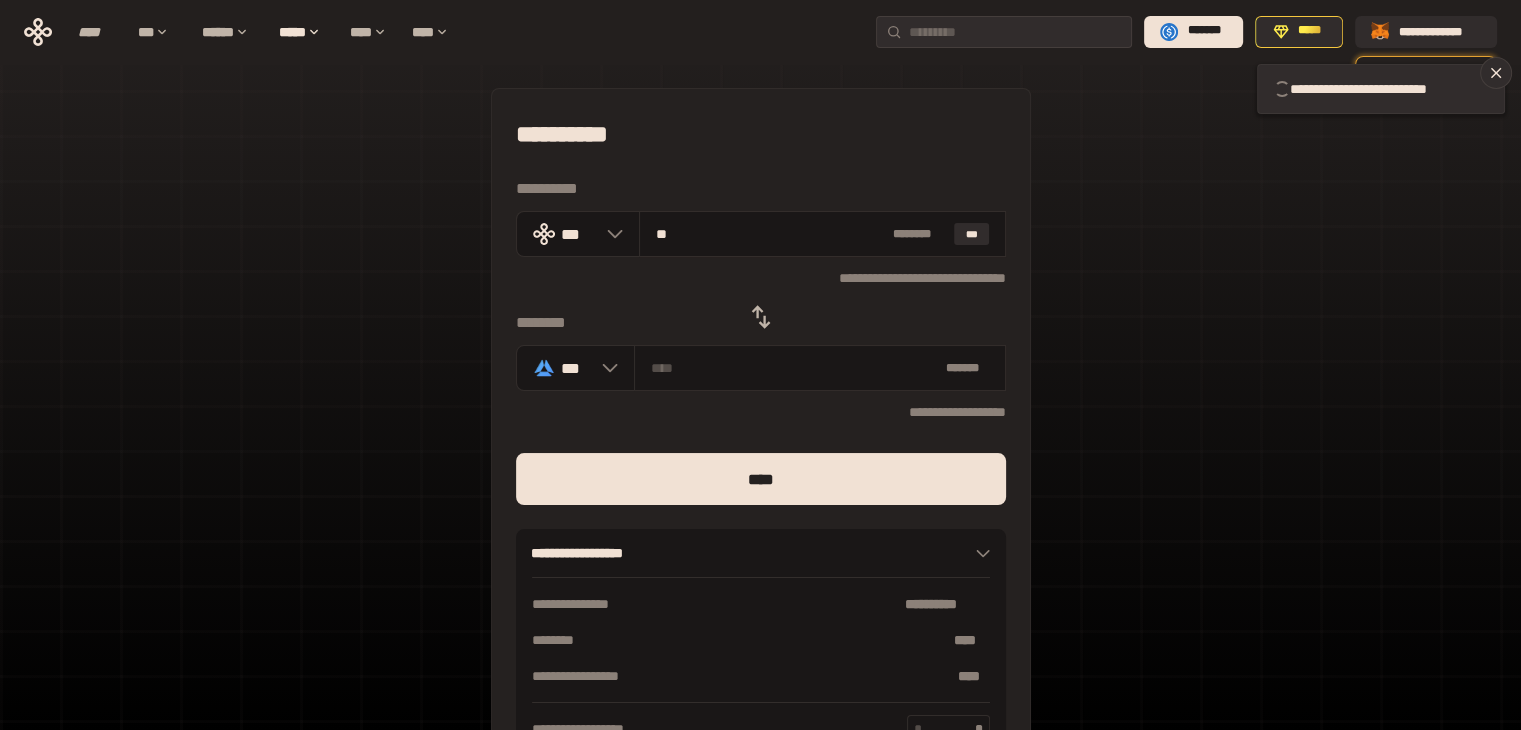type 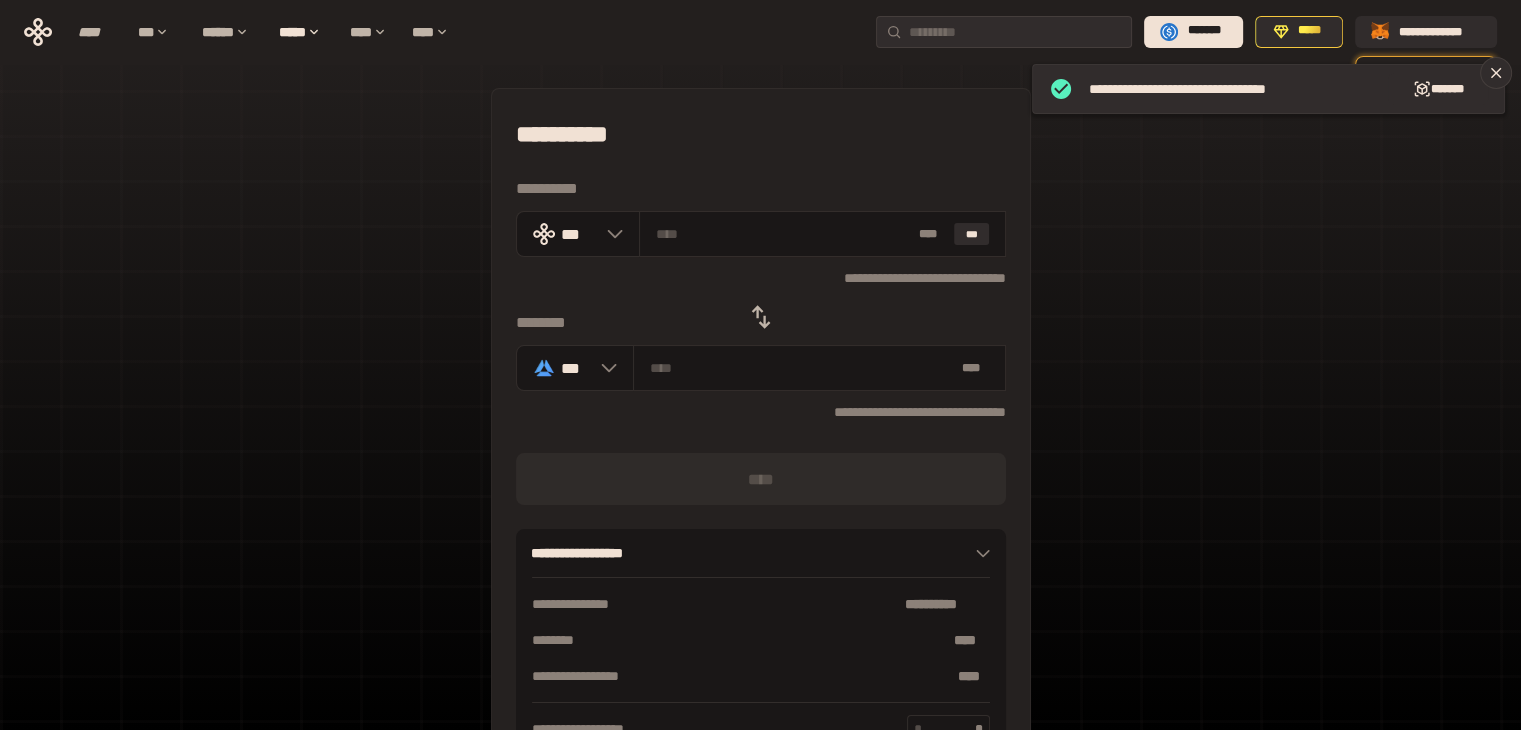 click 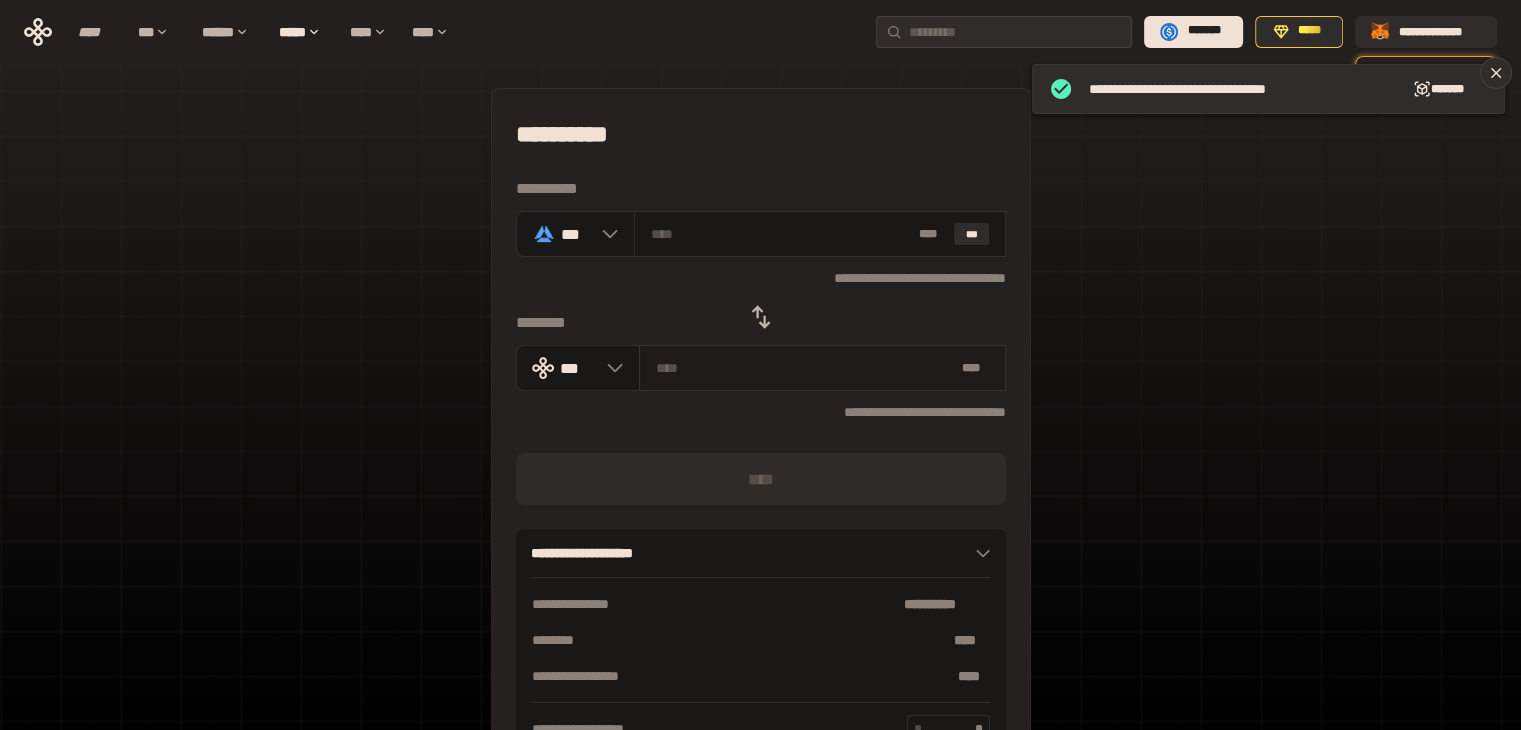 click at bounding box center [805, 368] 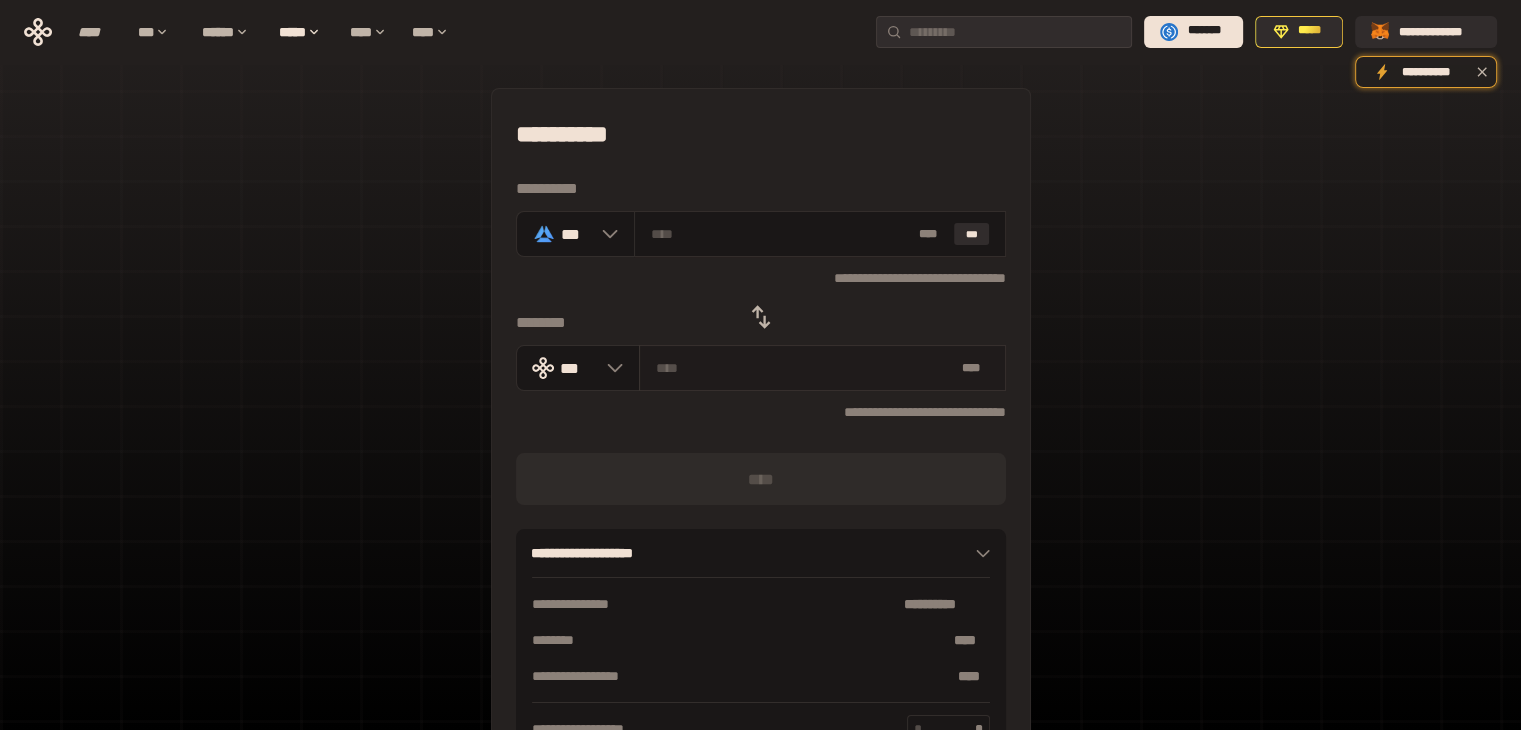 type on "*" 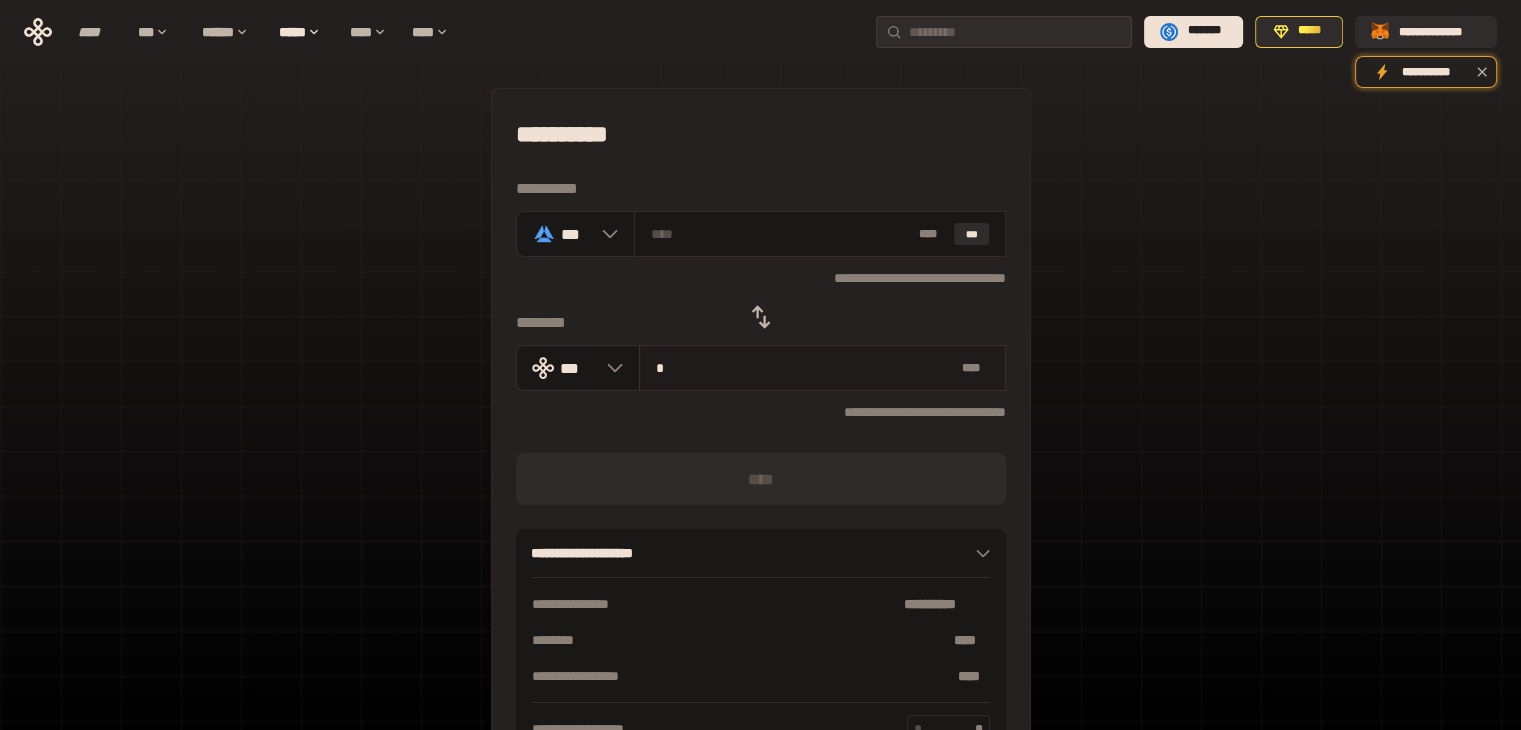 type on "**********" 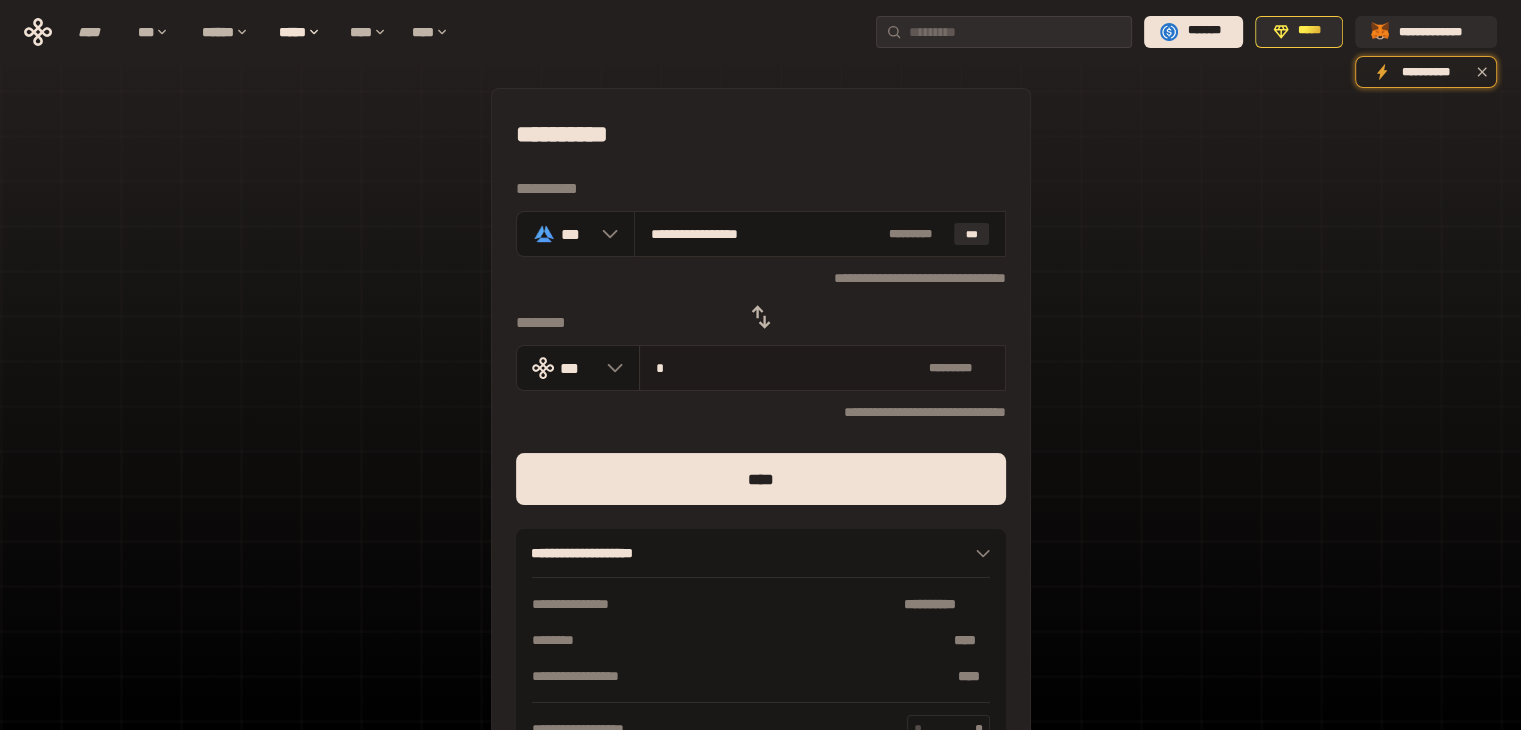 type on "**" 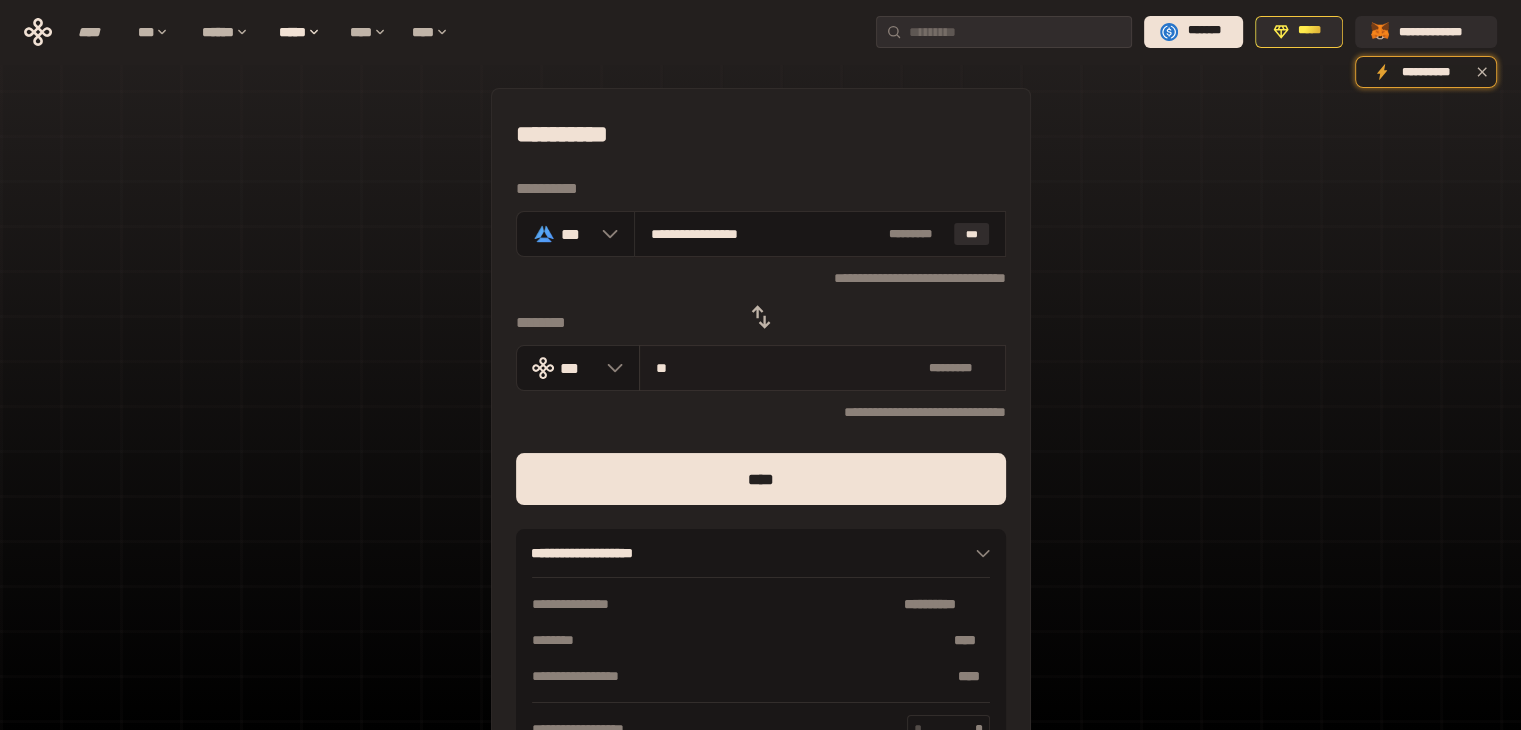 type on "**********" 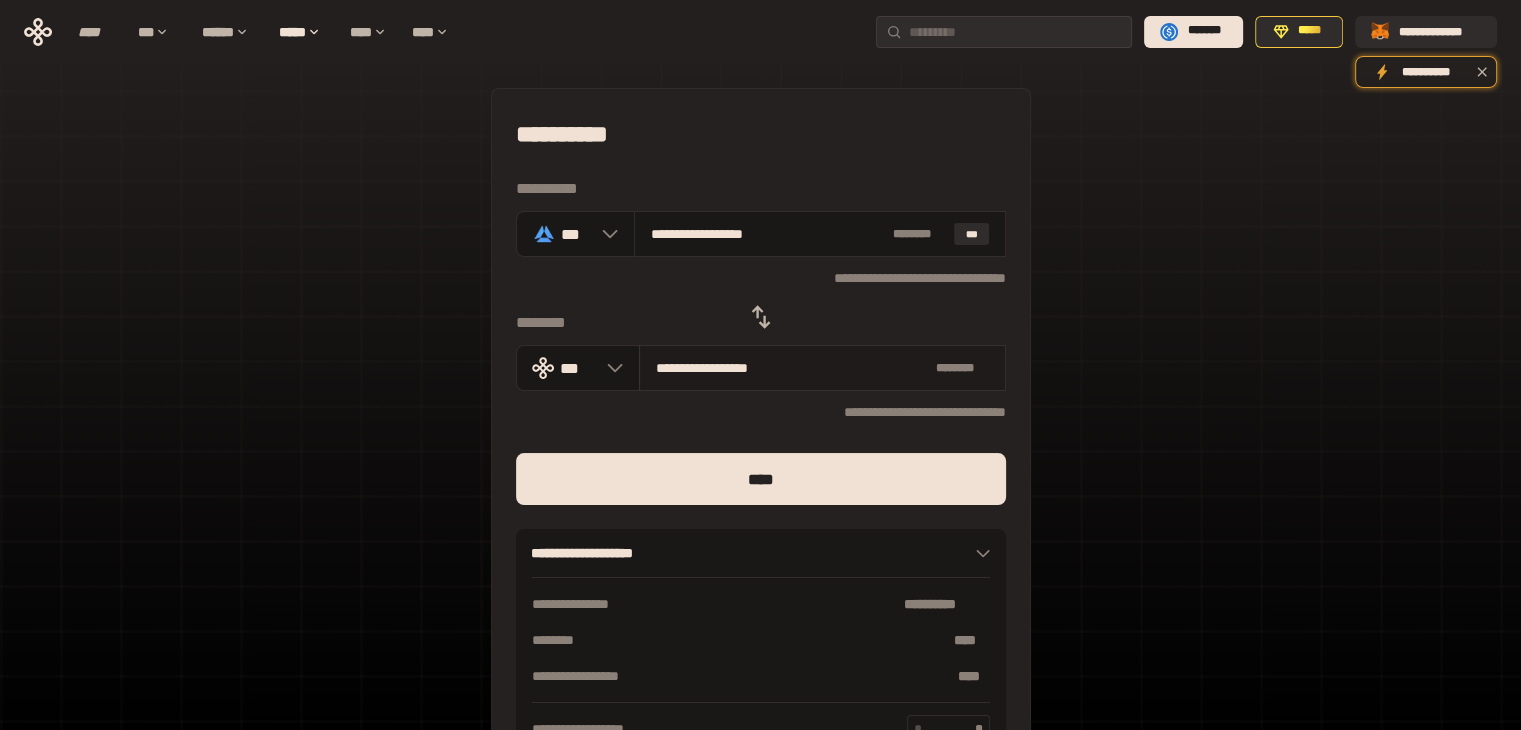type on "**********" 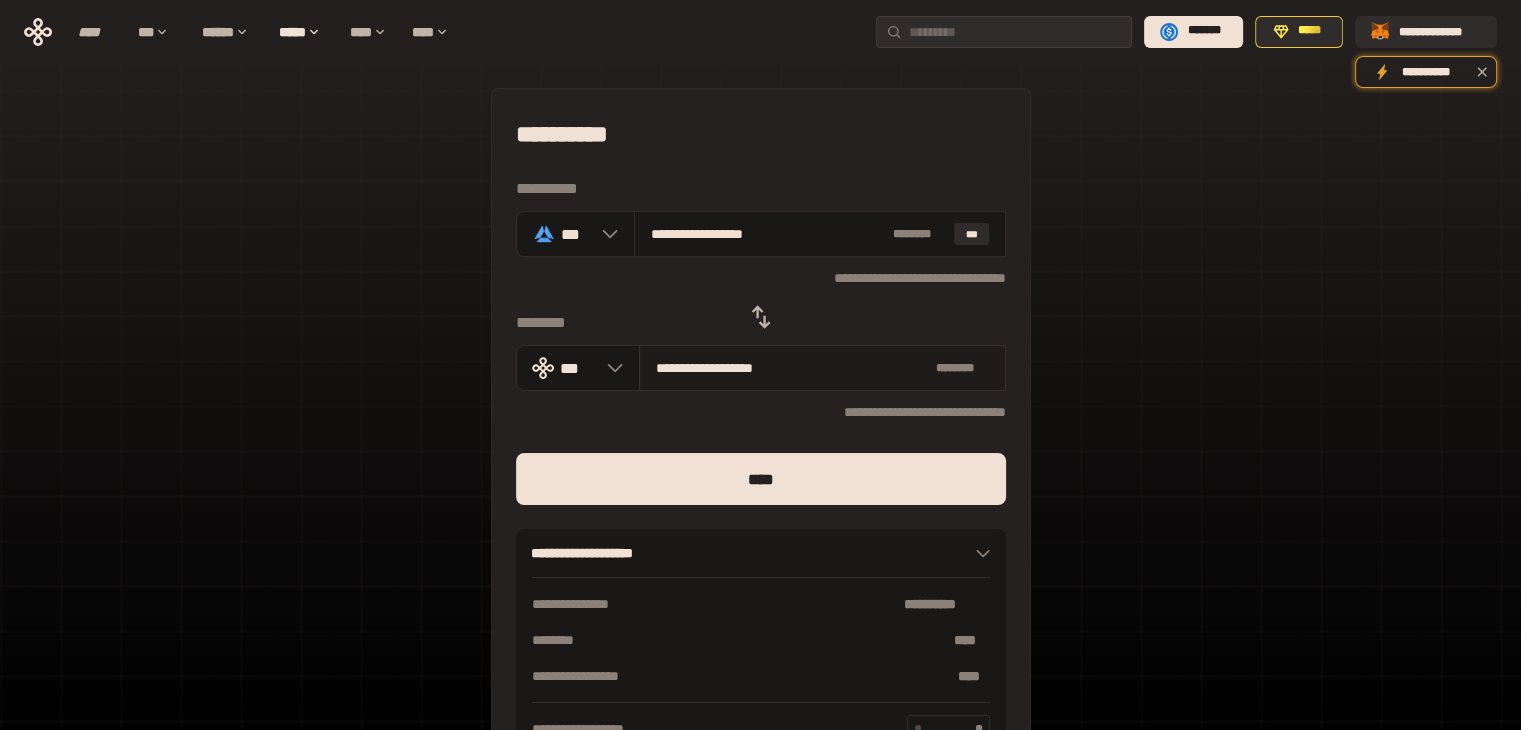type on "**********" 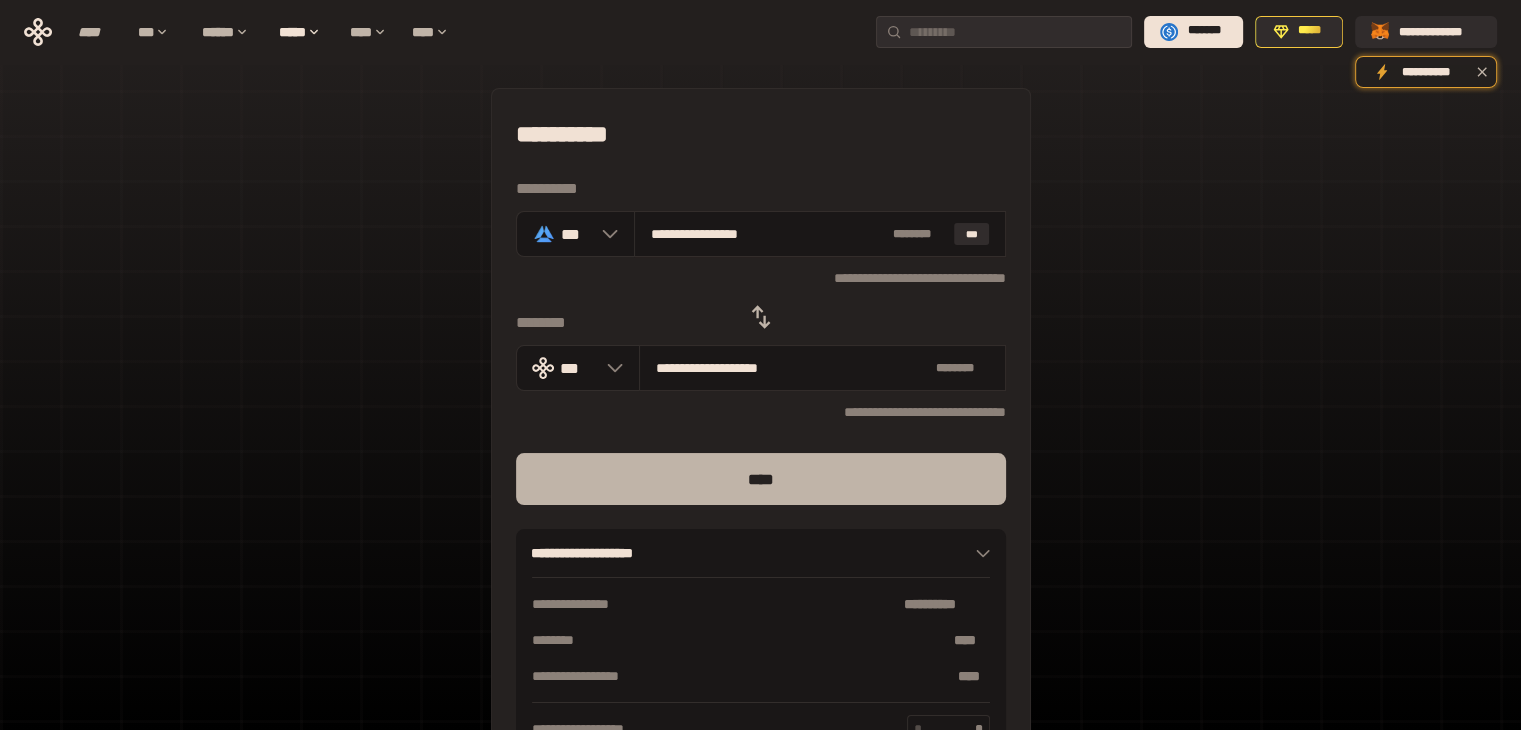 type on "**********" 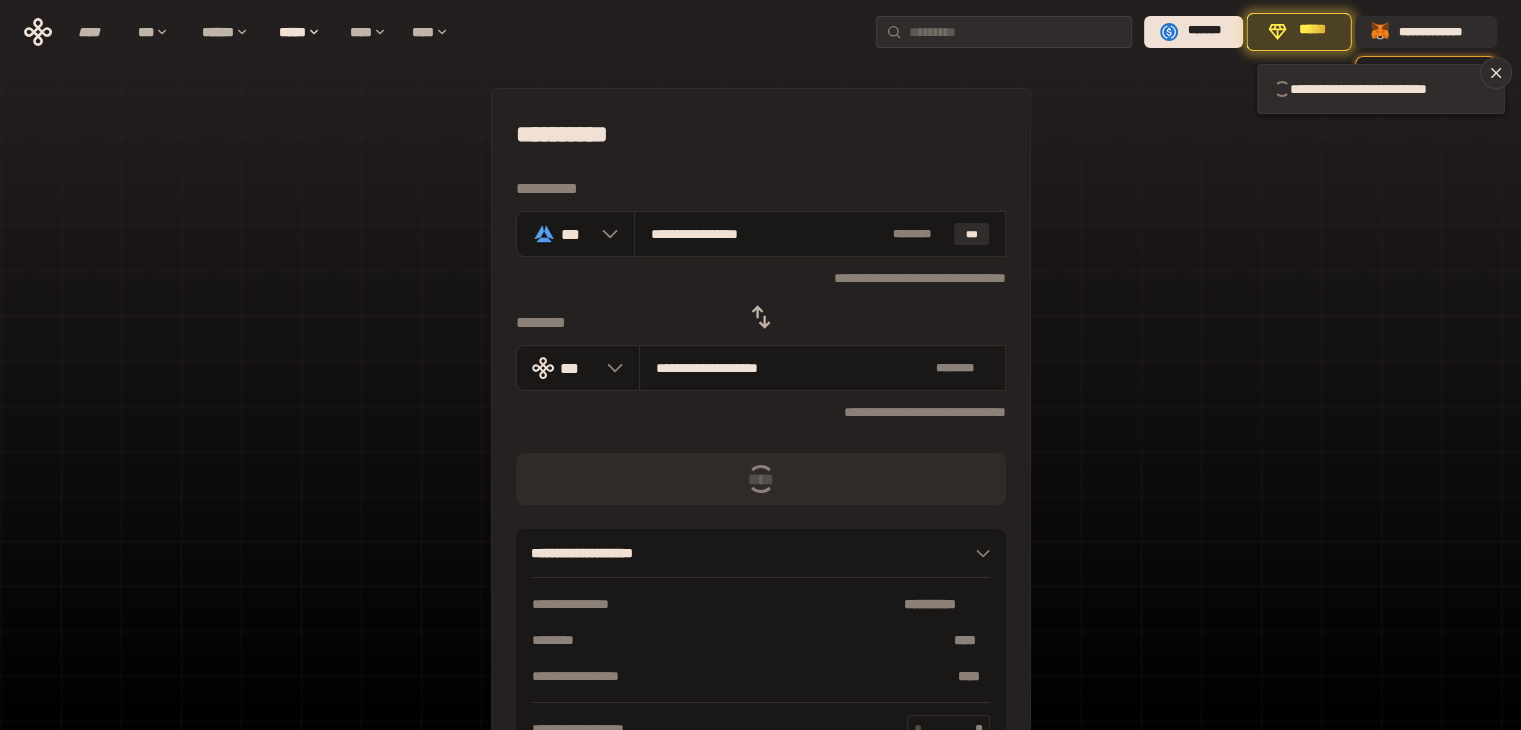 type 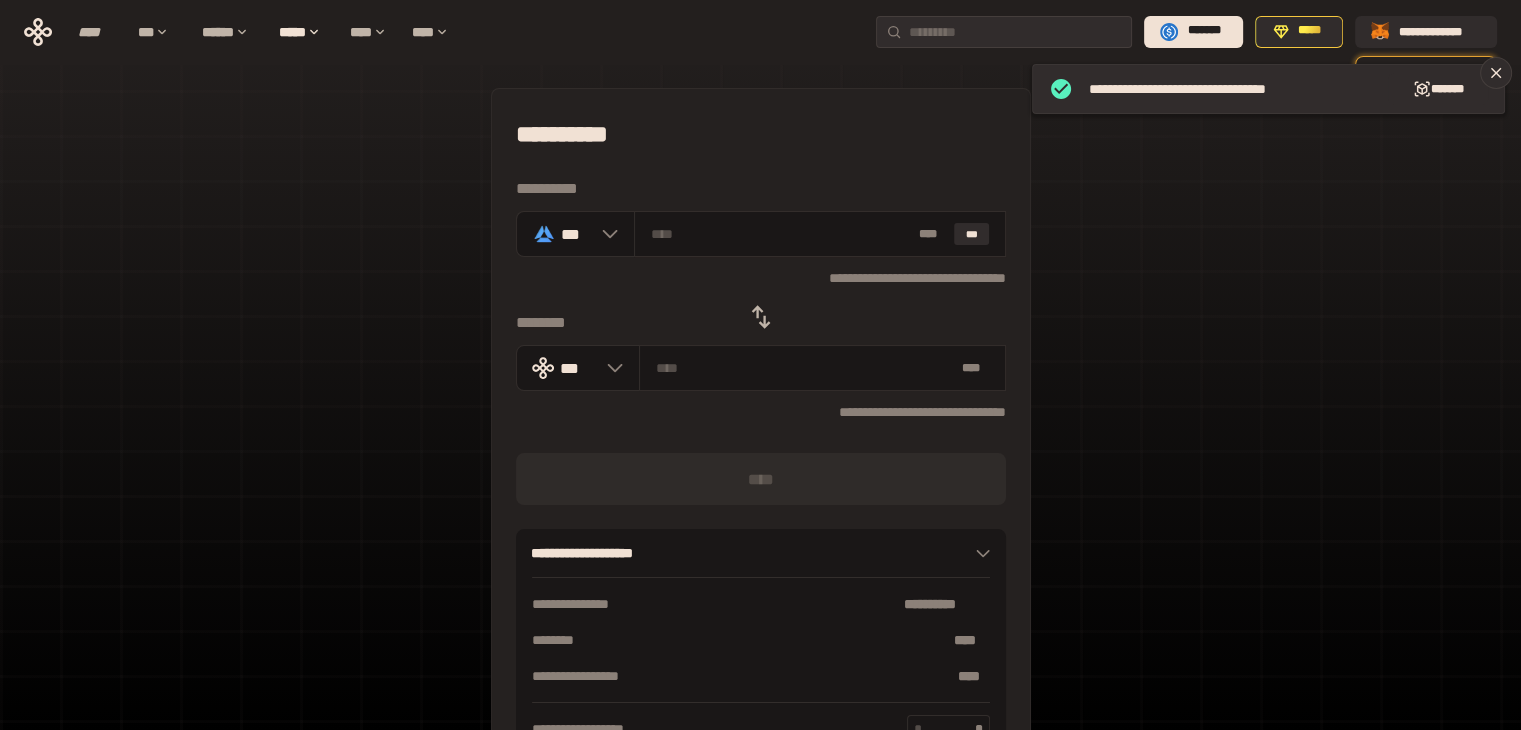 click 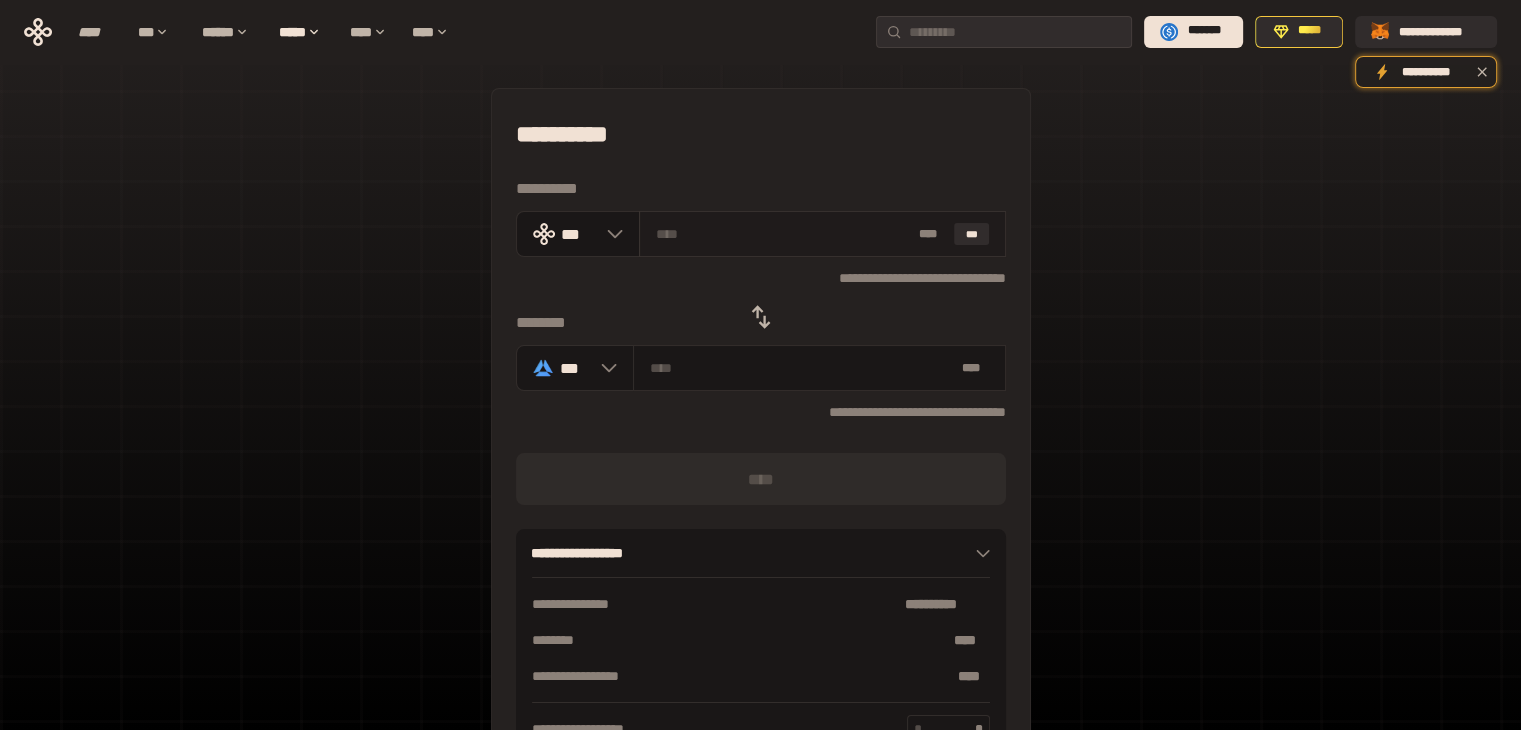 click at bounding box center [783, 234] 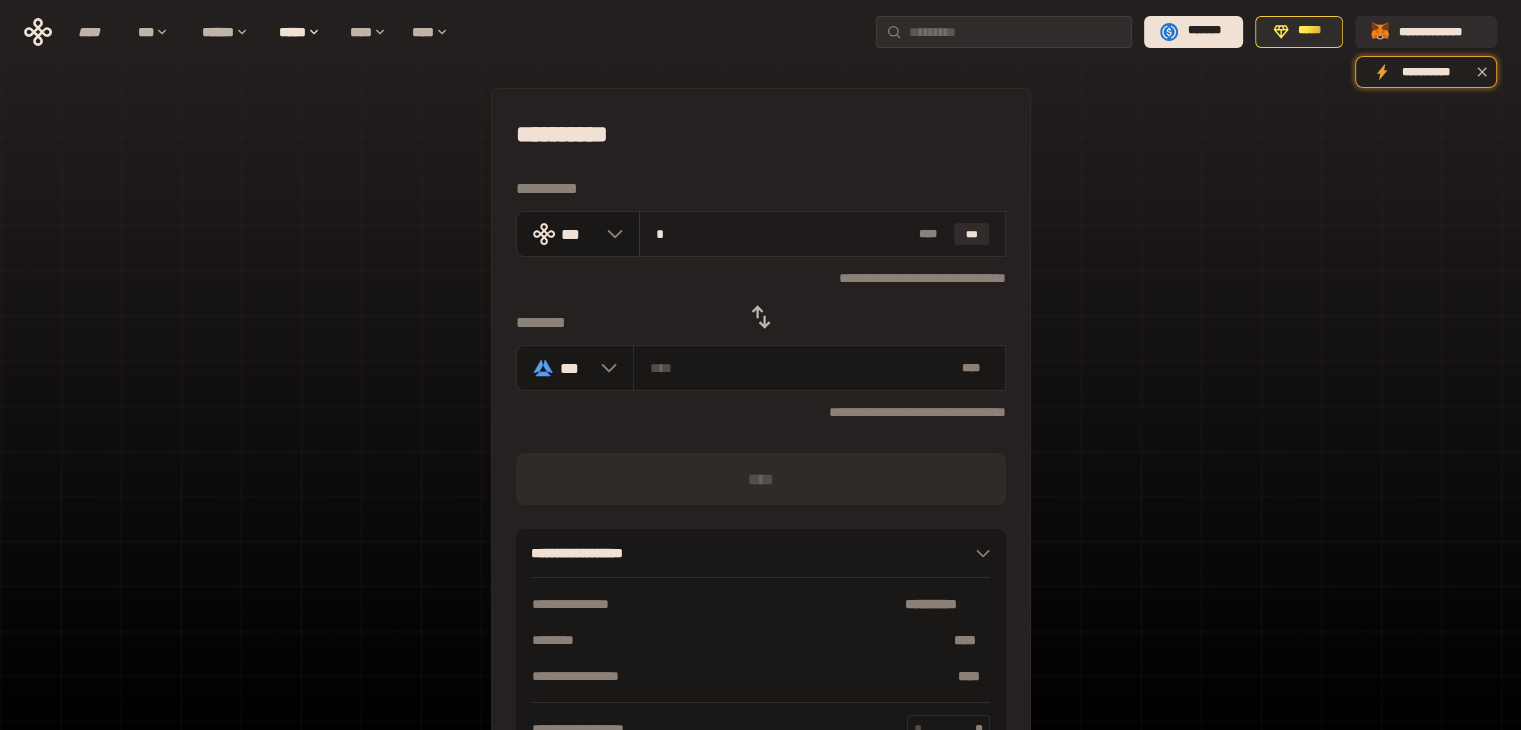 type on "**********" 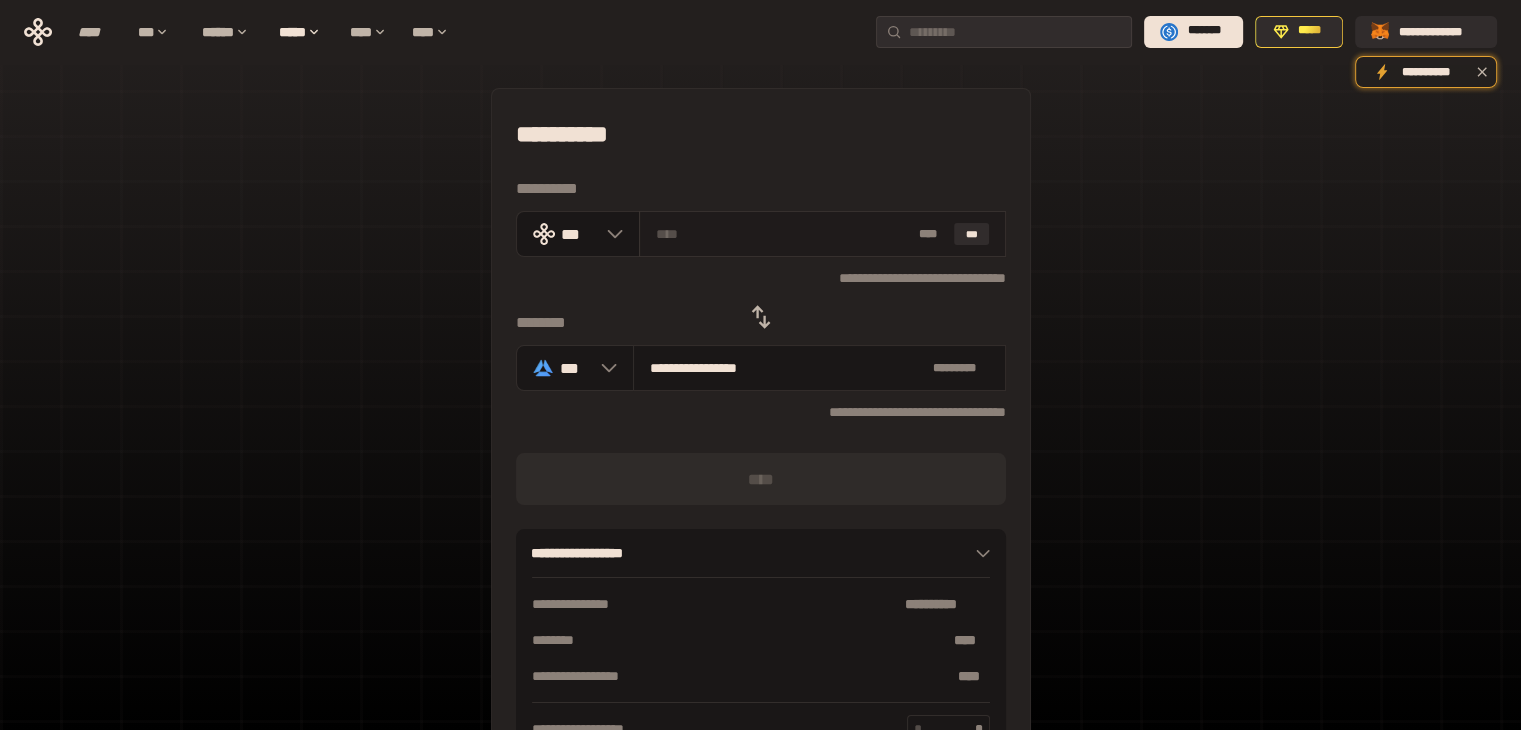 type on "*" 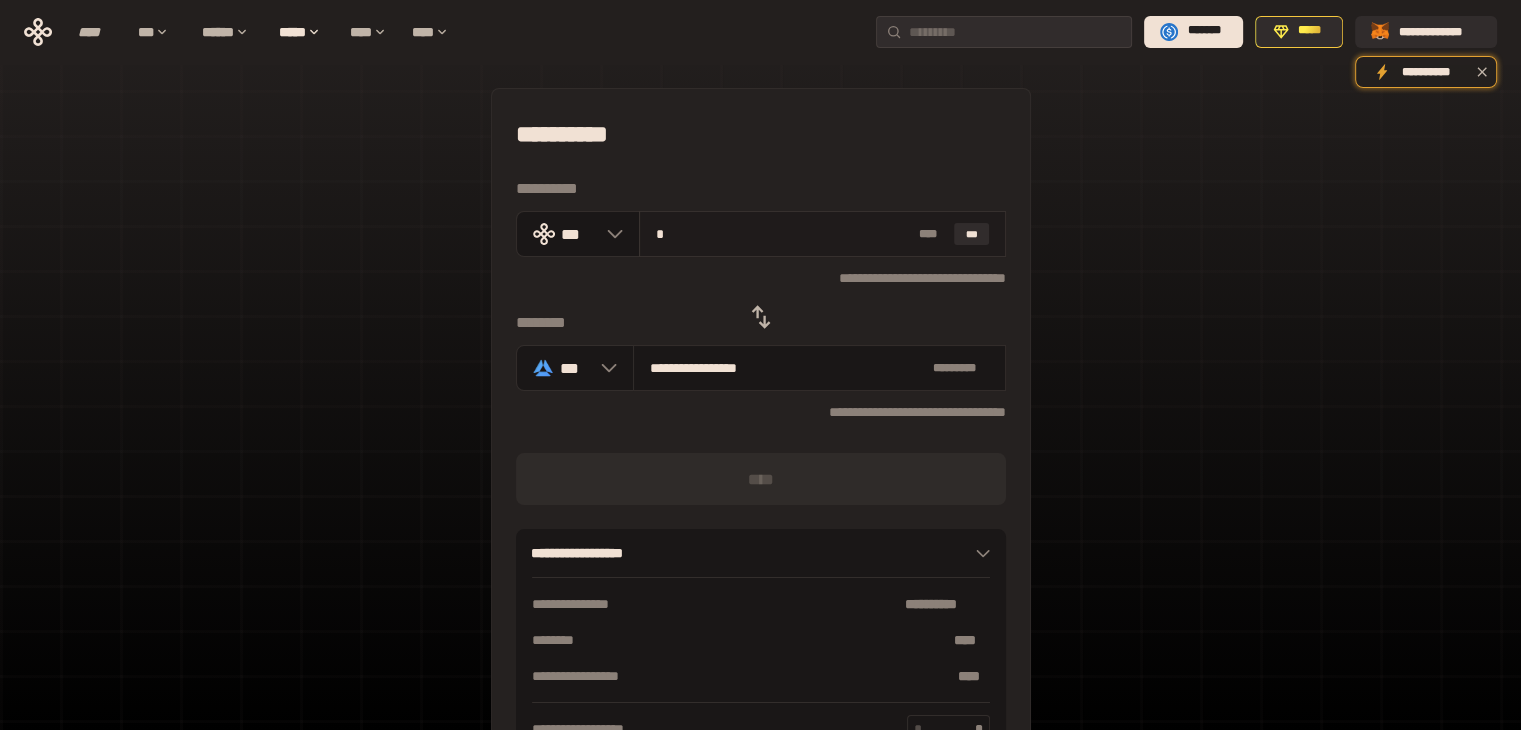 type on "**********" 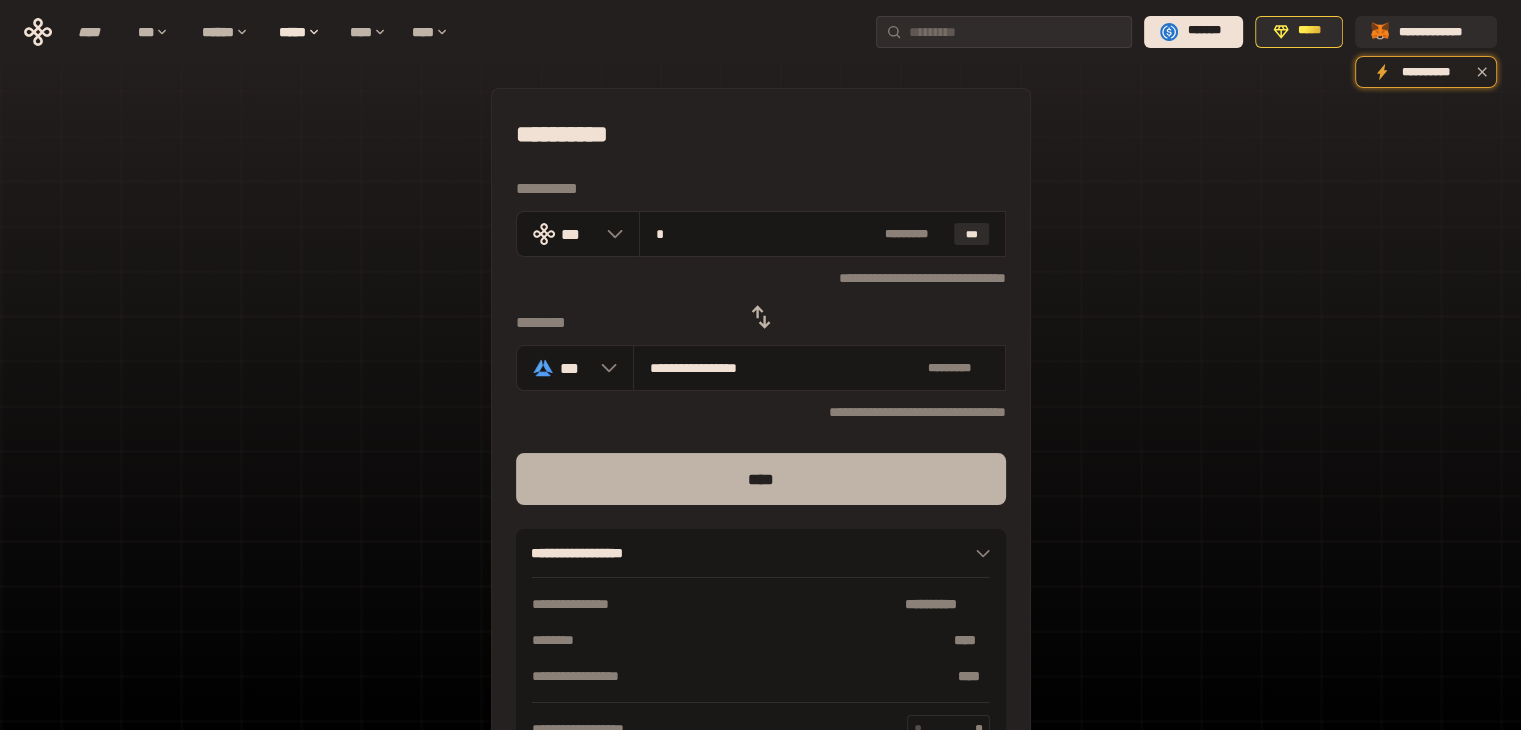type on "*" 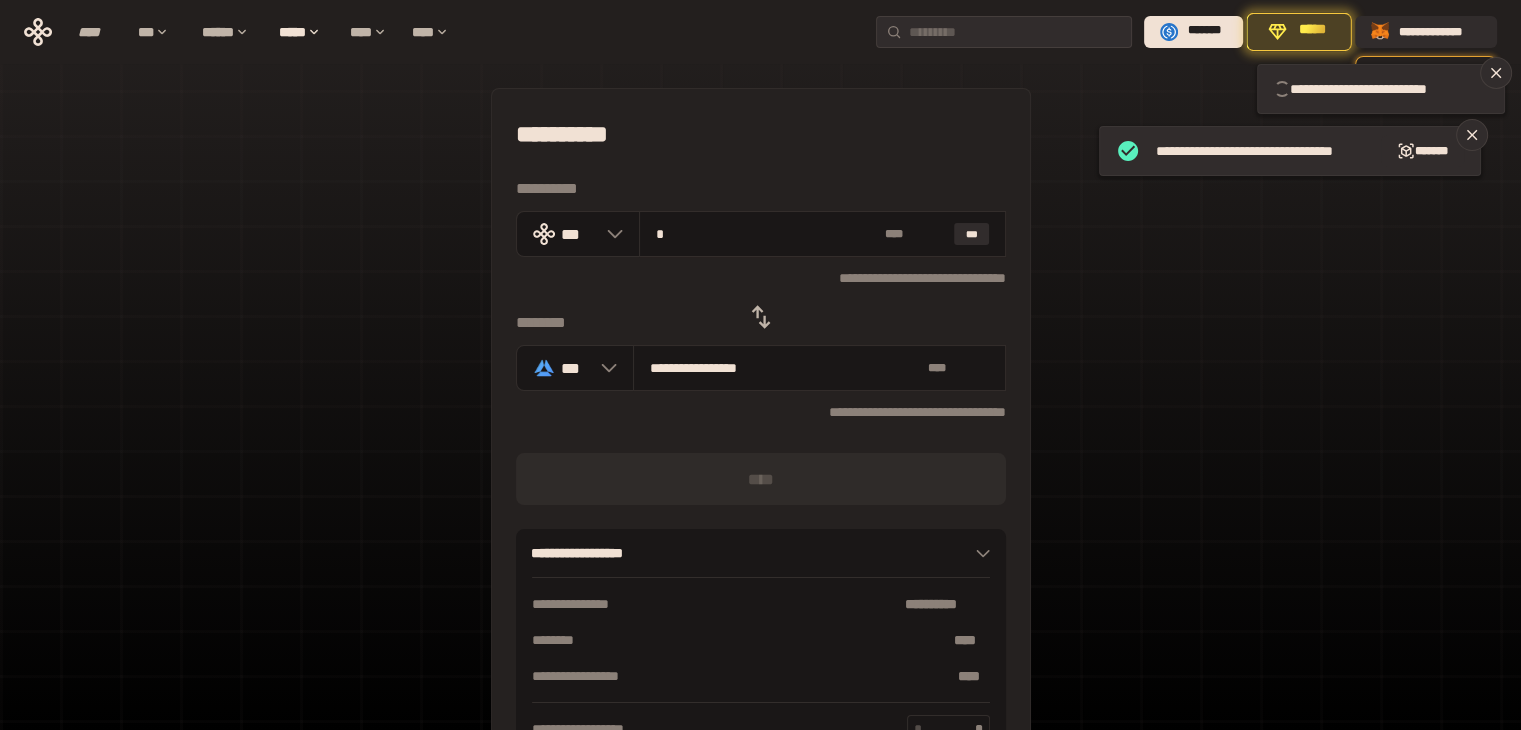 type 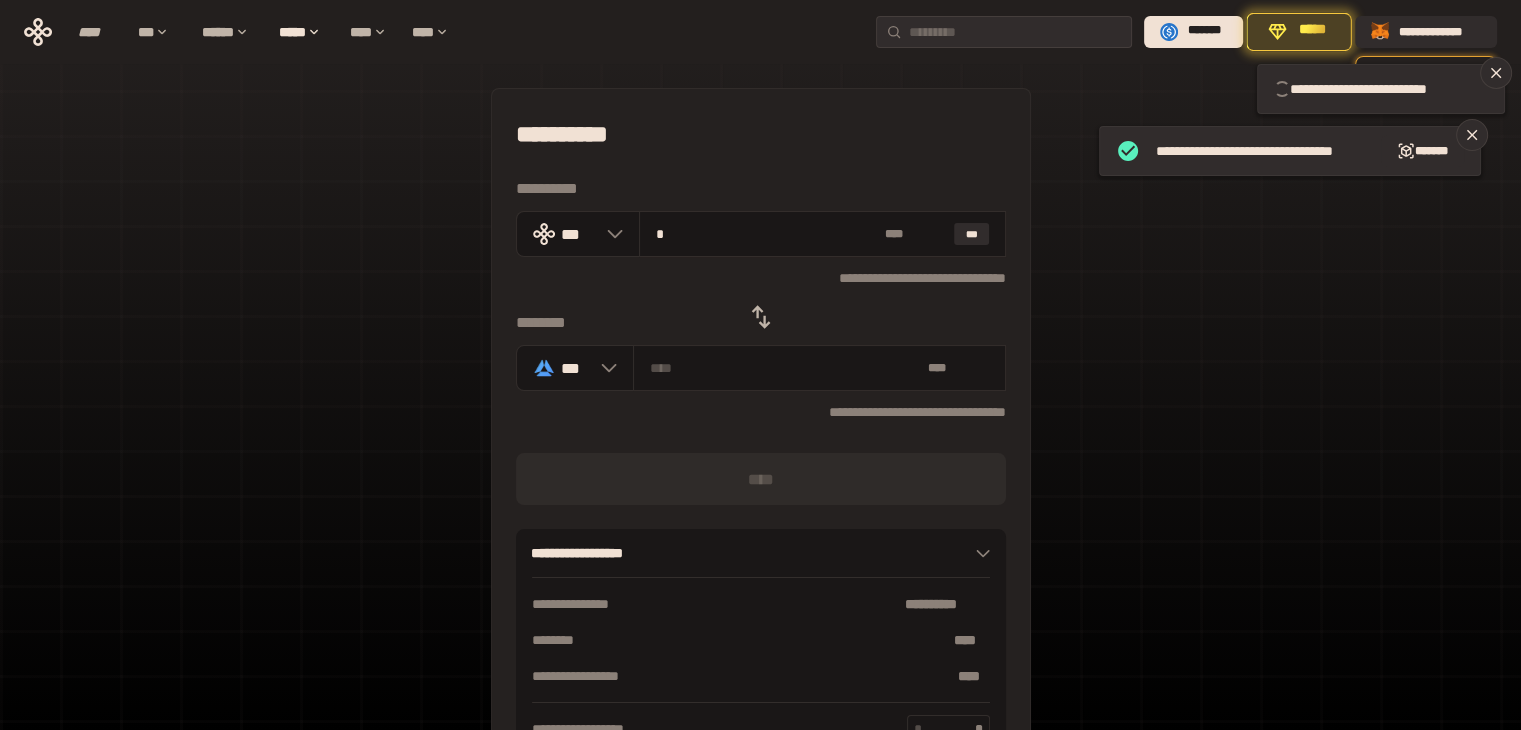 type 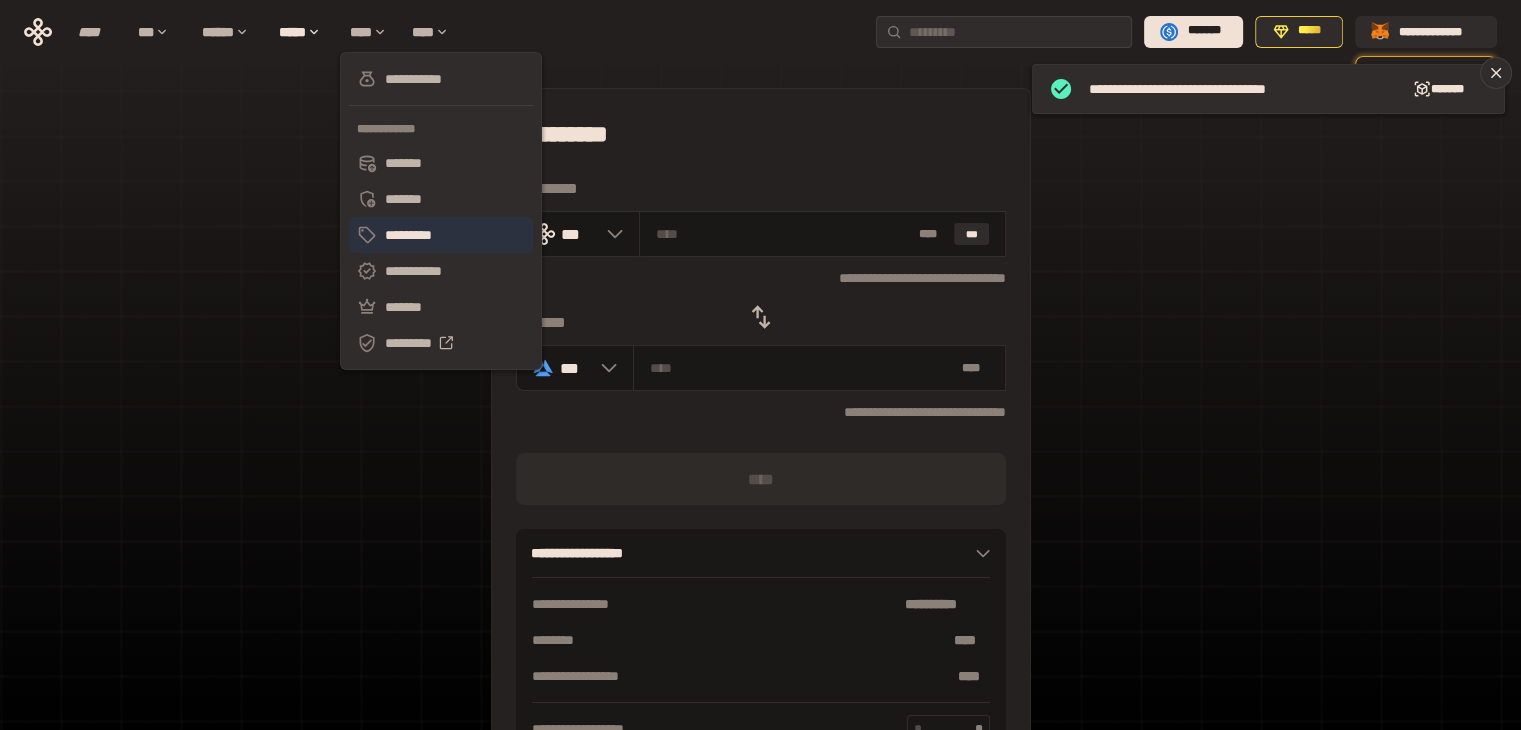 click on "*********" at bounding box center (441, 235) 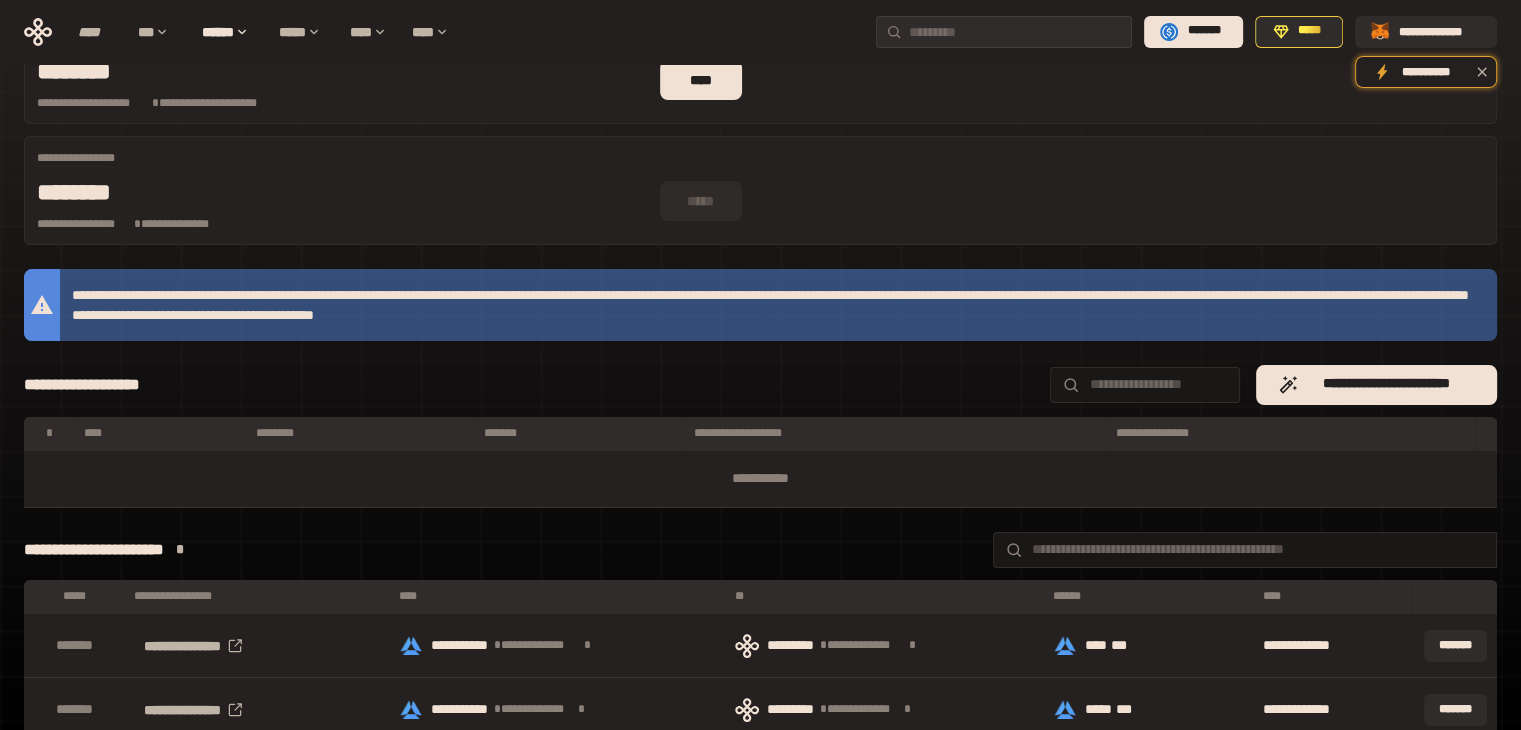 scroll, scrollTop: 91, scrollLeft: 0, axis: vertical 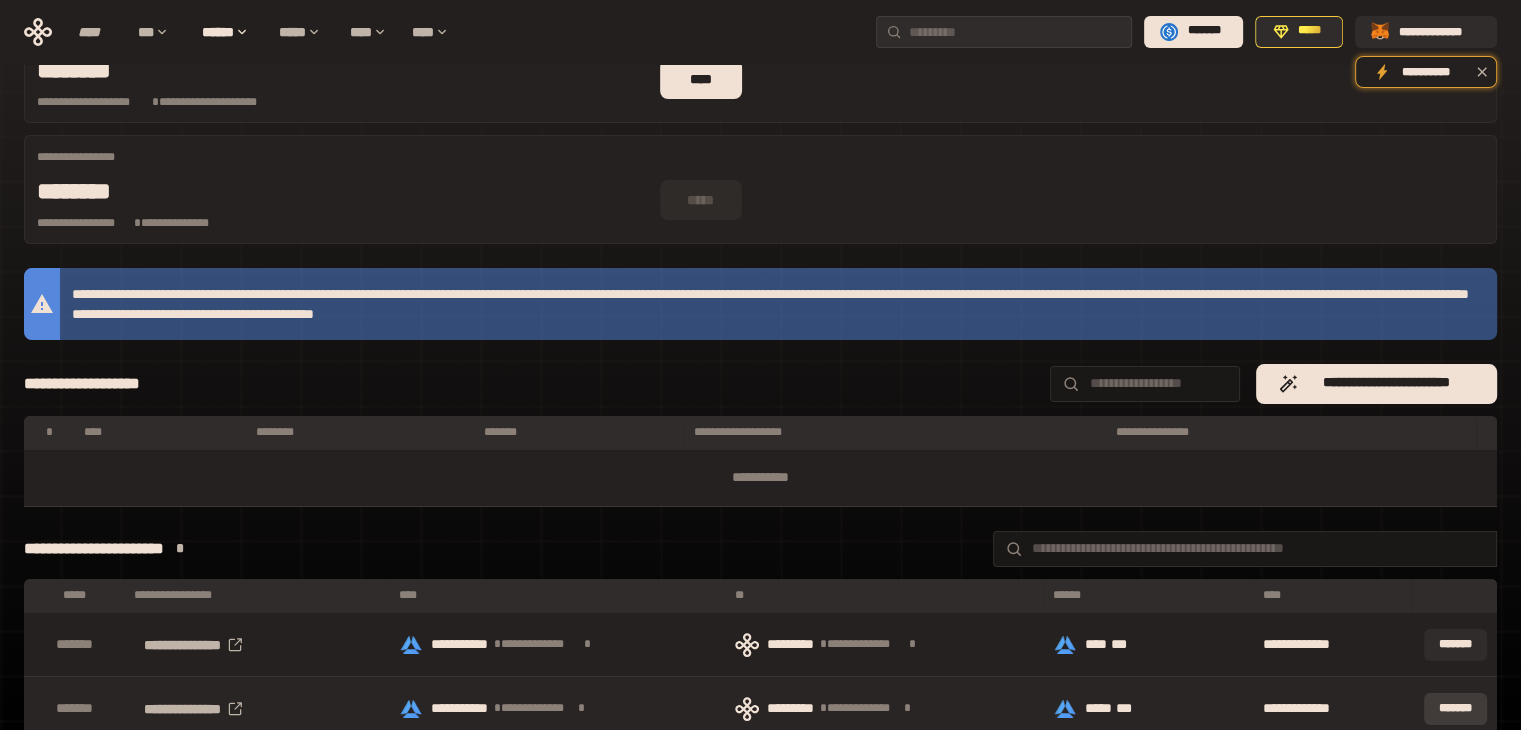 click on "*******" at bounding box center (1455, 709) 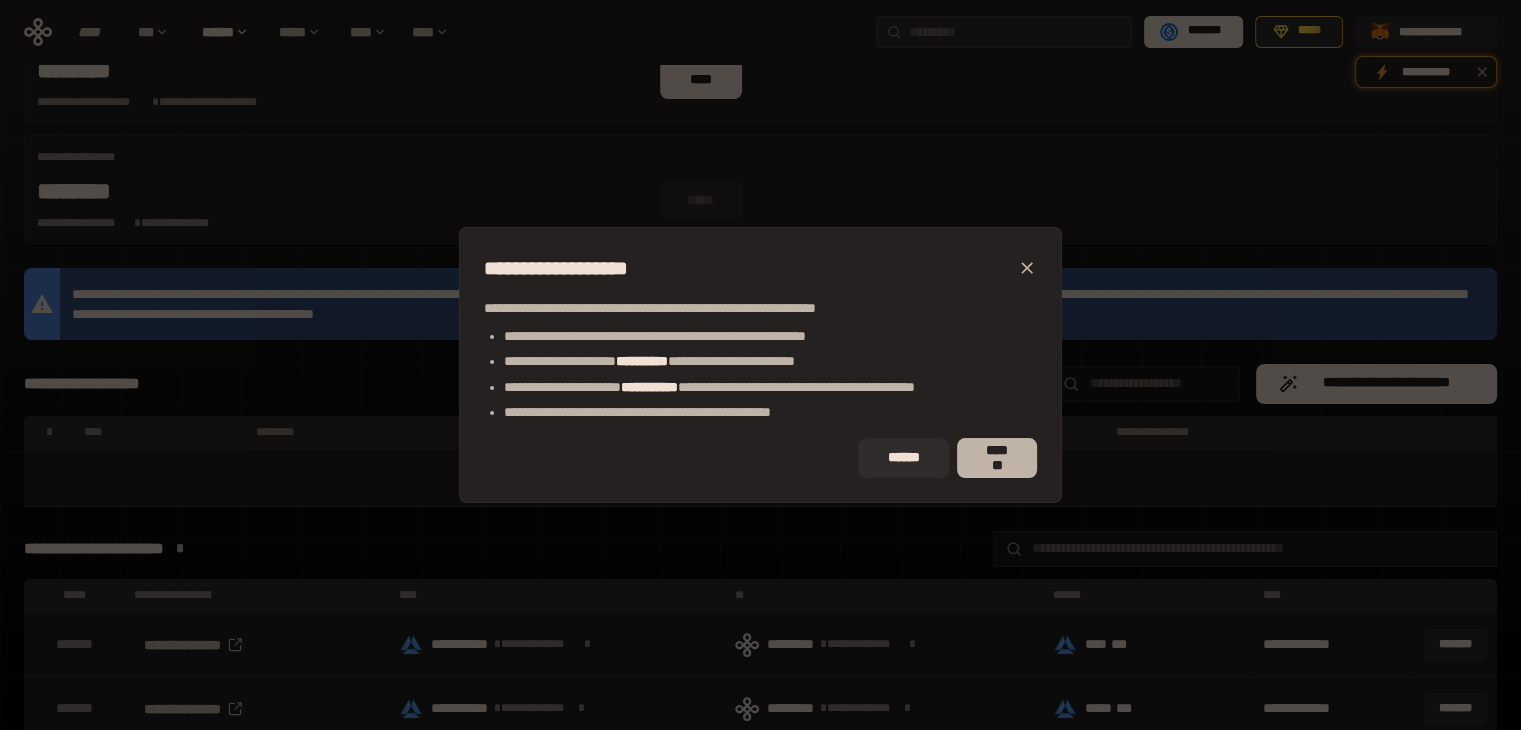 click on "*******" at bounding box center (997, 458) 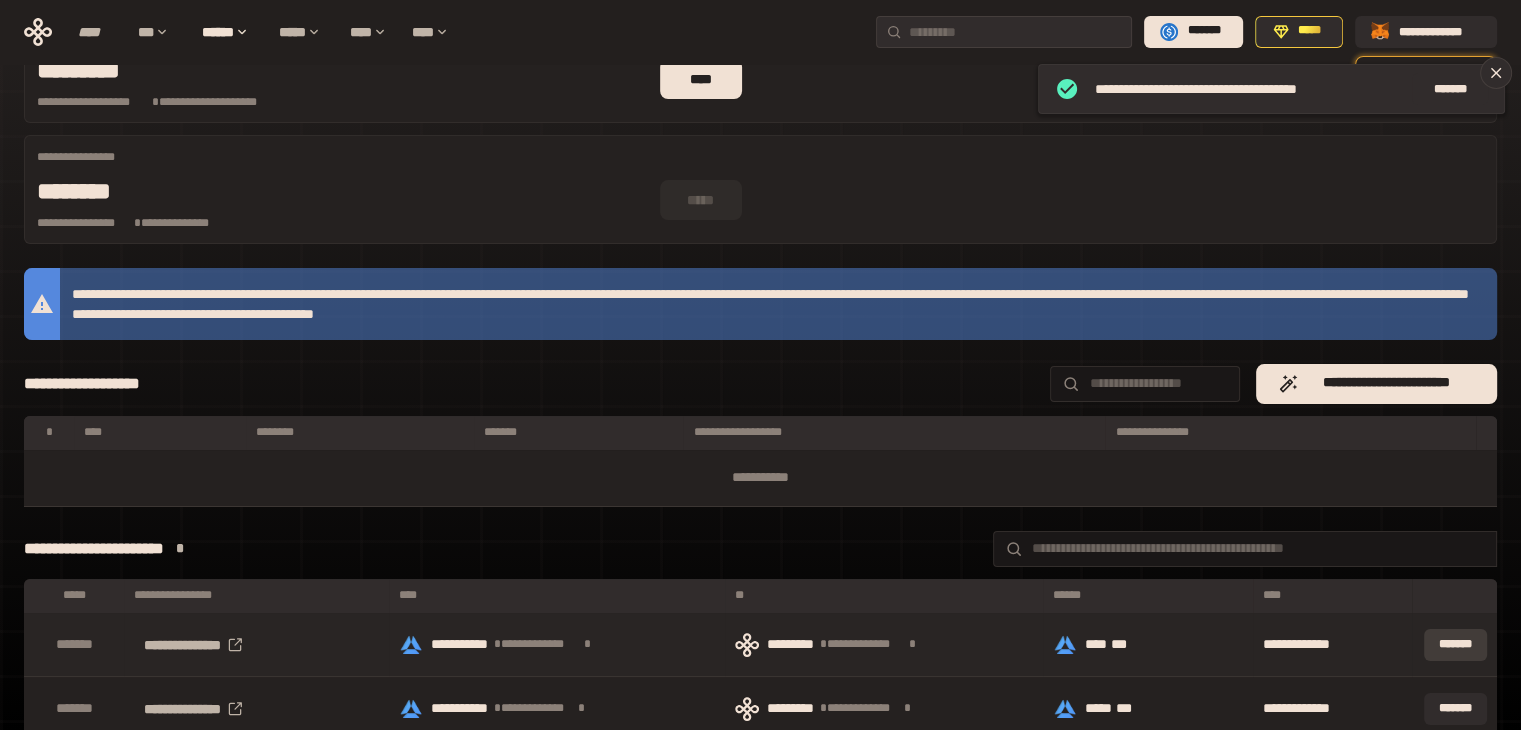 click on "*******" at bounding box center (1455, 645) 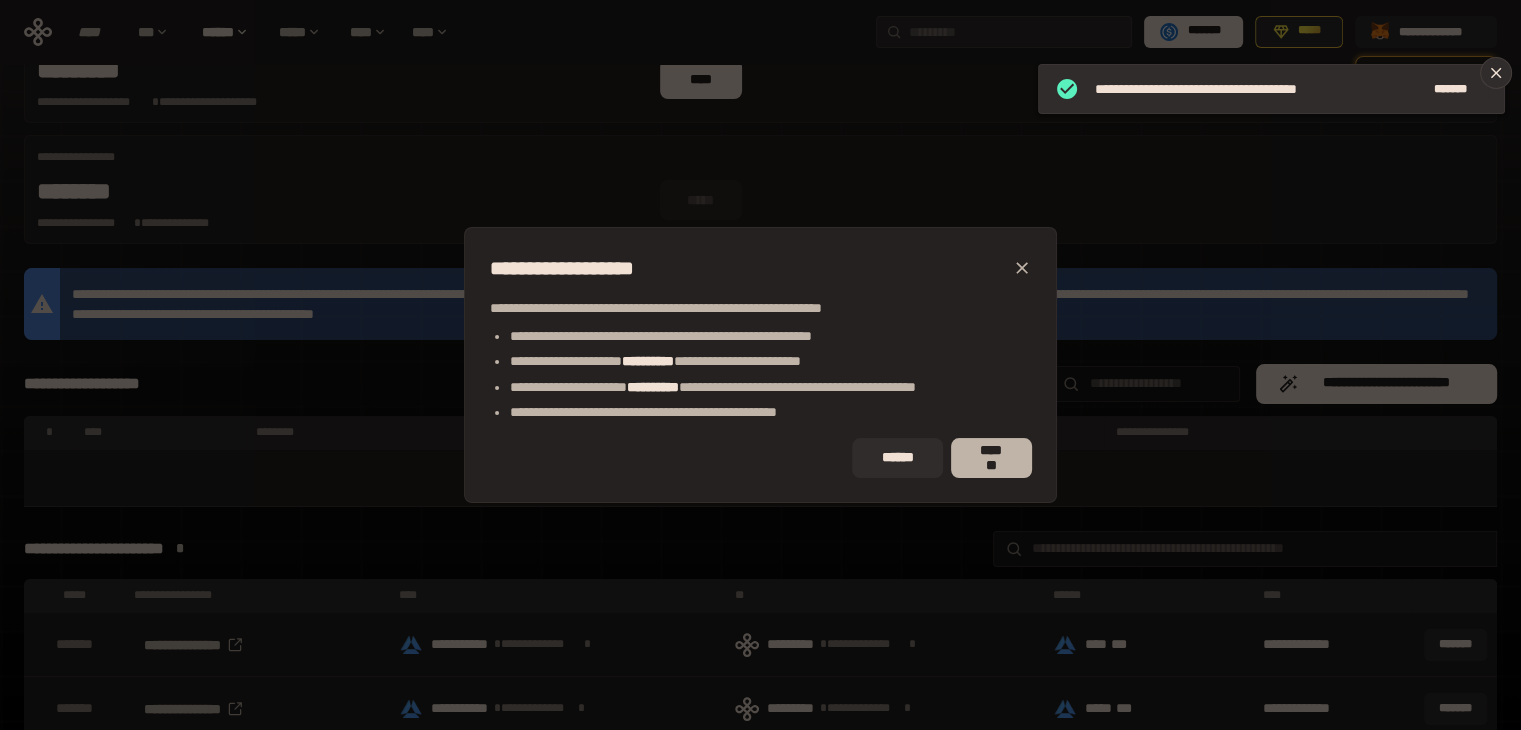 click on "*******" at bounding box center (991, 458) 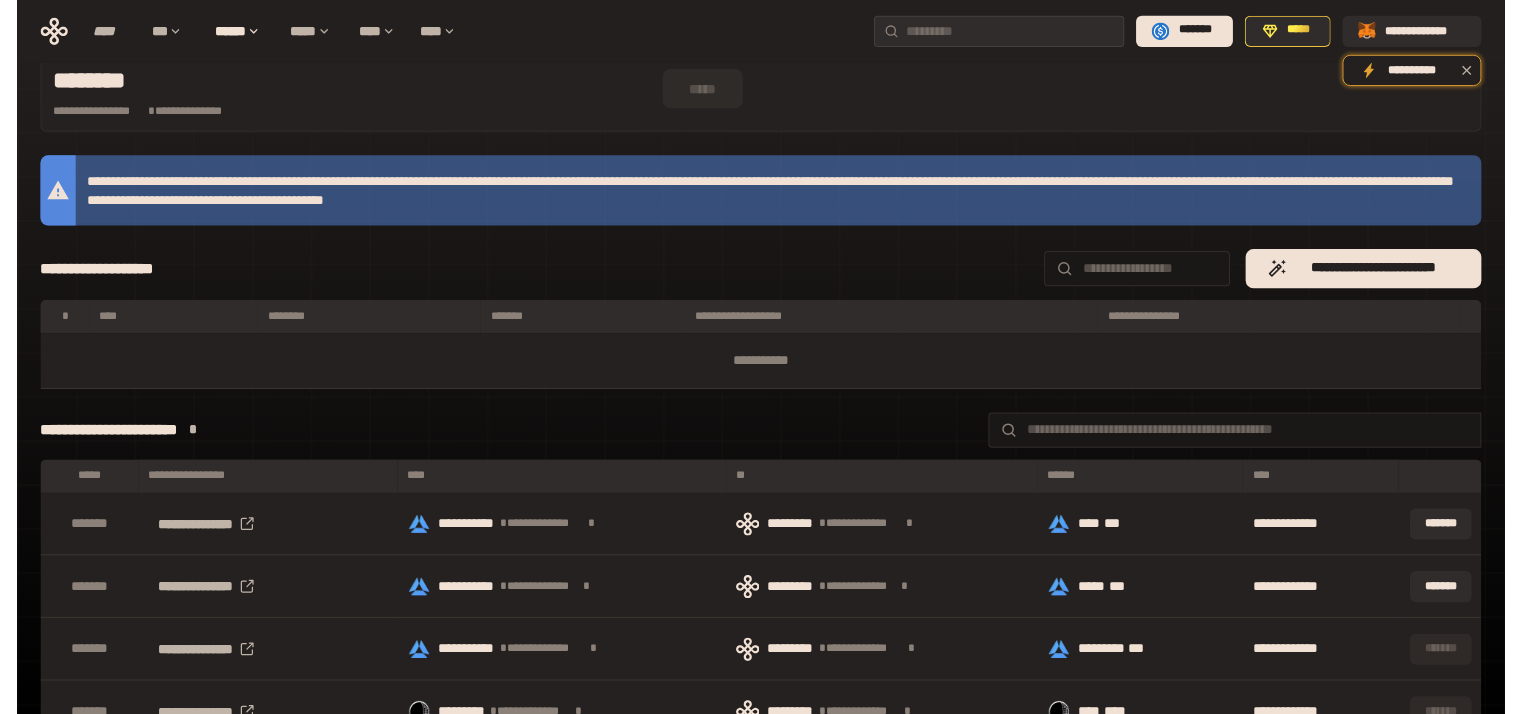 scroll, scrollTop: 0, scrollLeft: 0, axis: both 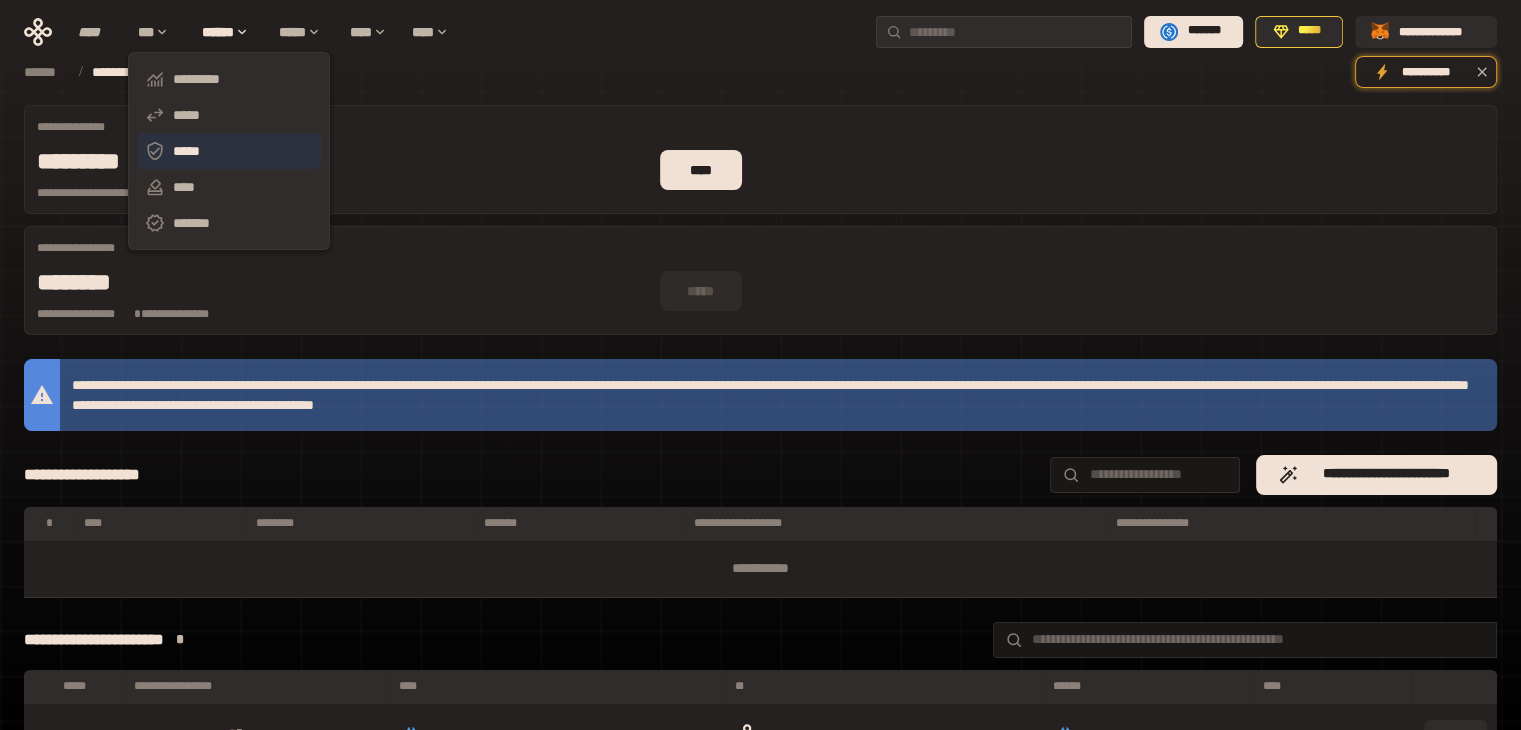 click on "*****" at bounding box center (229, 151) 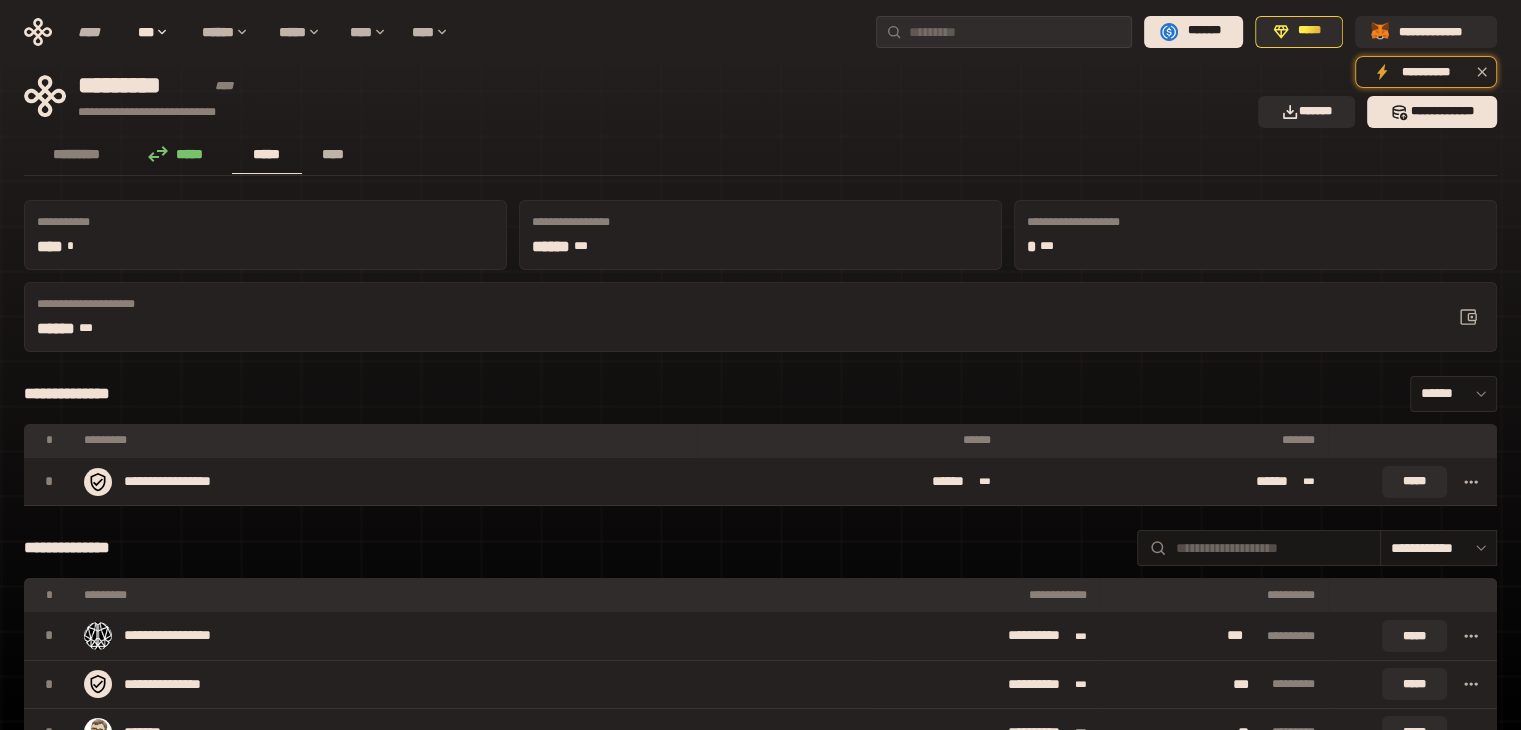click on "****" at bounding box center [333, 154] 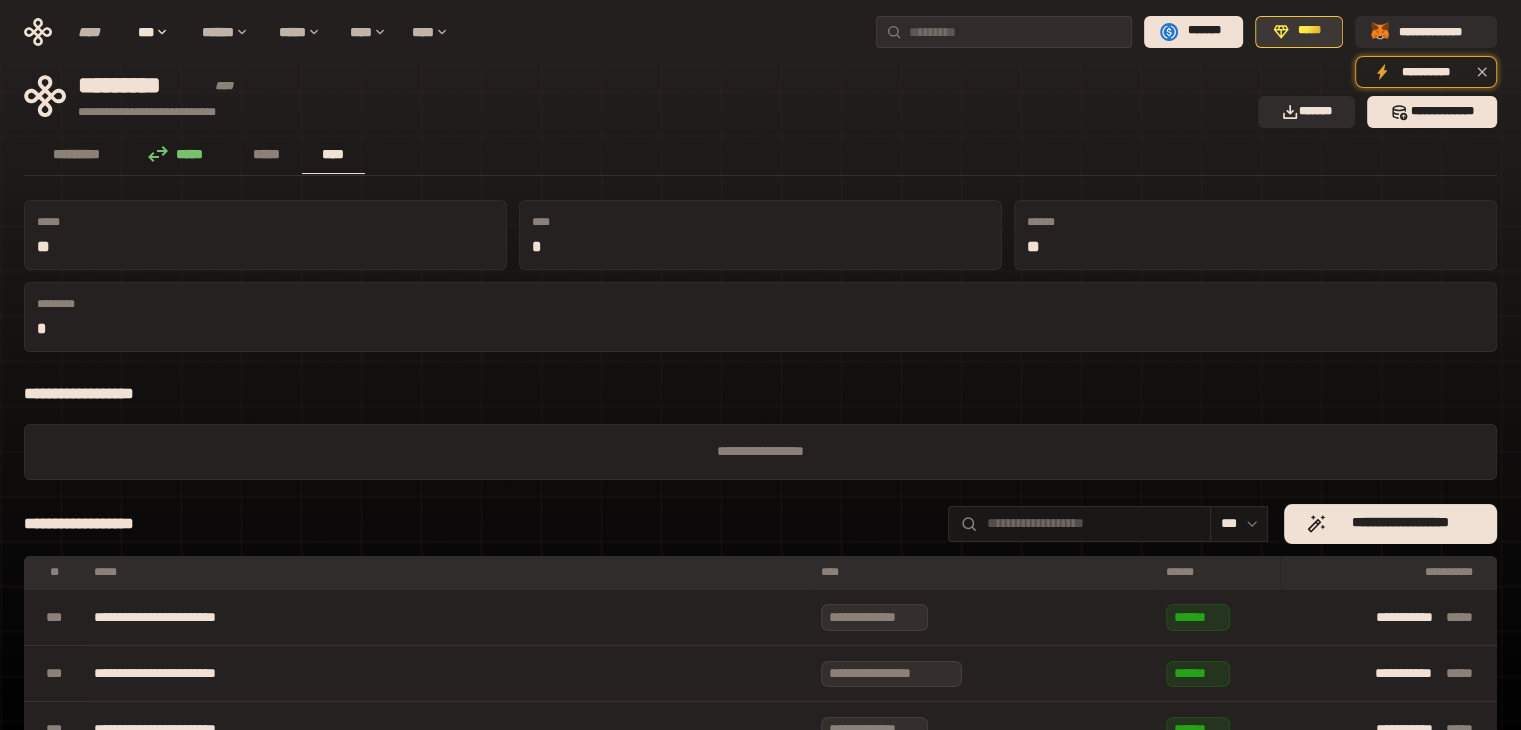 click on "*****" at bounding box center (1310, 31) 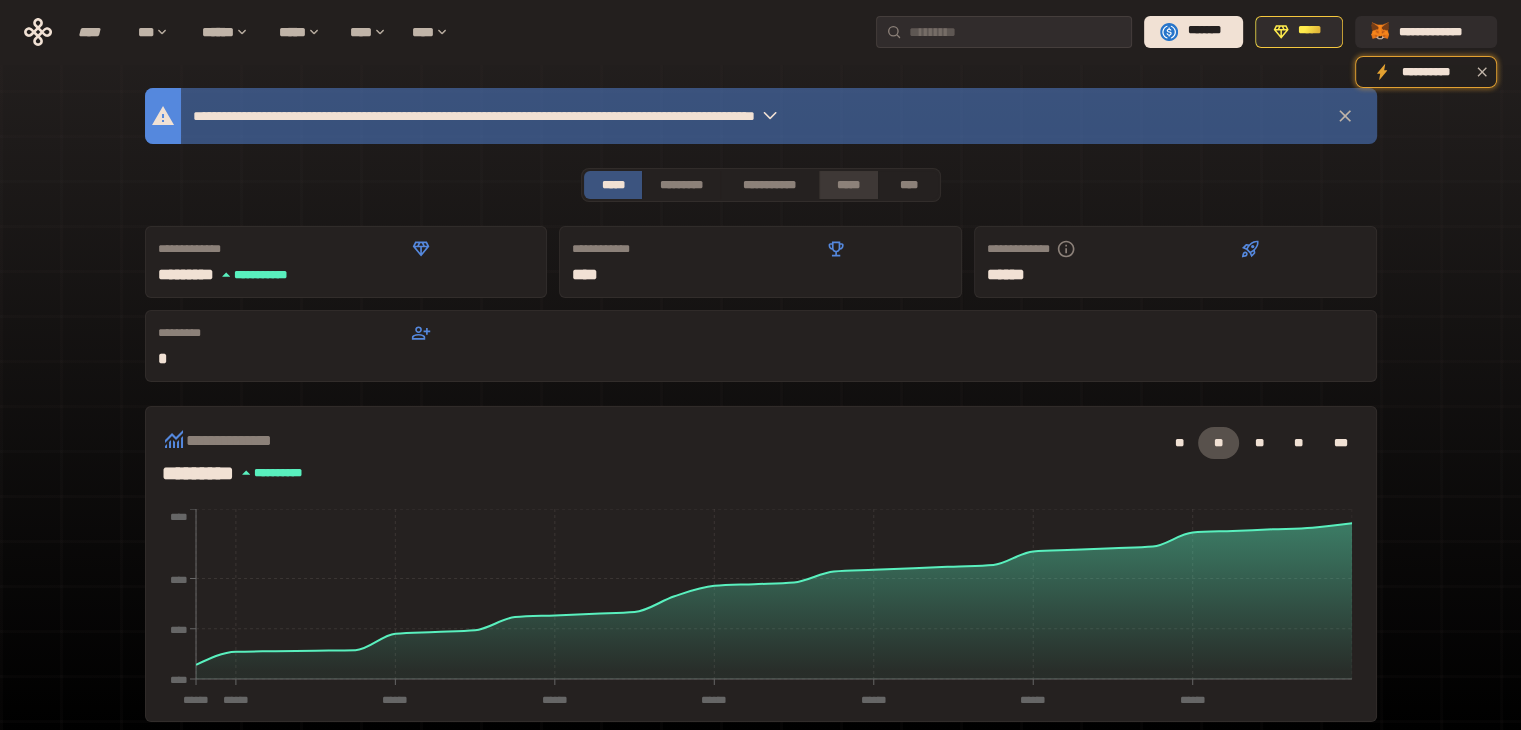 click on "*****" at bounding box center [849, 185] 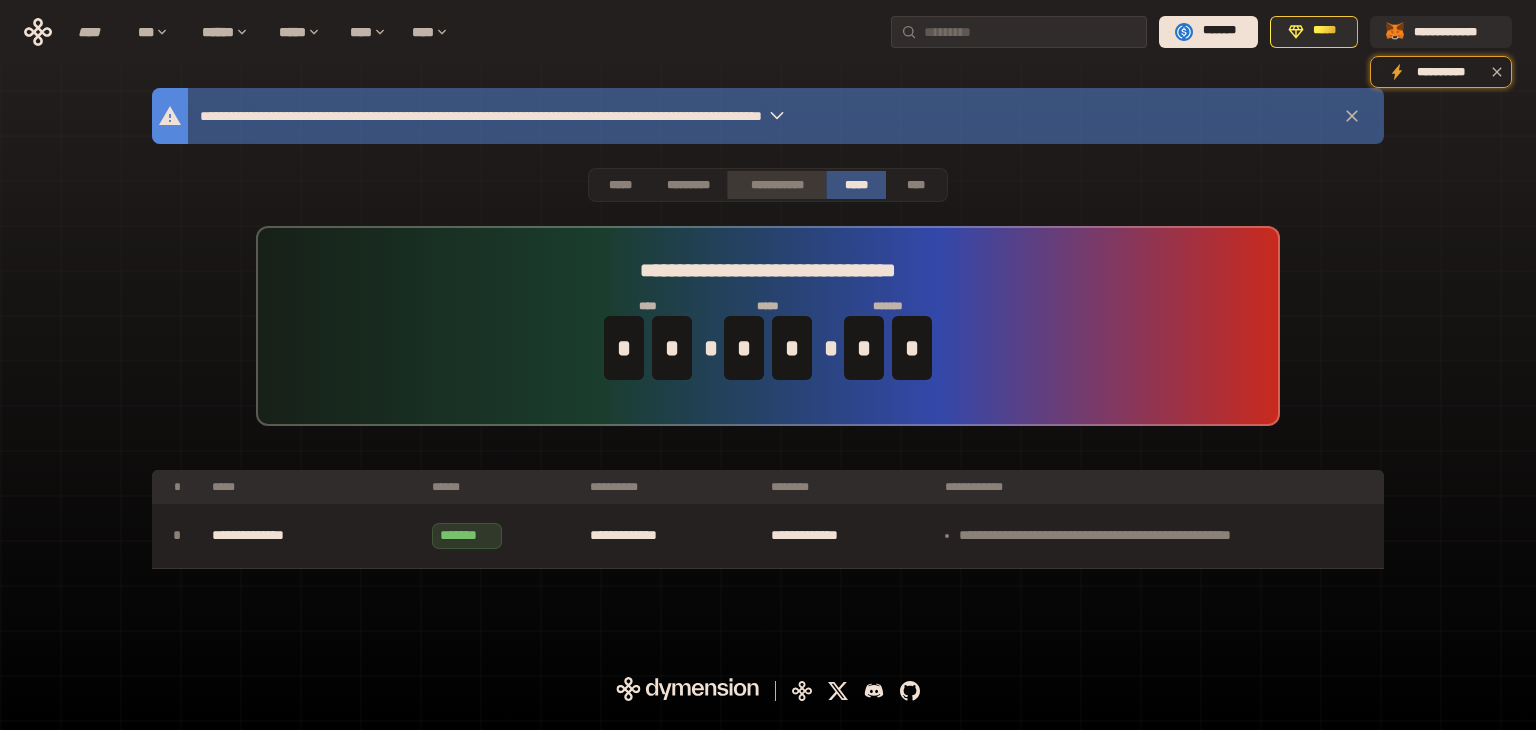 click on "**********" at bounding box center (776, 185) 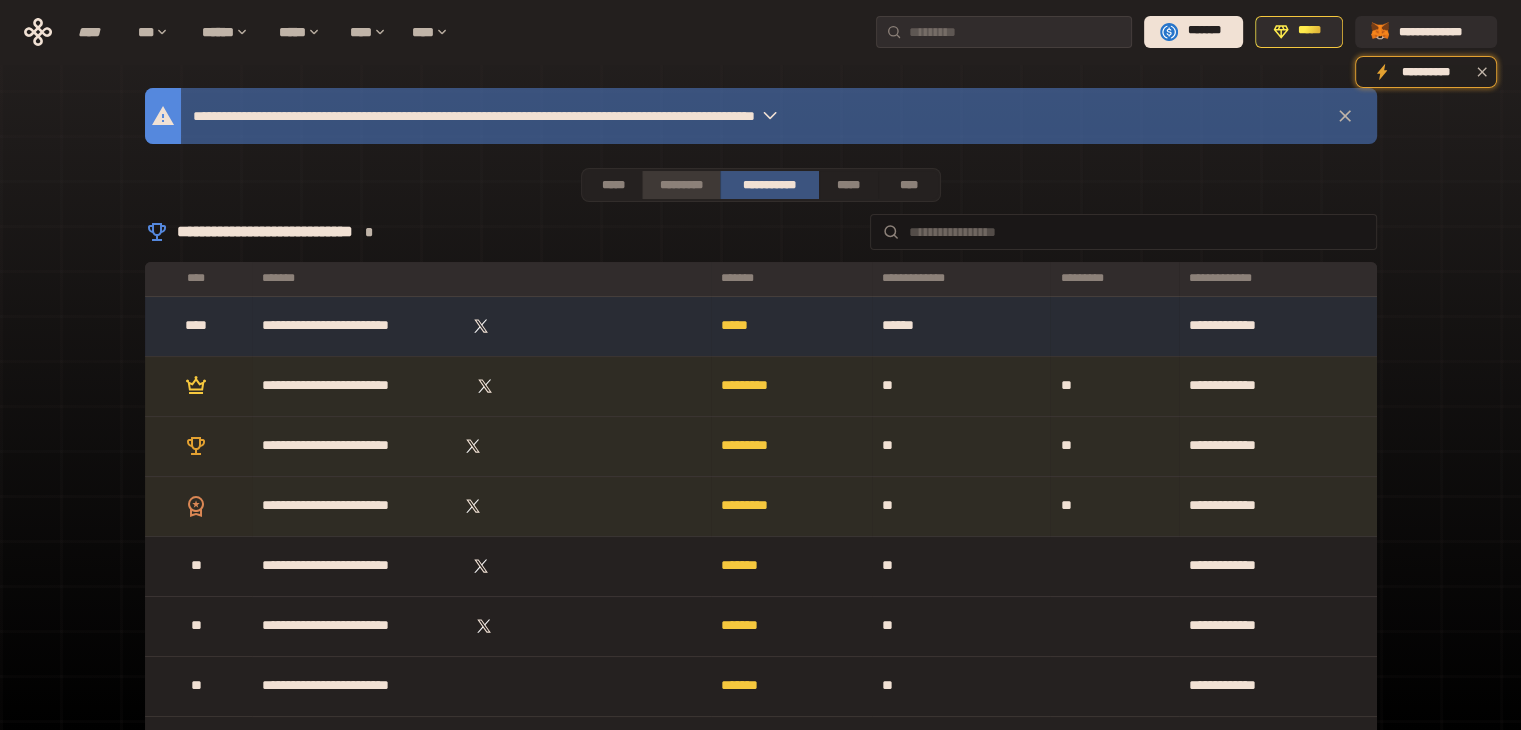 click on "*********" at bounding box center (680, 185) 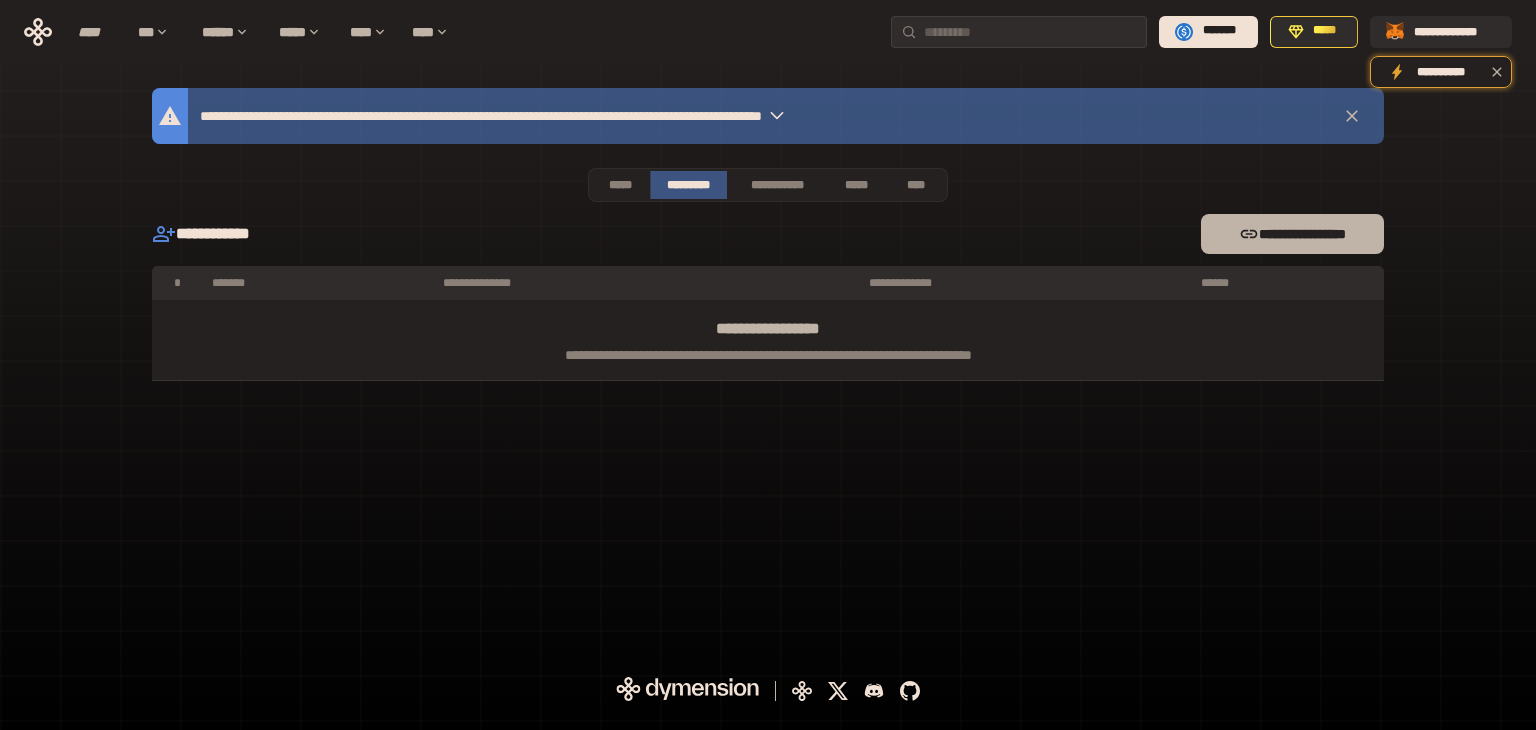 click on "**********" at bounding box center [1292, 234] 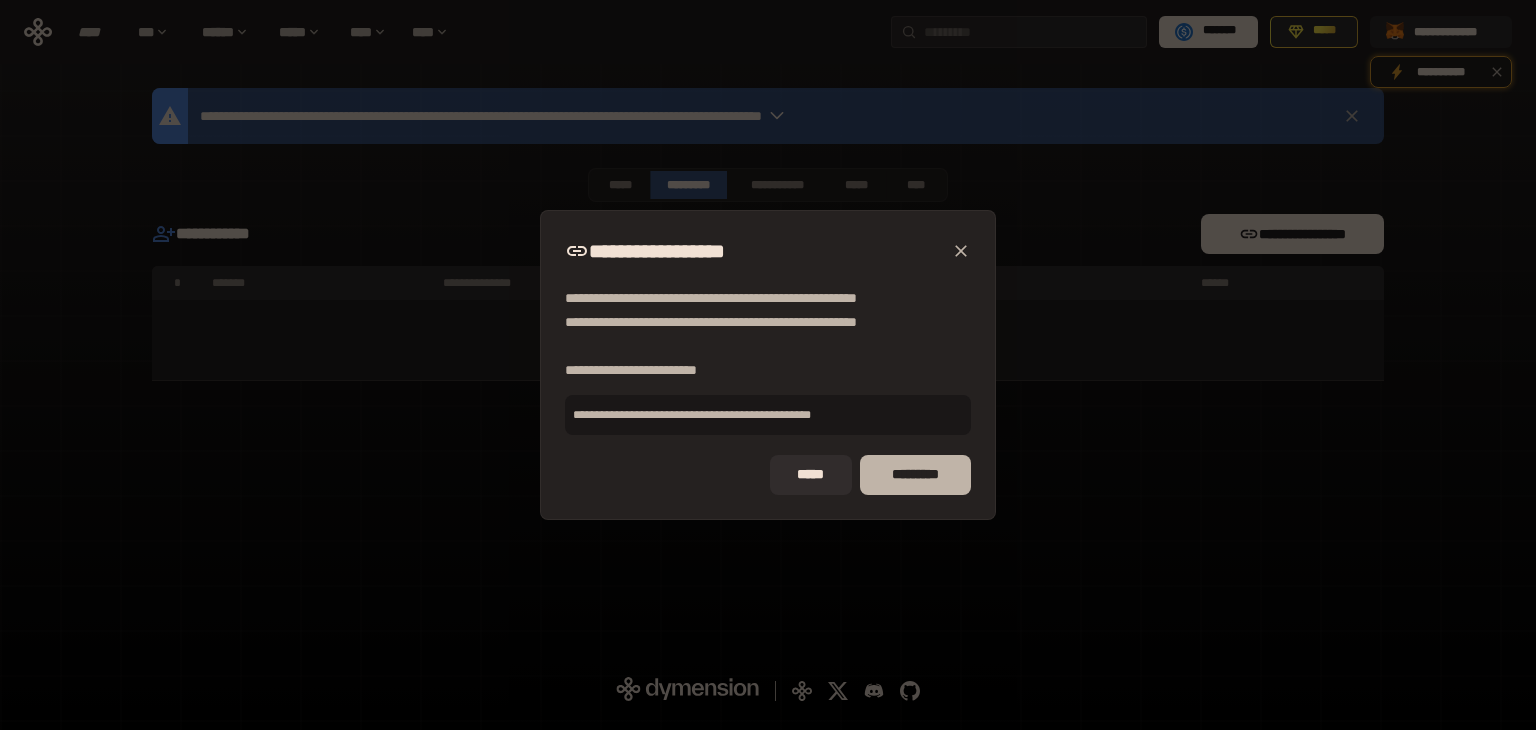 click on "*********" at bounding box center [915, 475] 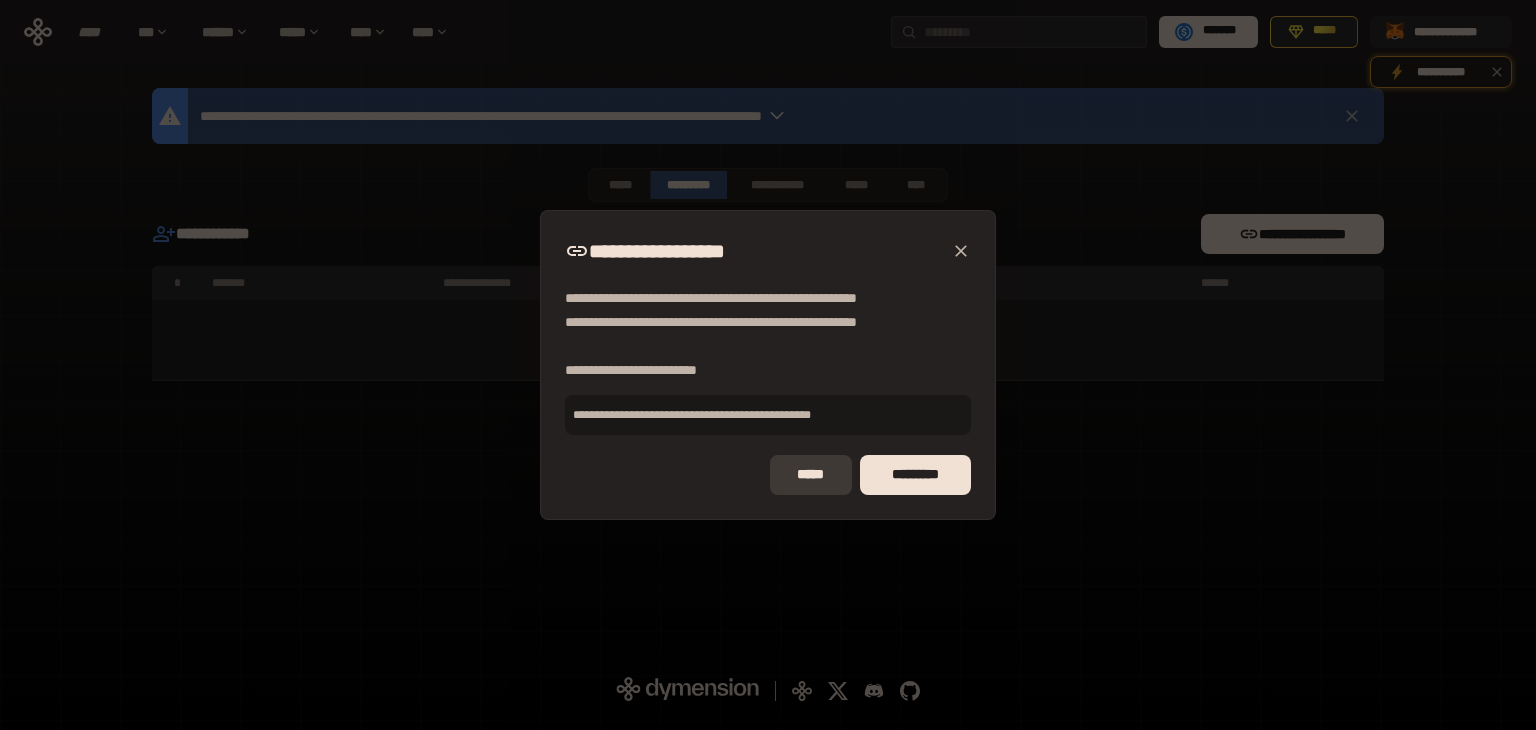 click on "*****" at bounding box center (811, 475) 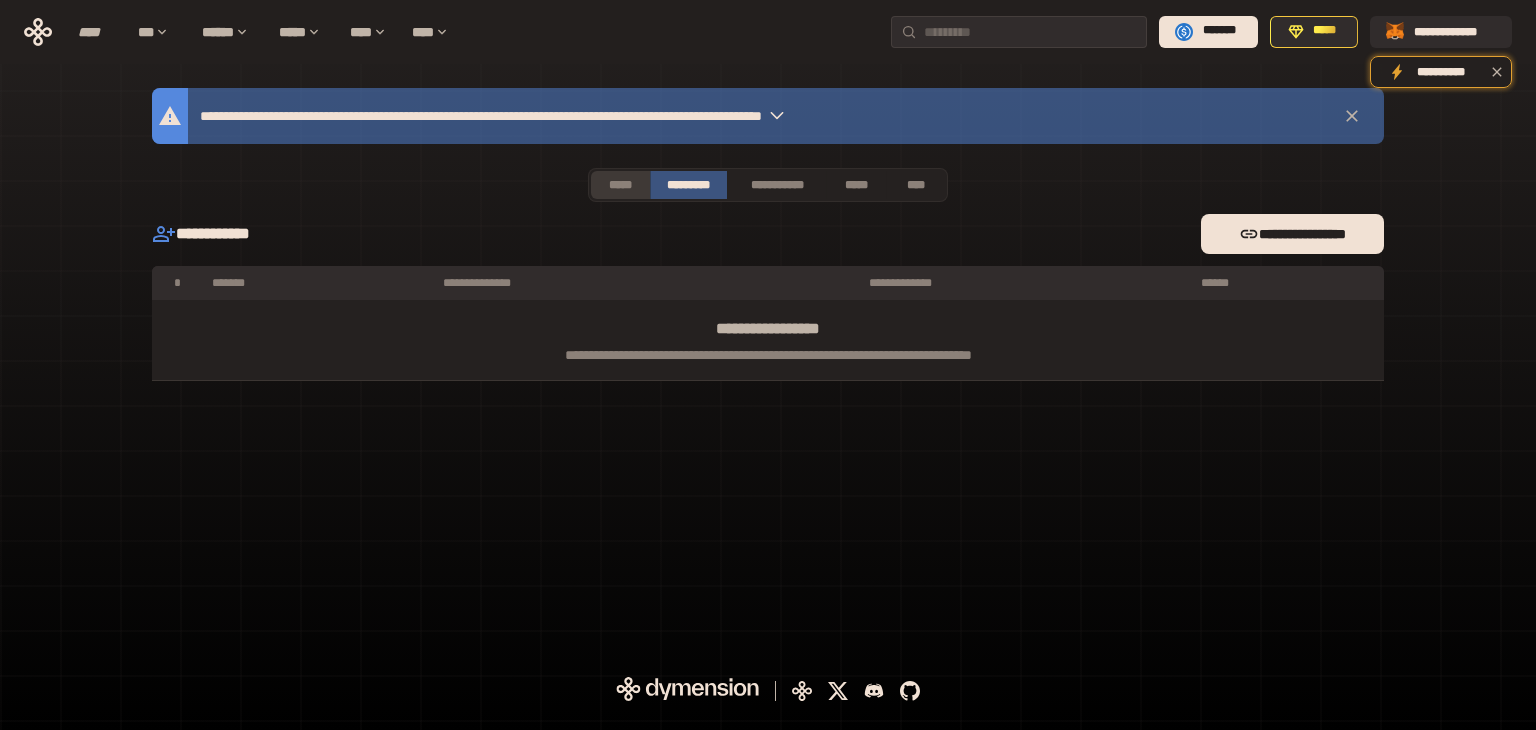 click on "*****" at bounding box center [620, 185] 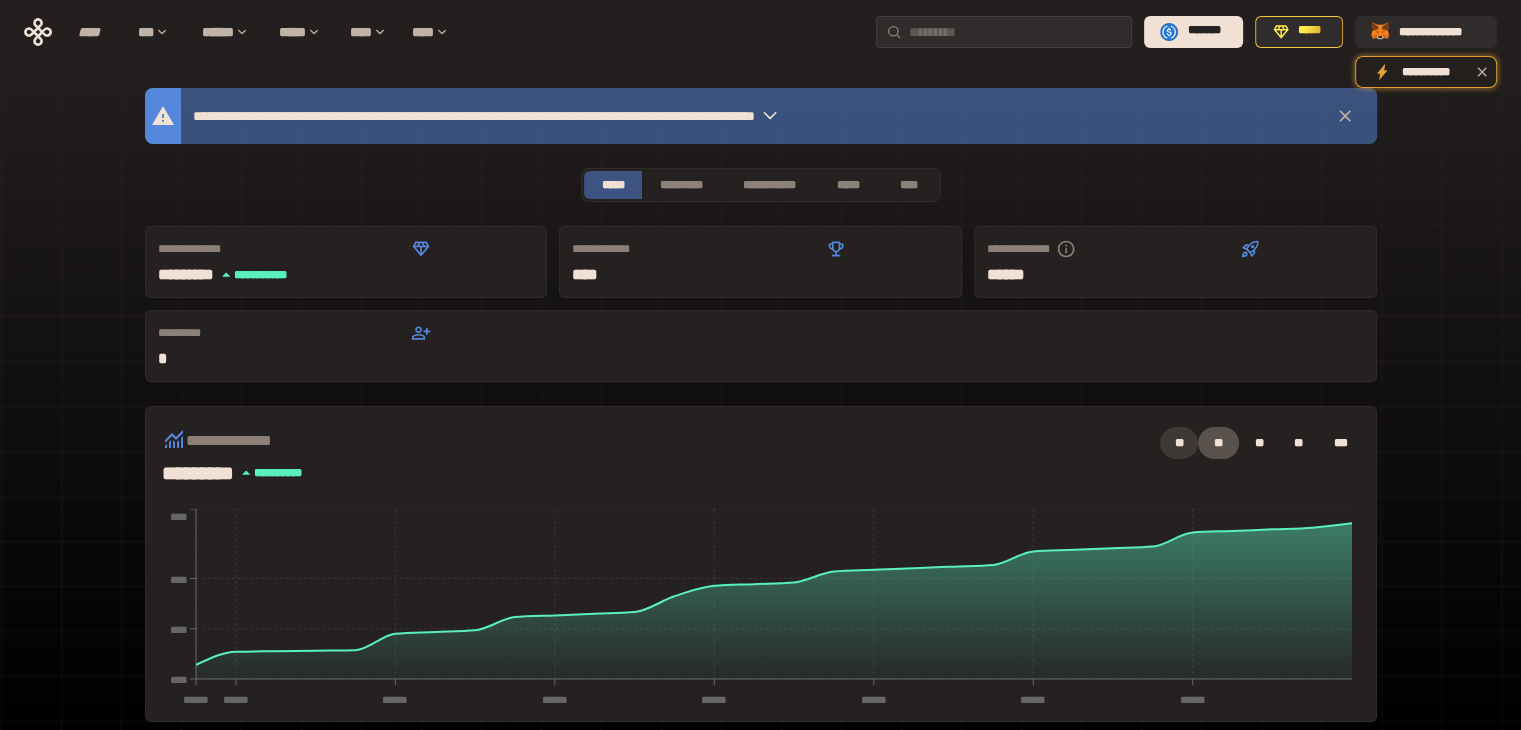 click on "**" at bounding box center [1179, 443] 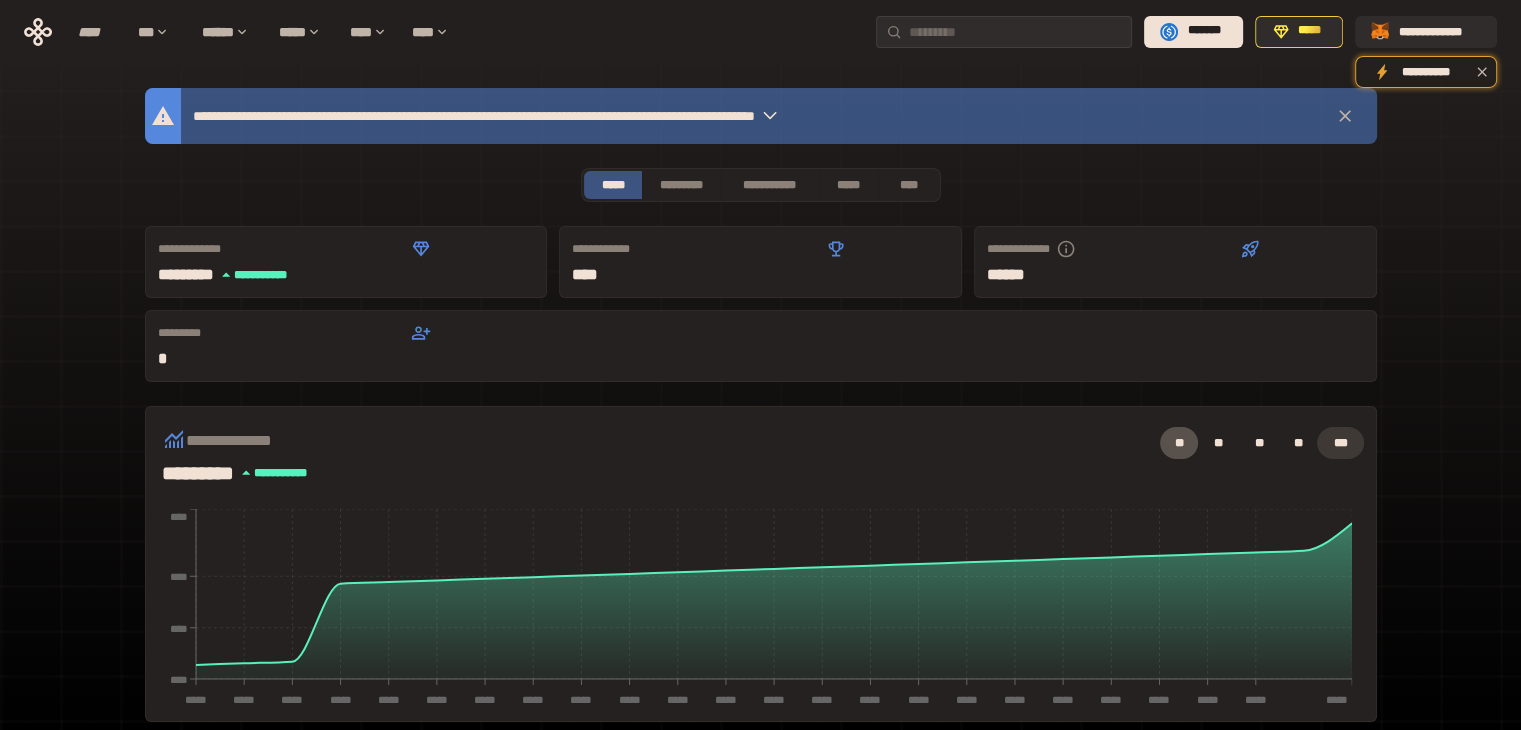 click on "***" at bounding box center (1340, 443) 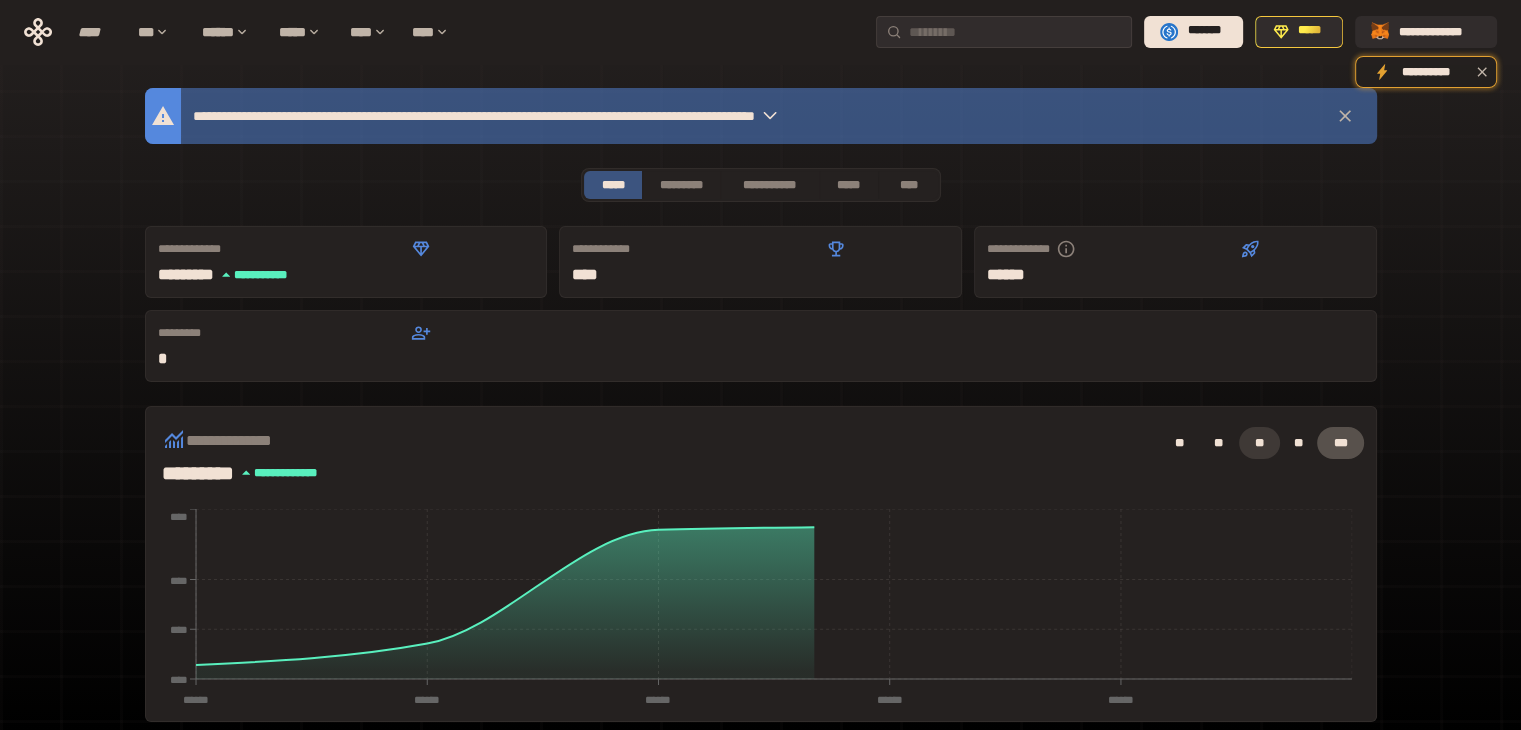 click on "**" at bounding box center [1259, 443] 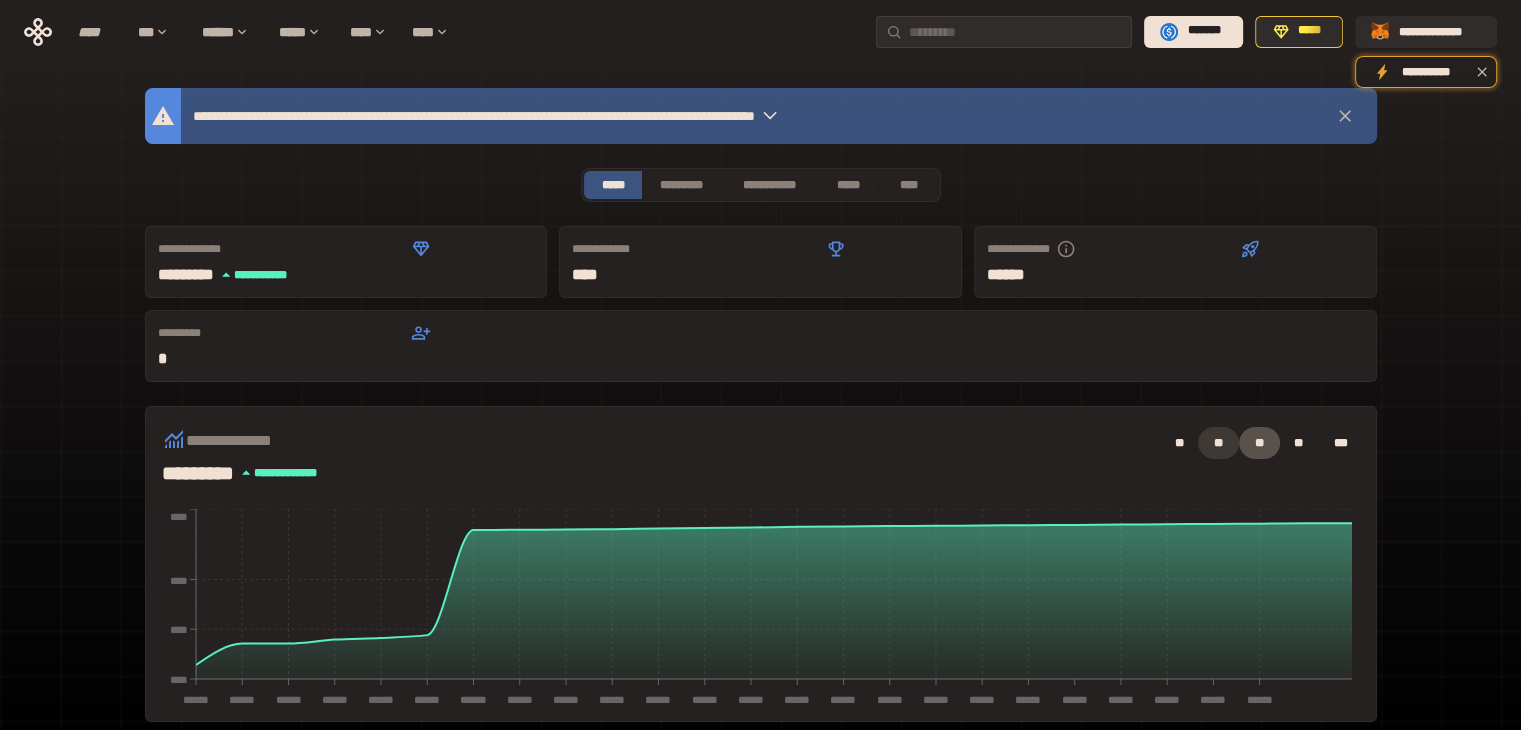 click on "**" at bounding box center [1218, 443] 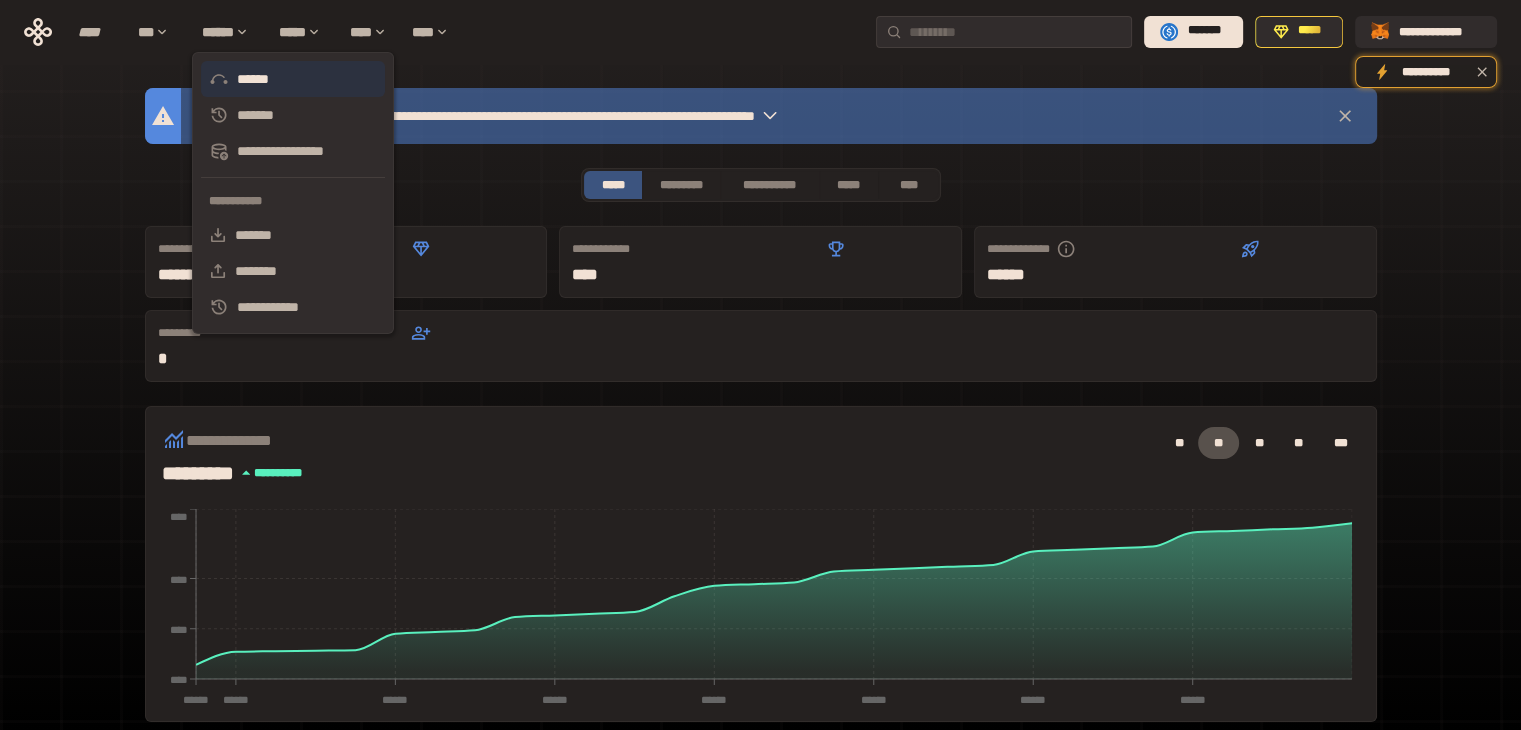 click on "******" at bounding box center [293, 79] 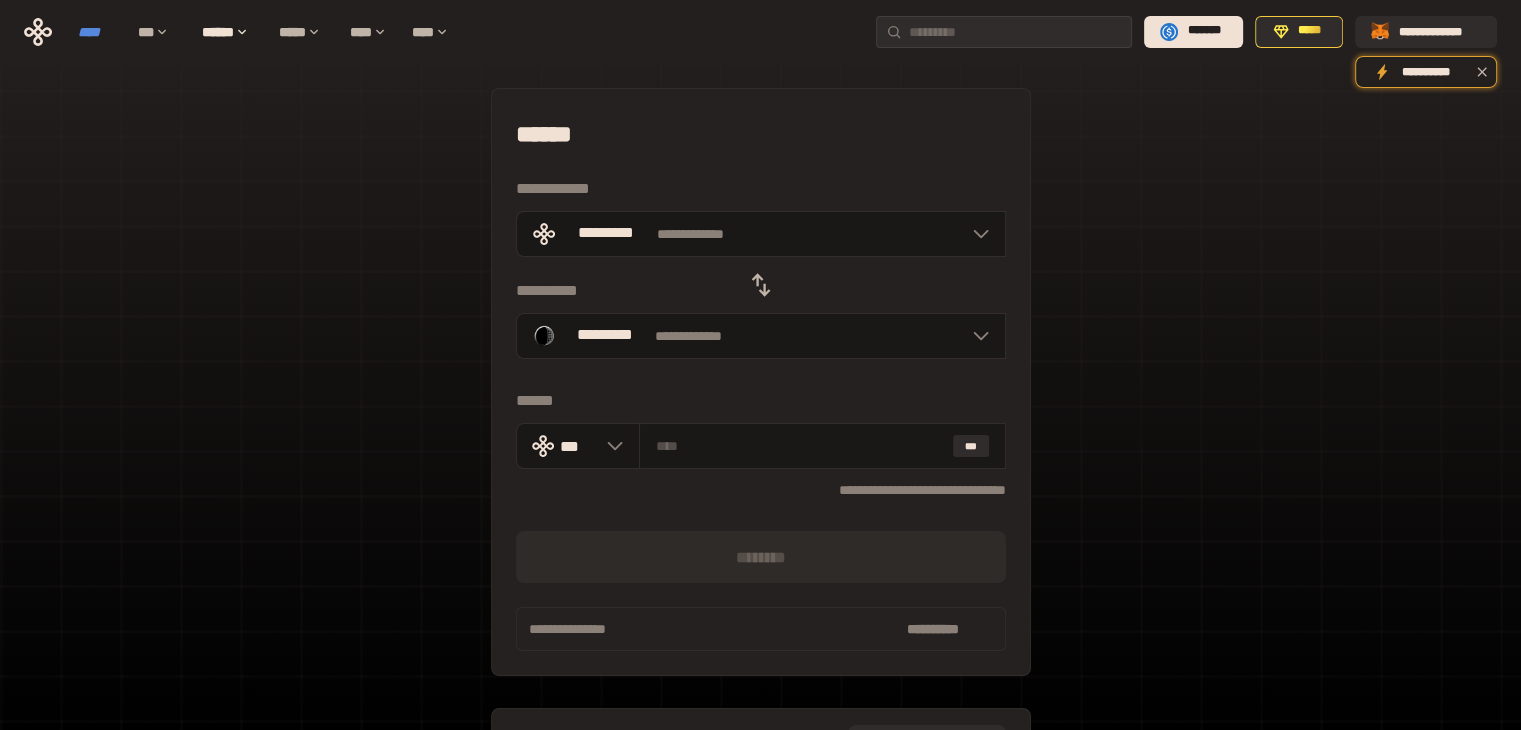 click on "****" at bounding box center (98, 32) 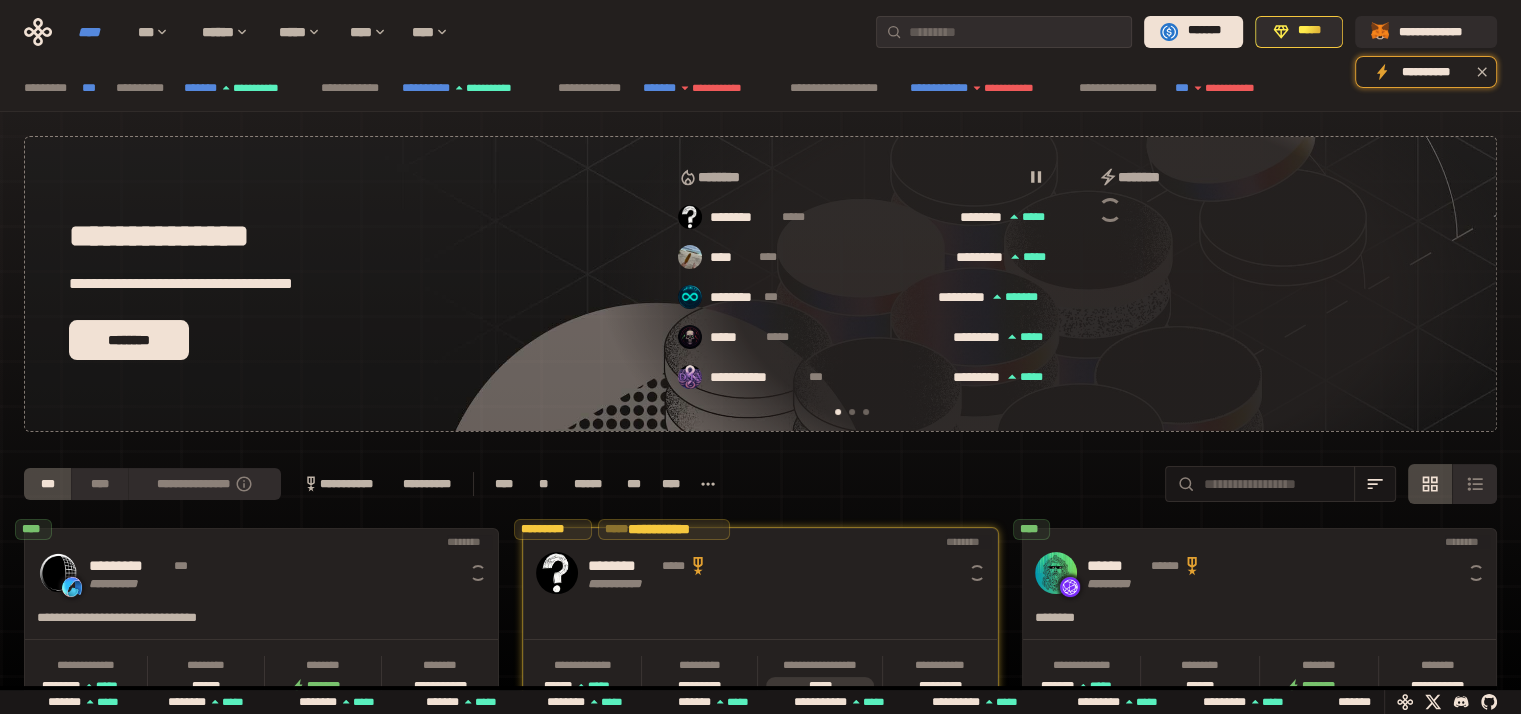 scroll, scrollTop: 0, scrollLeft: 16, axis: horizontal 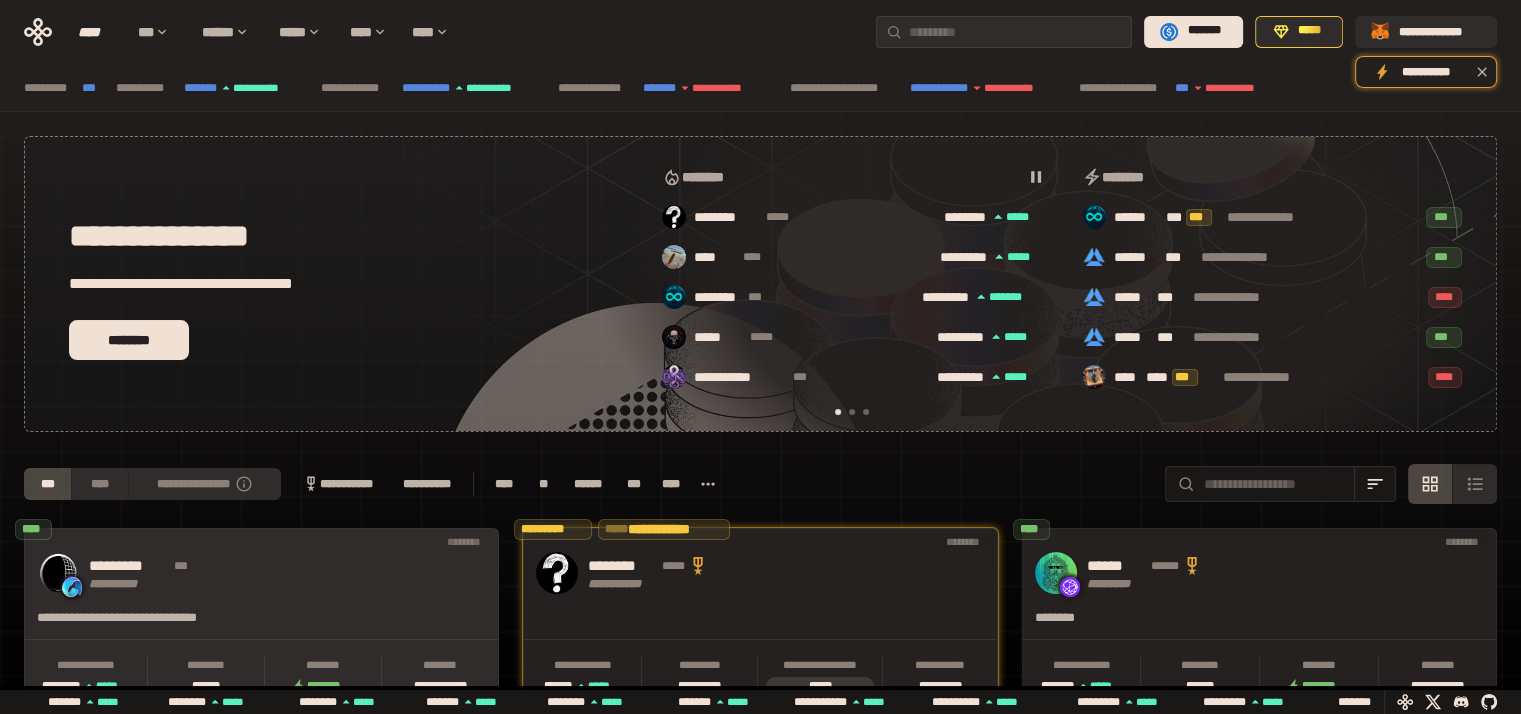 click on "**********" at bounding box center (209, 573) 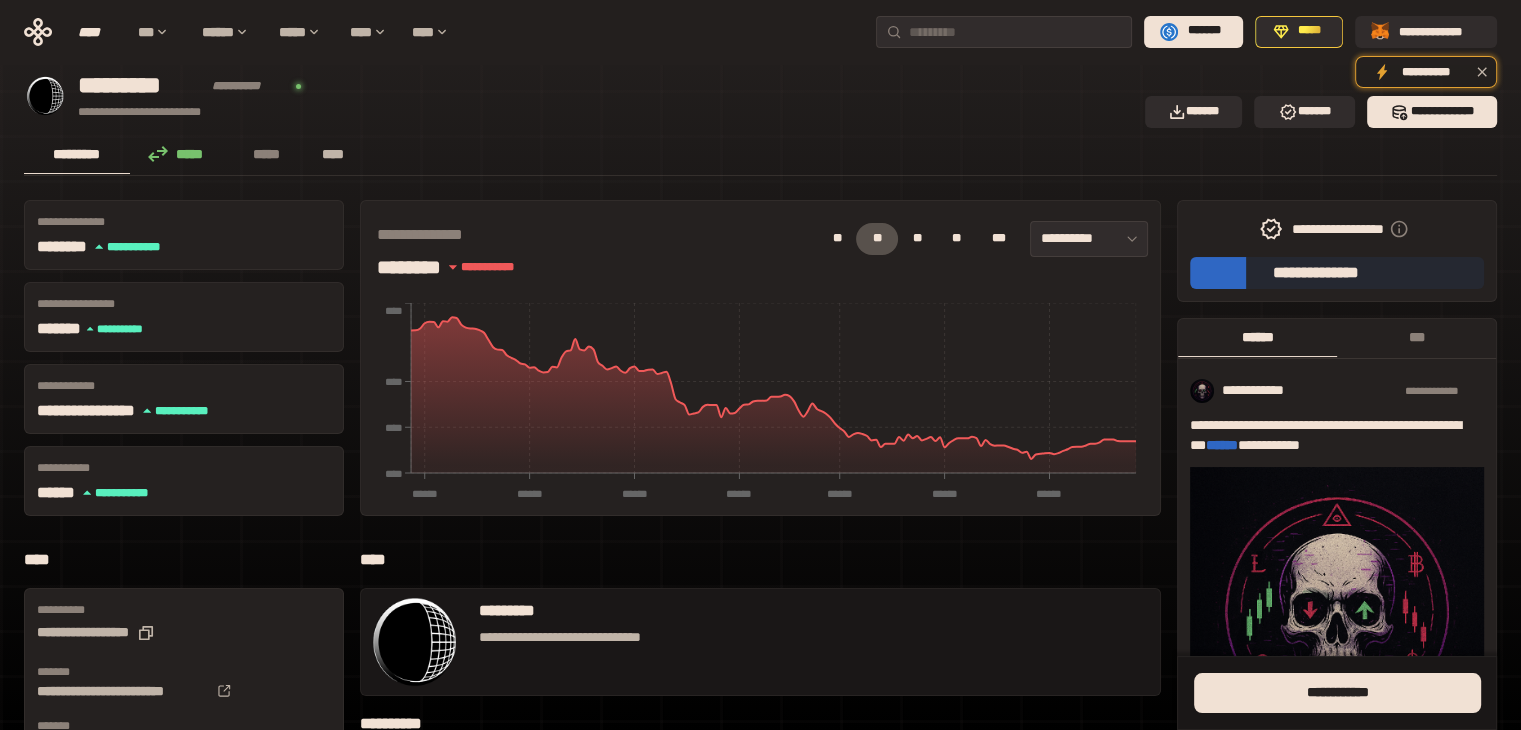 click on "****" at bounding box center (333, 154) 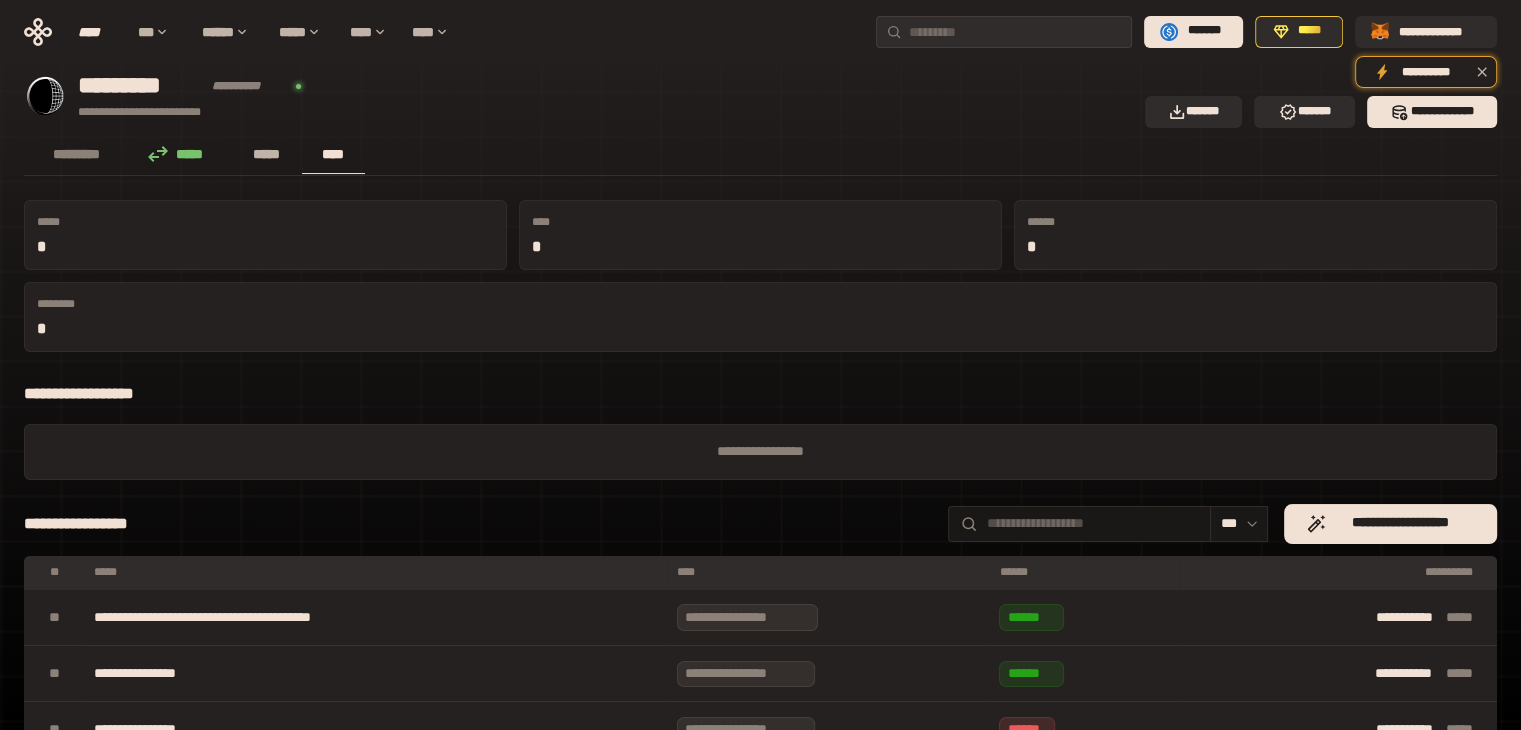 click on "*****" at bounding box center (267, 154) 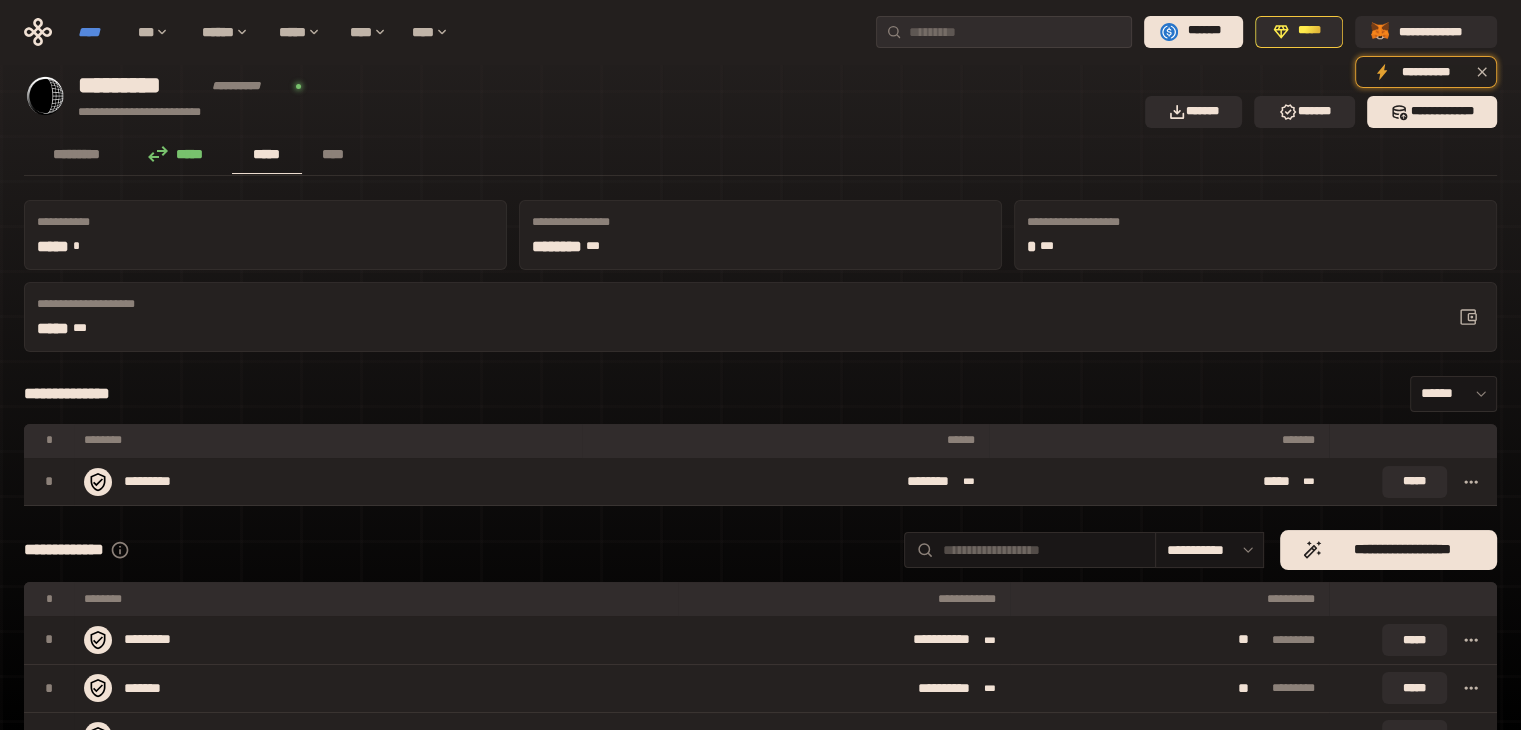click on "****" at bounding box center (98, 32) 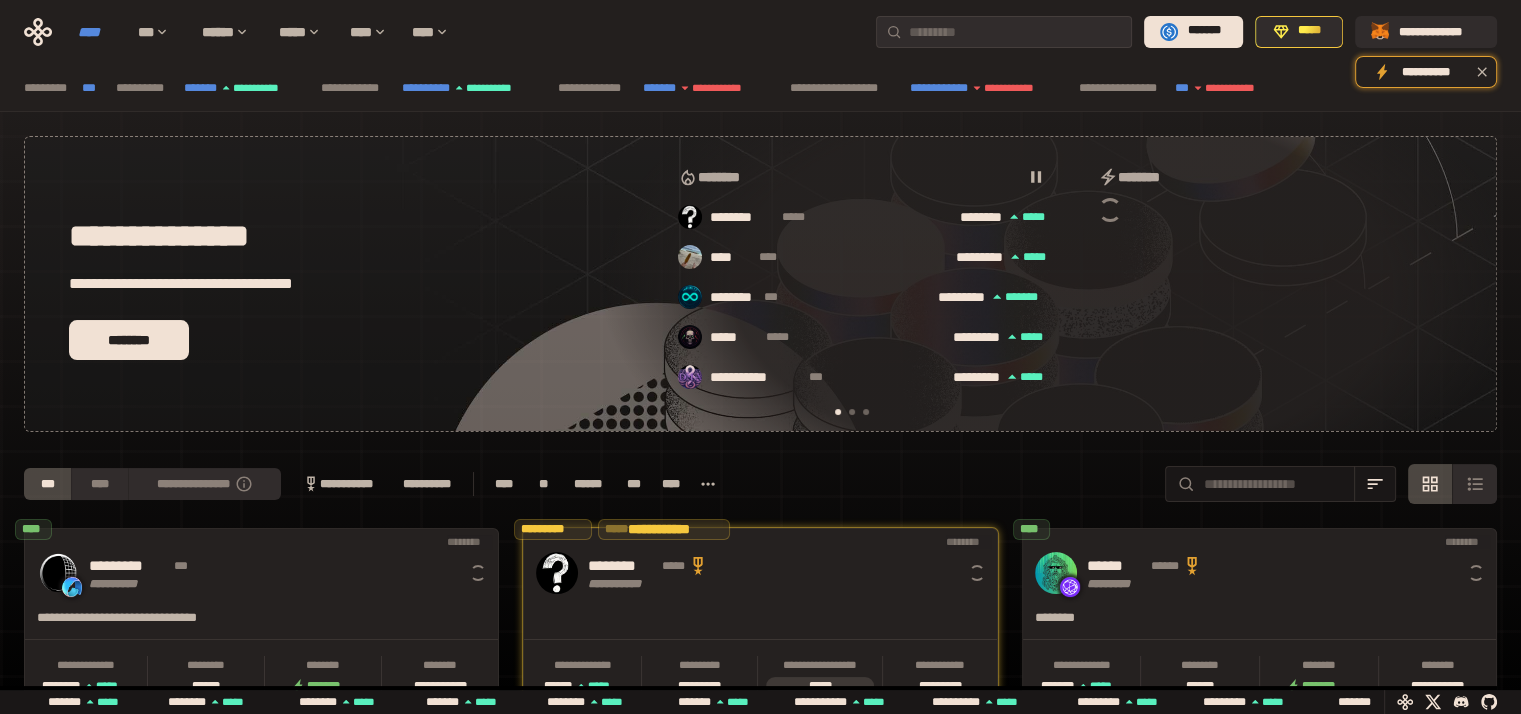 scroll, scrollTop: 0, scrollLeft: 16, axis: horizontal 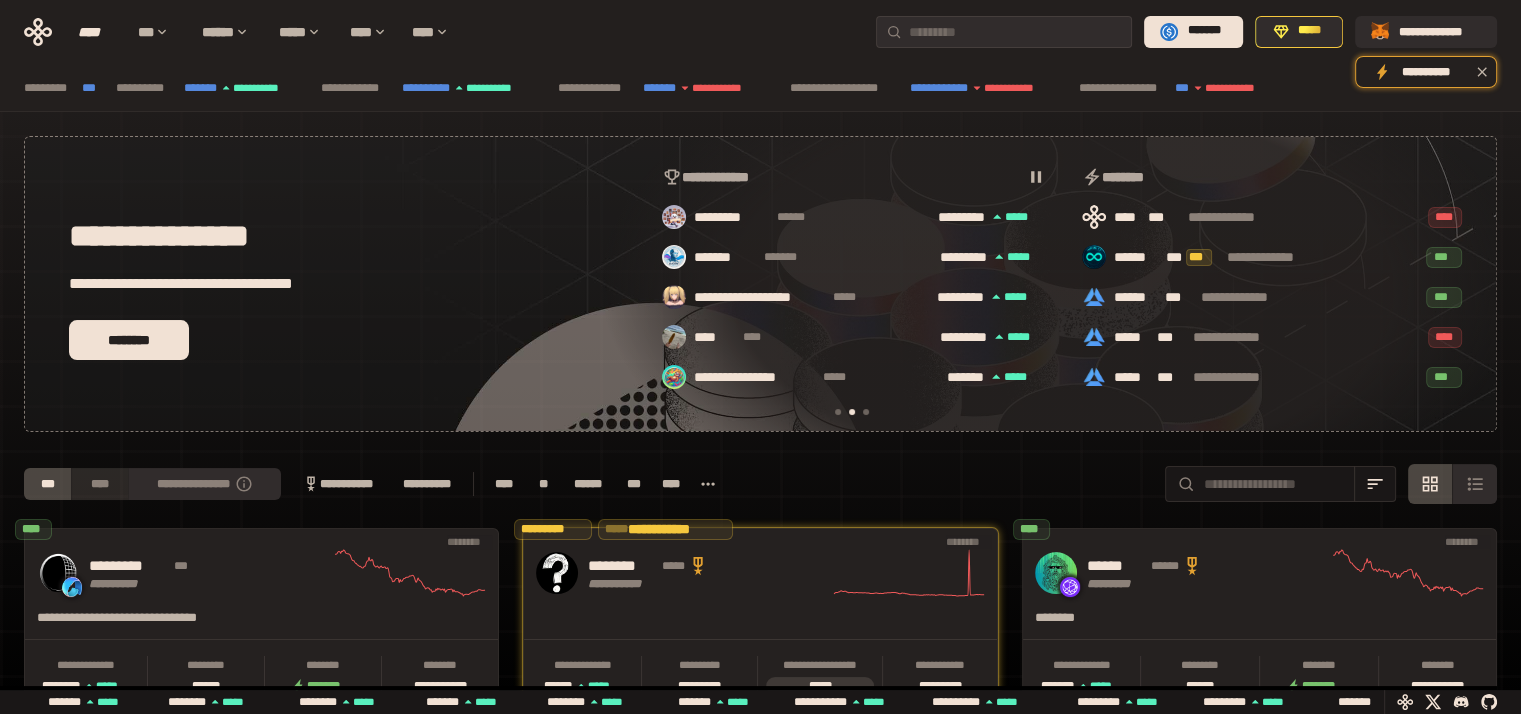 click on "****" at bounding box center (99, 484) 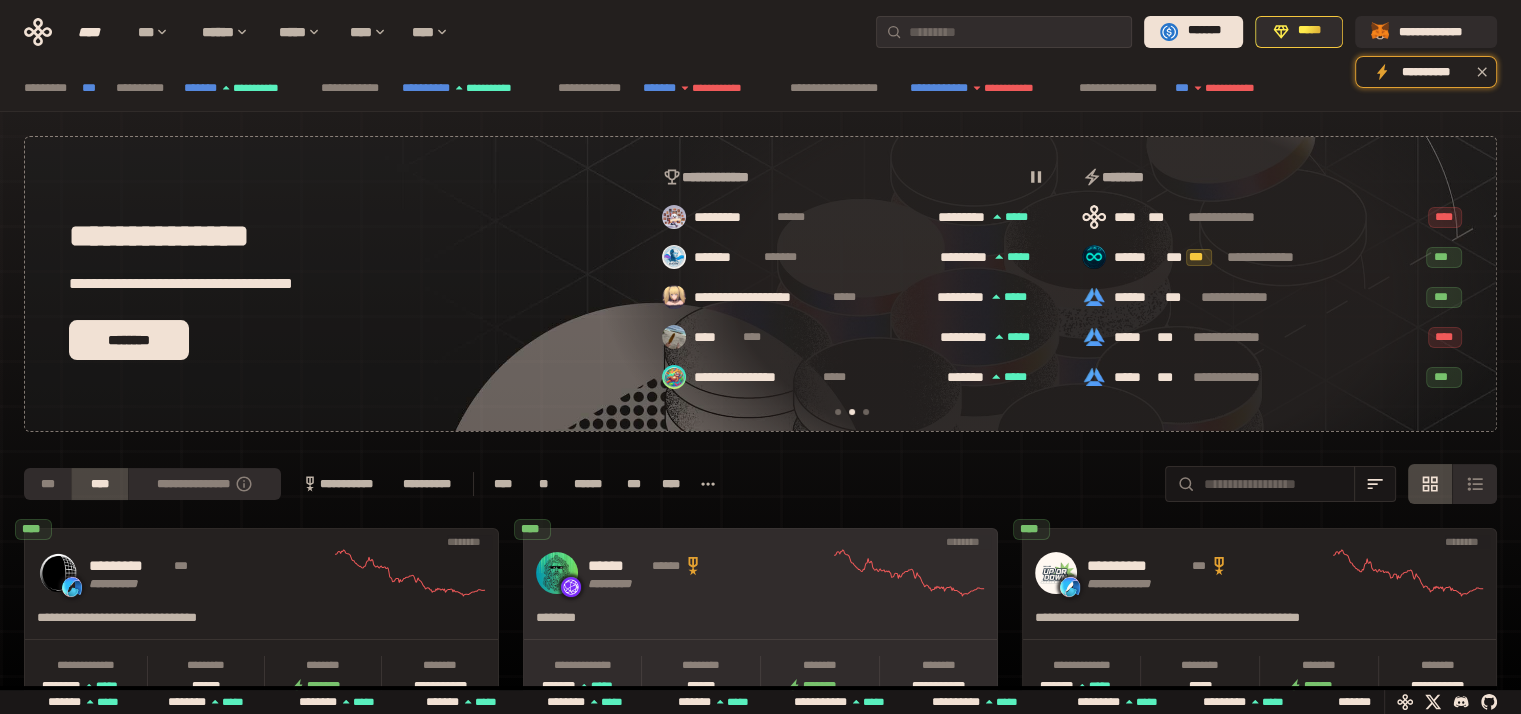 click on "****** ******    *********" at bounding box center (708, 573) 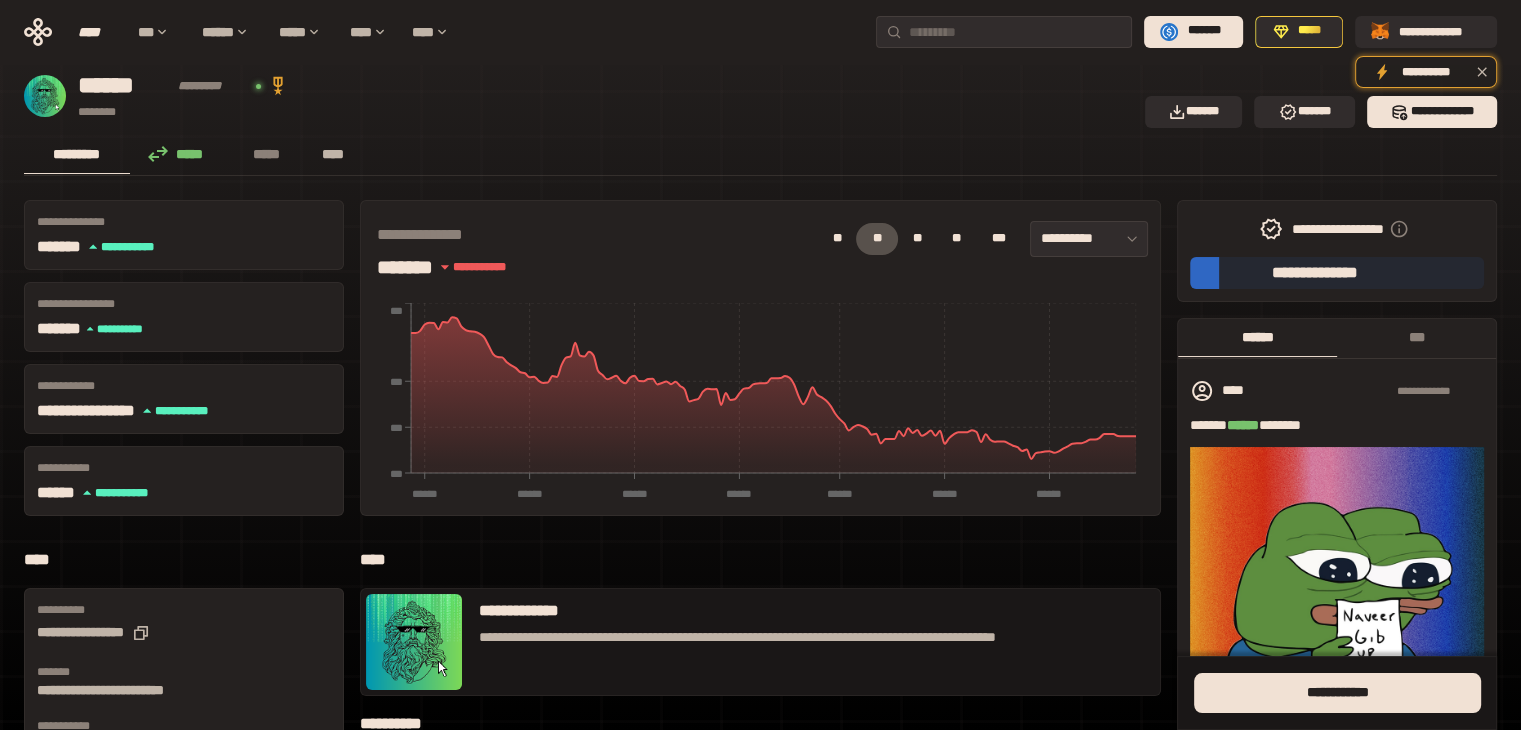 click on "****" at bounding box center (333, 154) 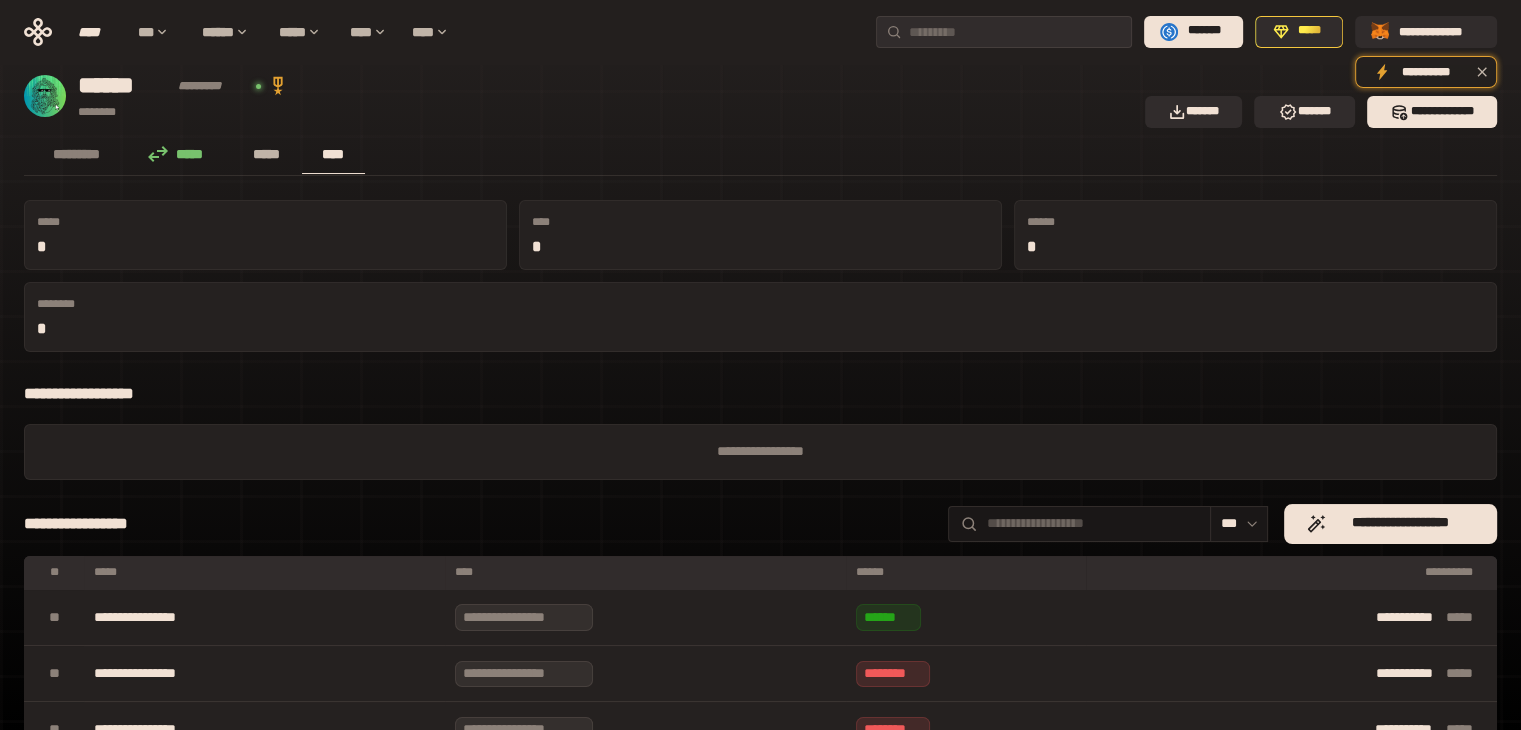 click on "*****" at bounding box center (267, 155) 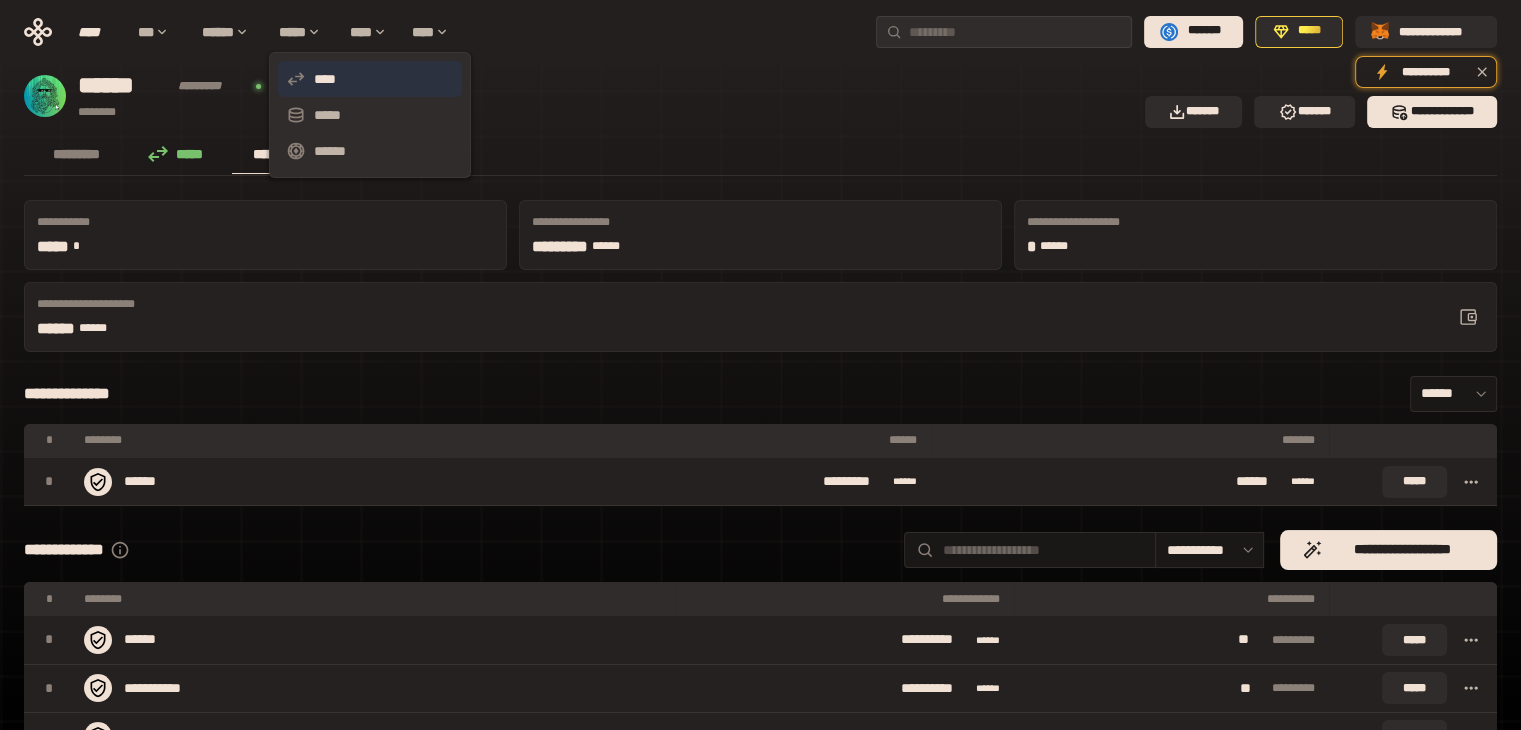 click on "****" at bounding box center [370, 79] 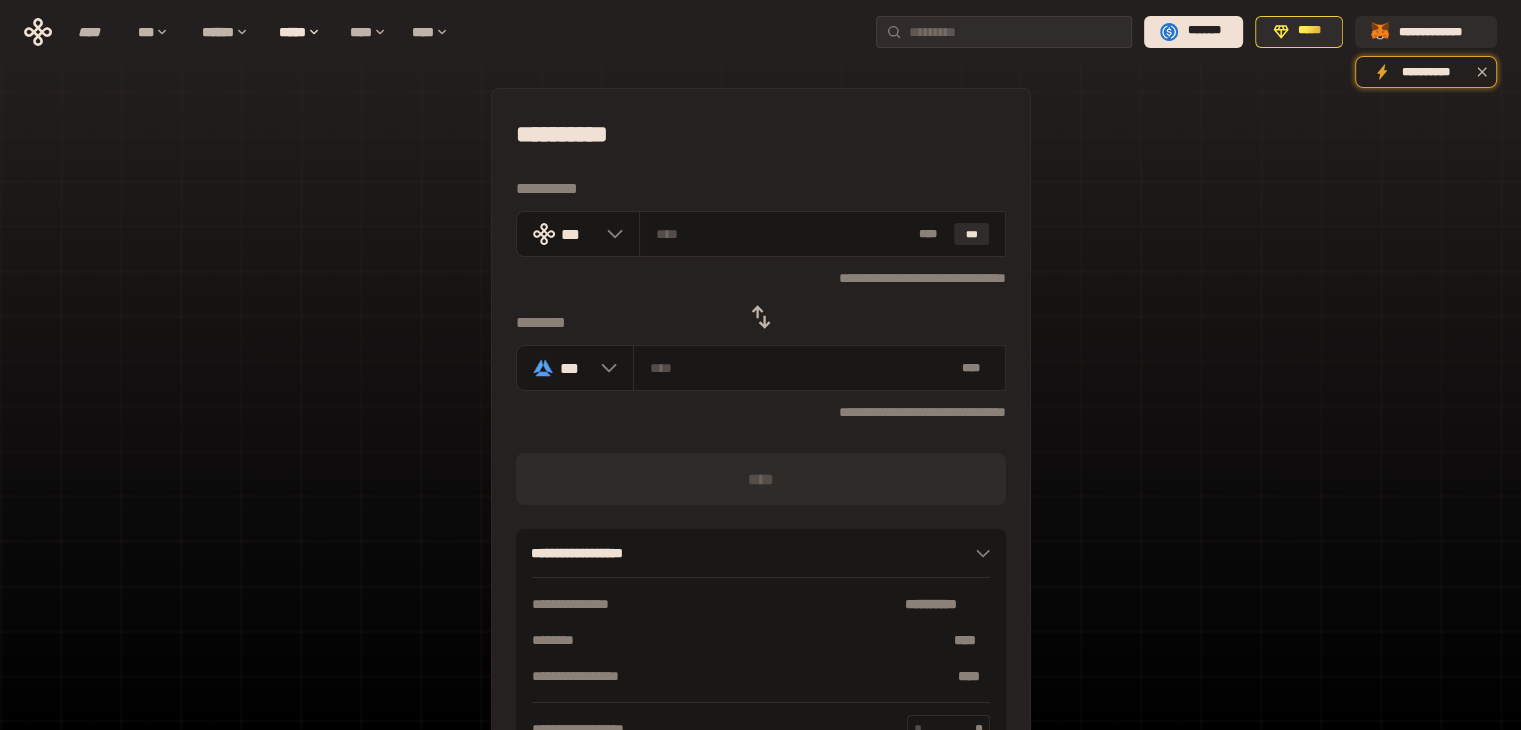 click 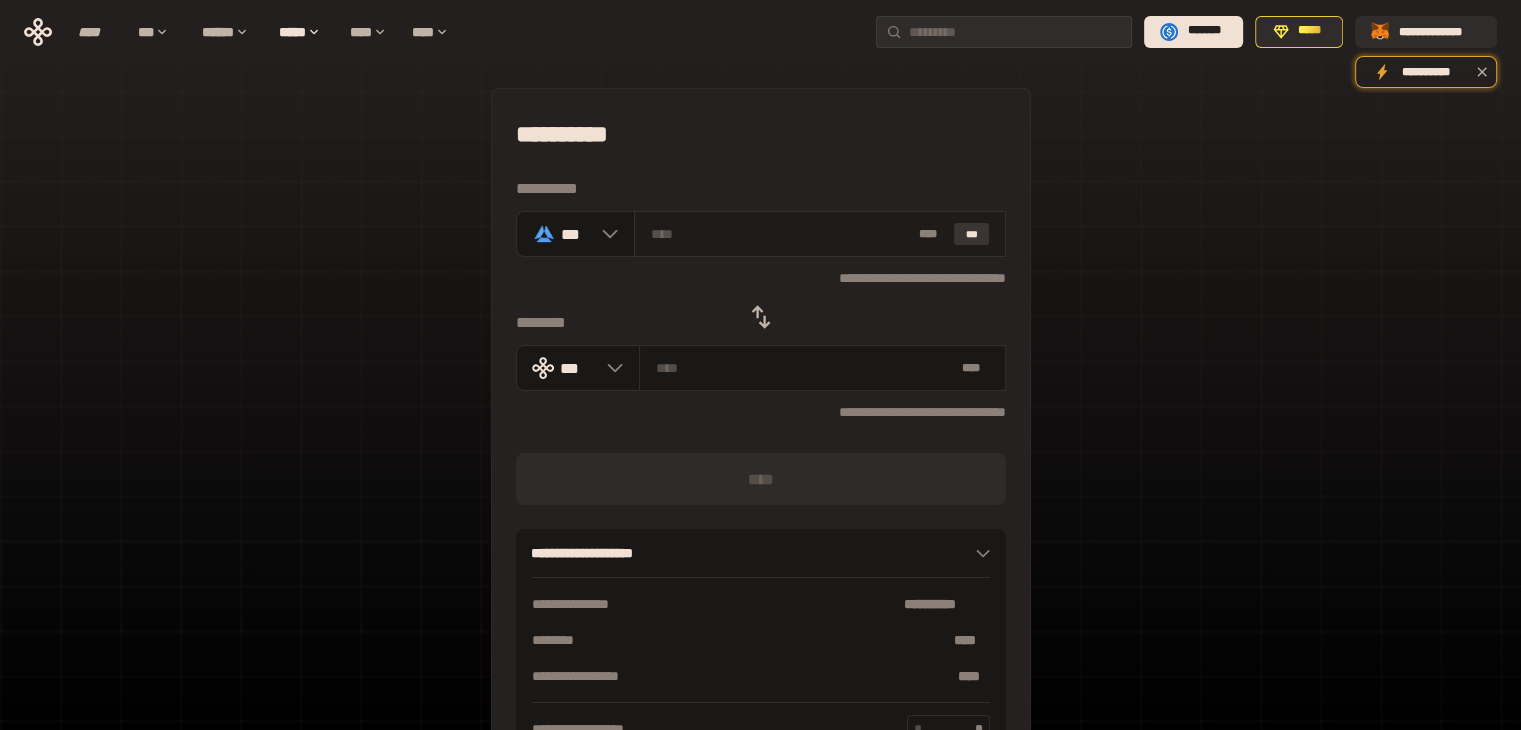 click on "***" at bounding box center (972, 234) 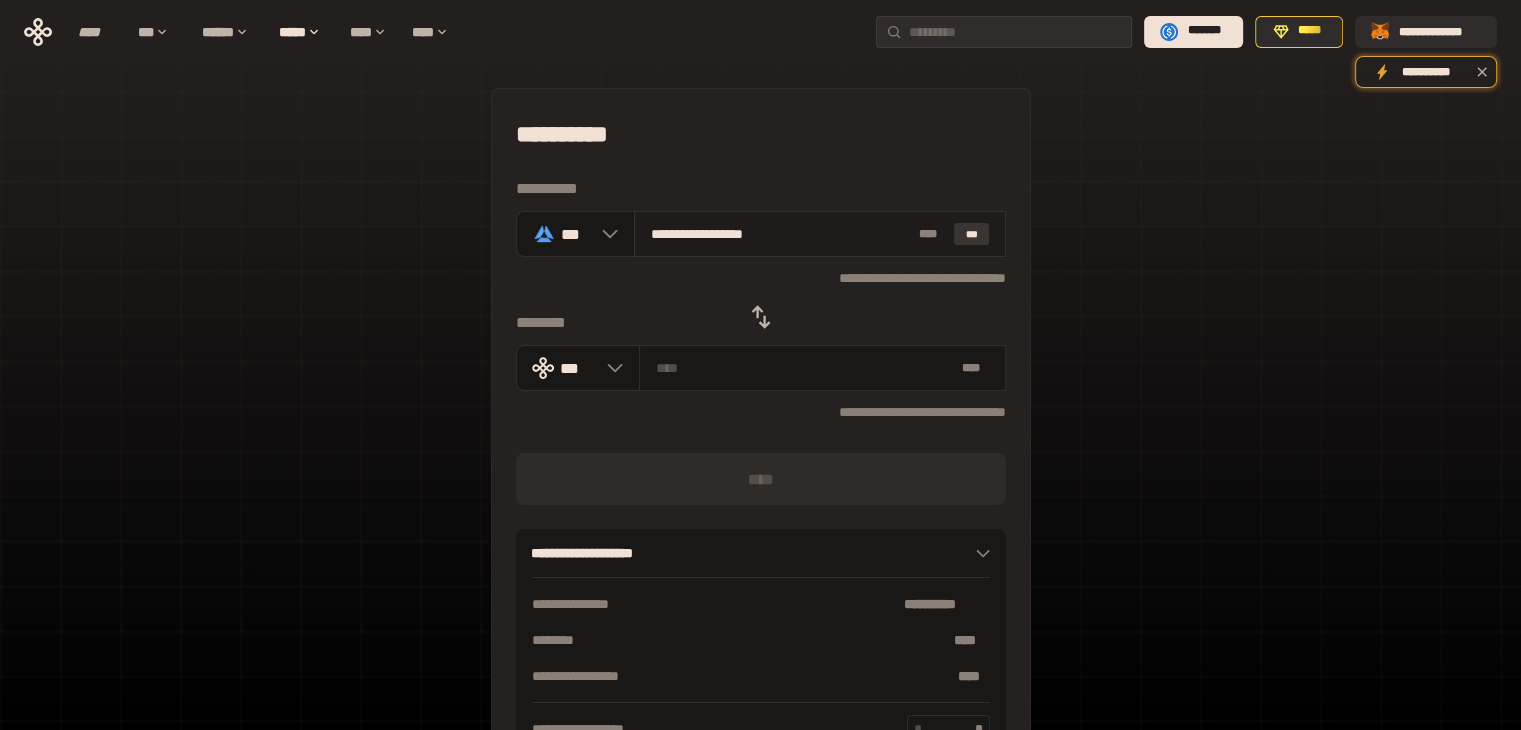 type on "**********" 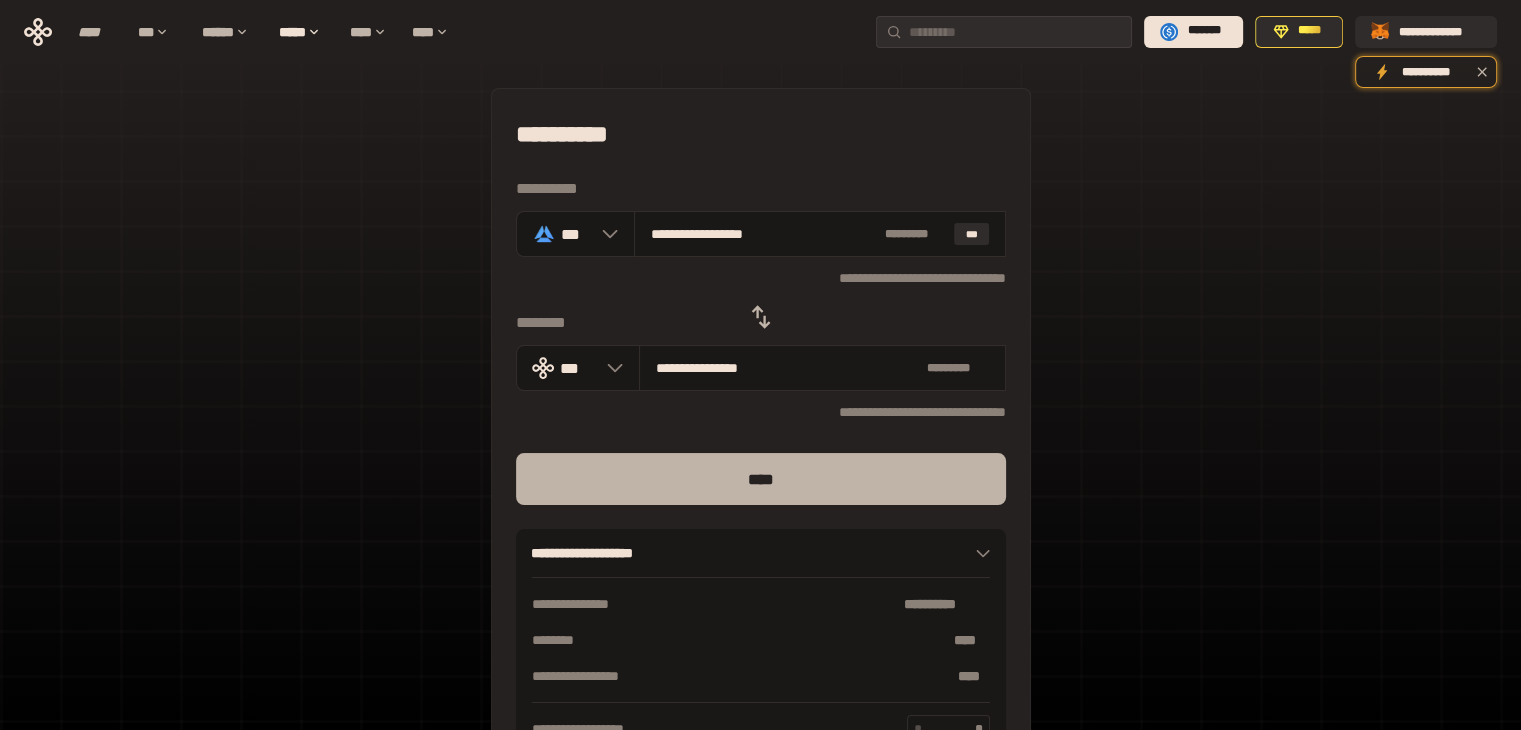 click on "****" at bounding box center [761, 479] 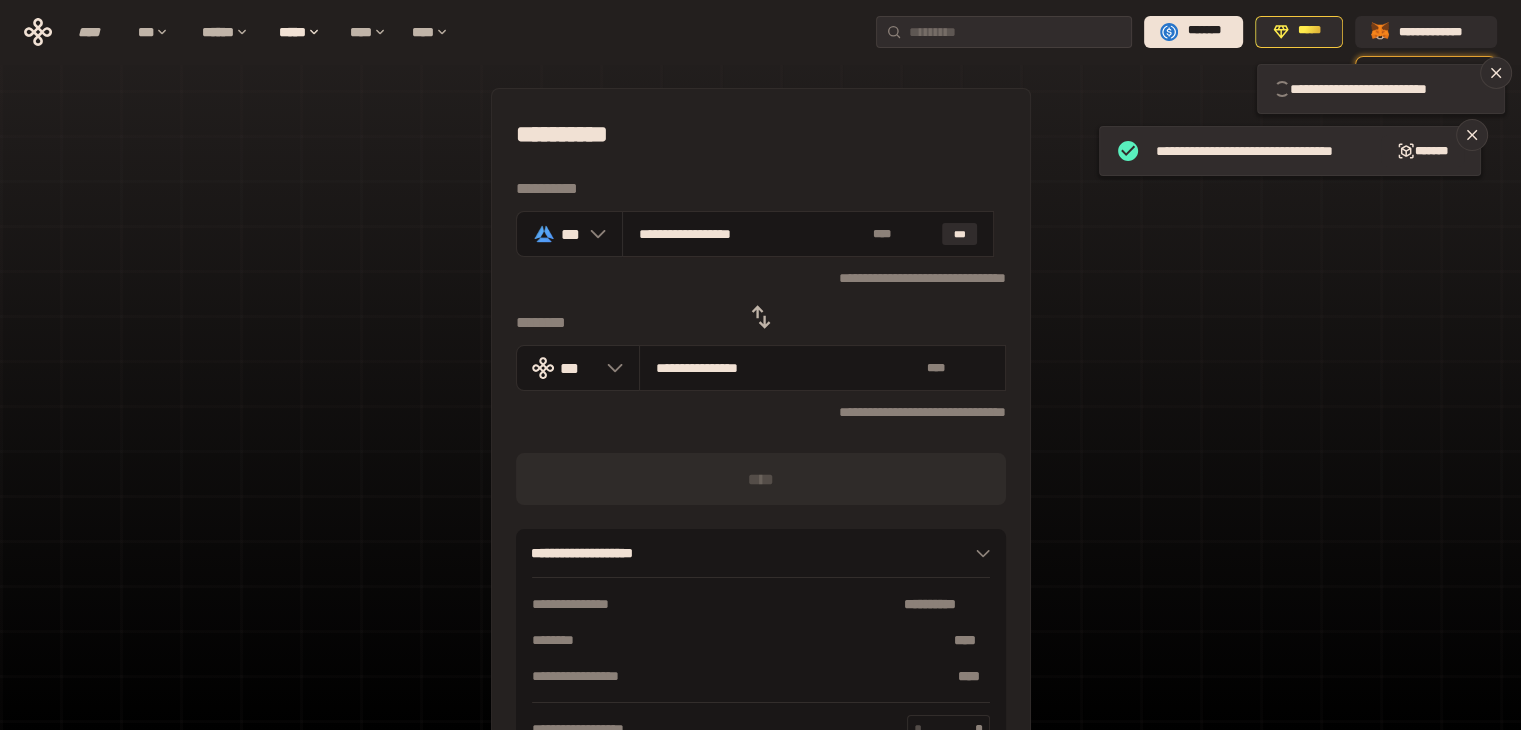 type 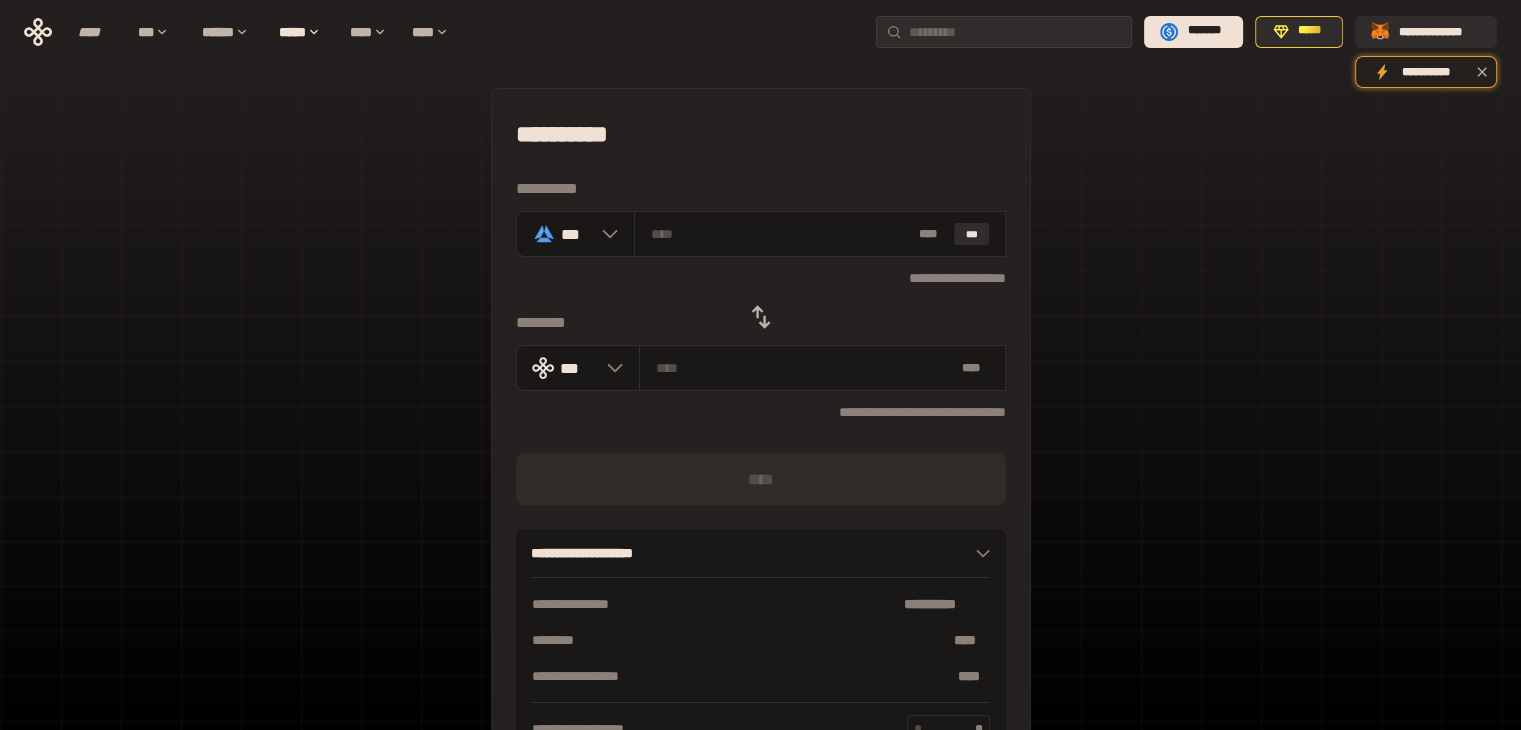 click 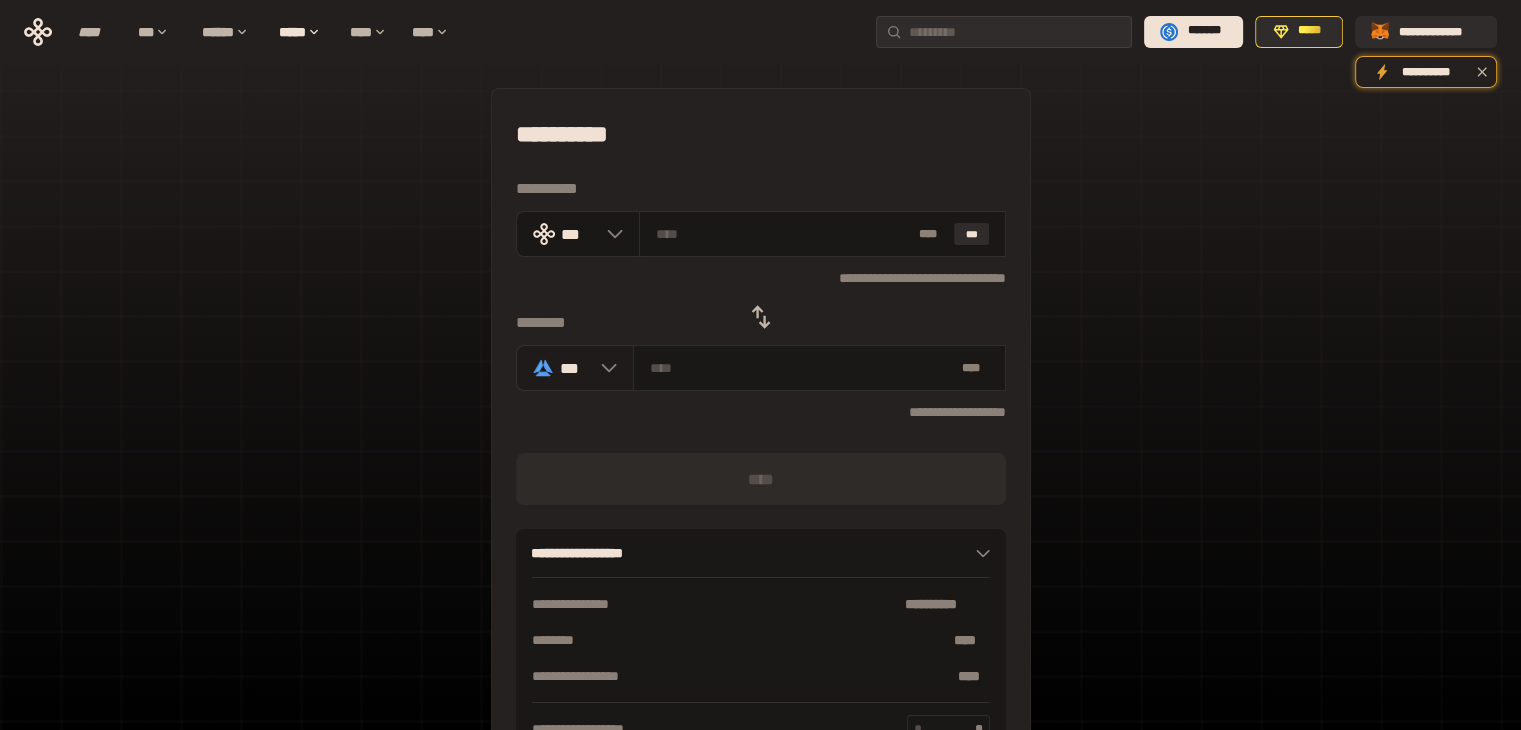 click 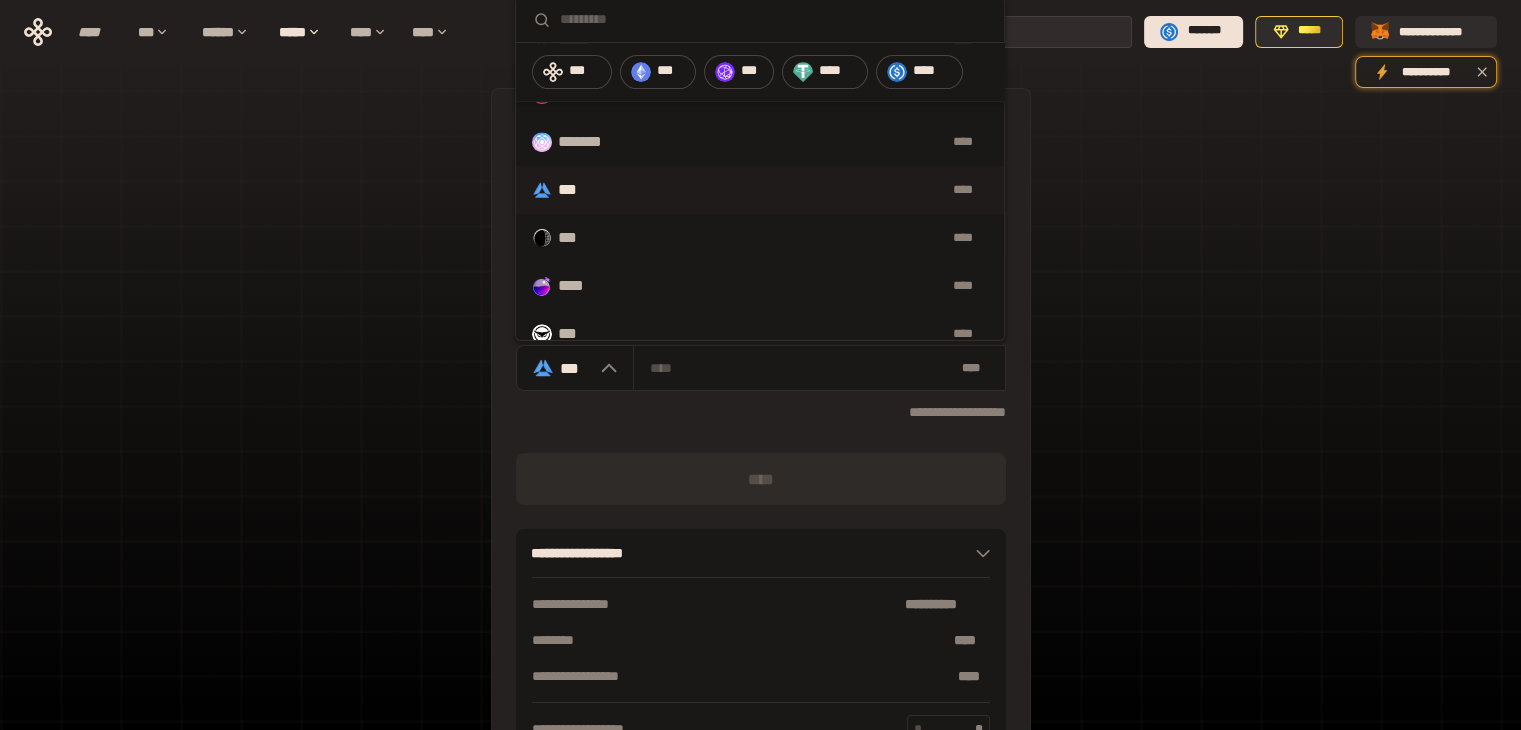 scroll, scrollTop: 859, scrollLeft: 0, axis: vertical 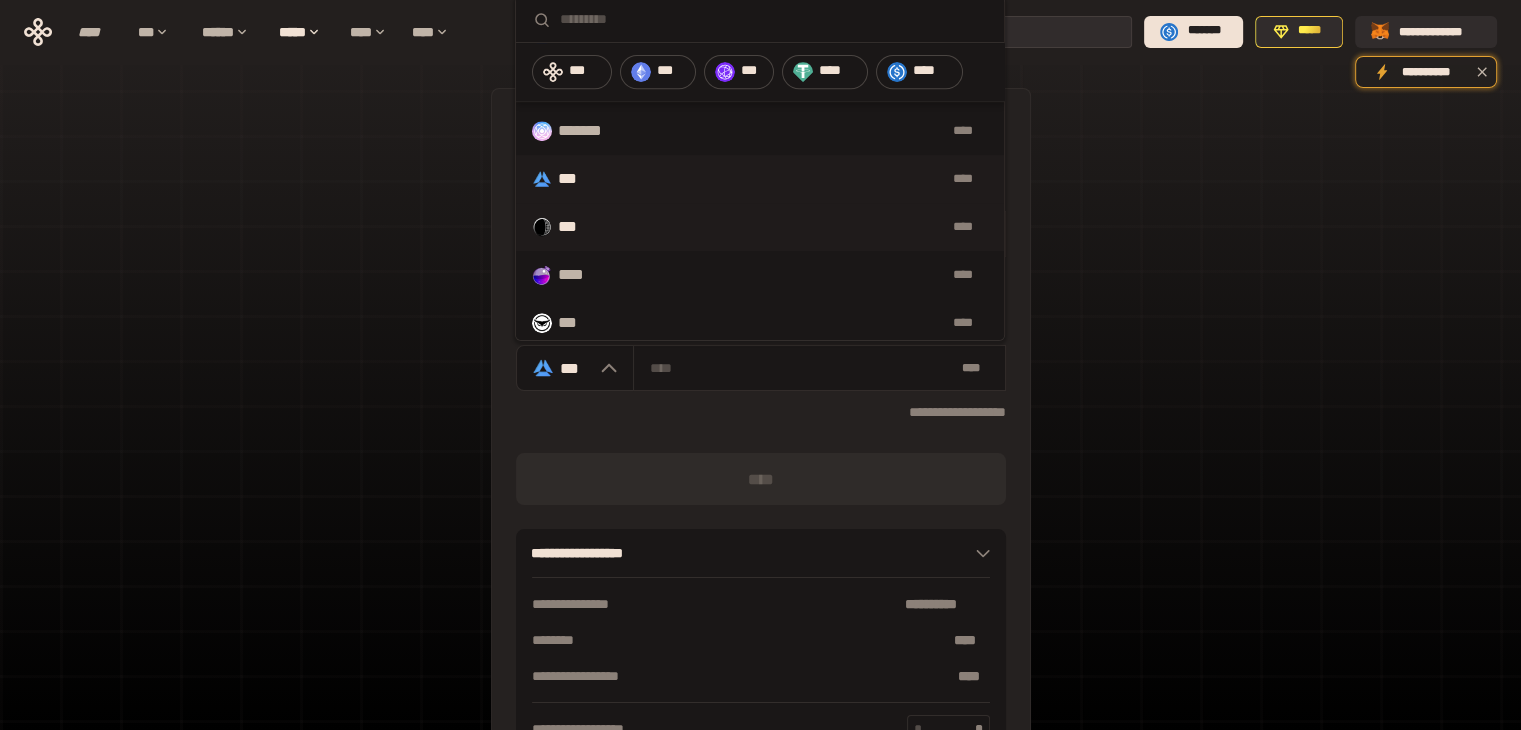 click on "****" at bounding box center (795, 227) 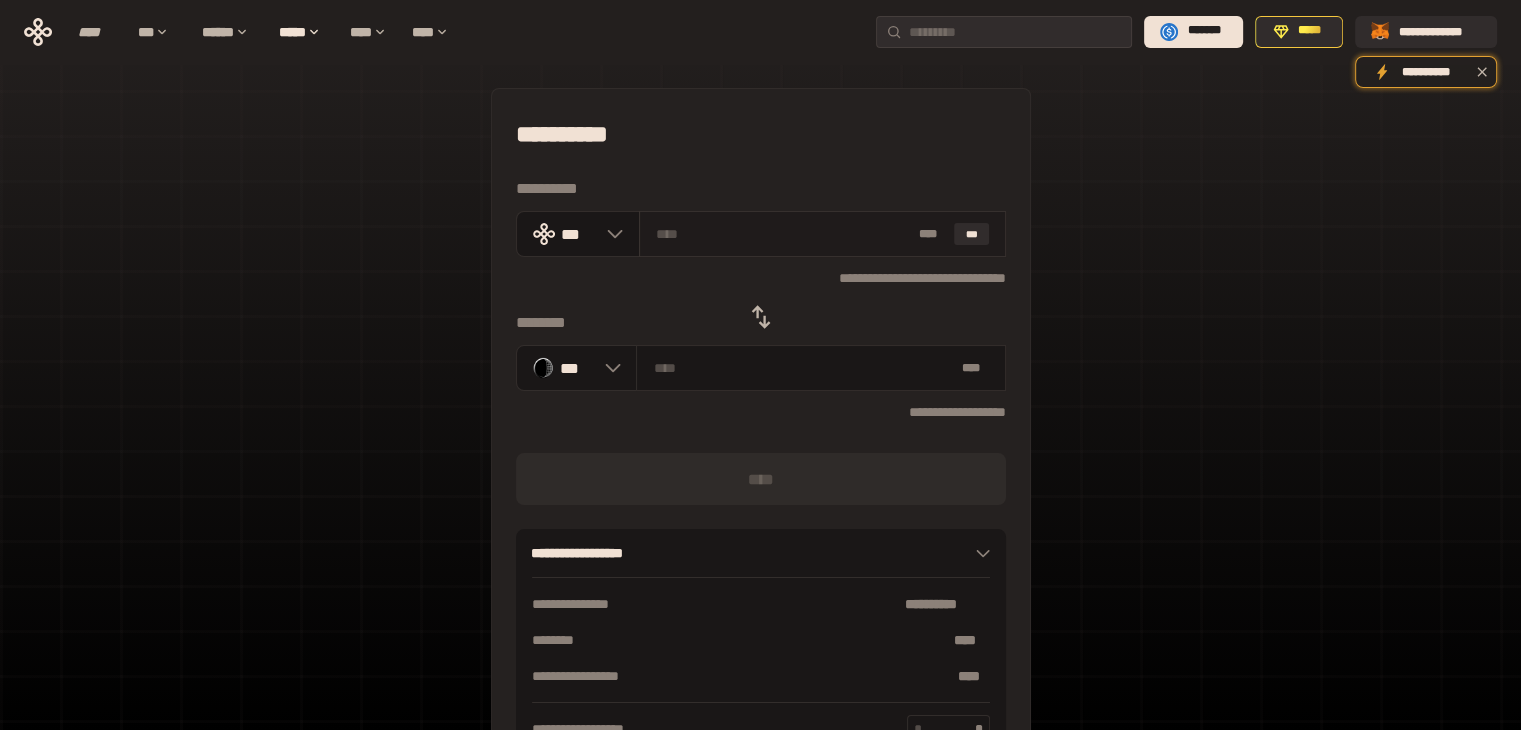 click at bounding box center (783, 234) 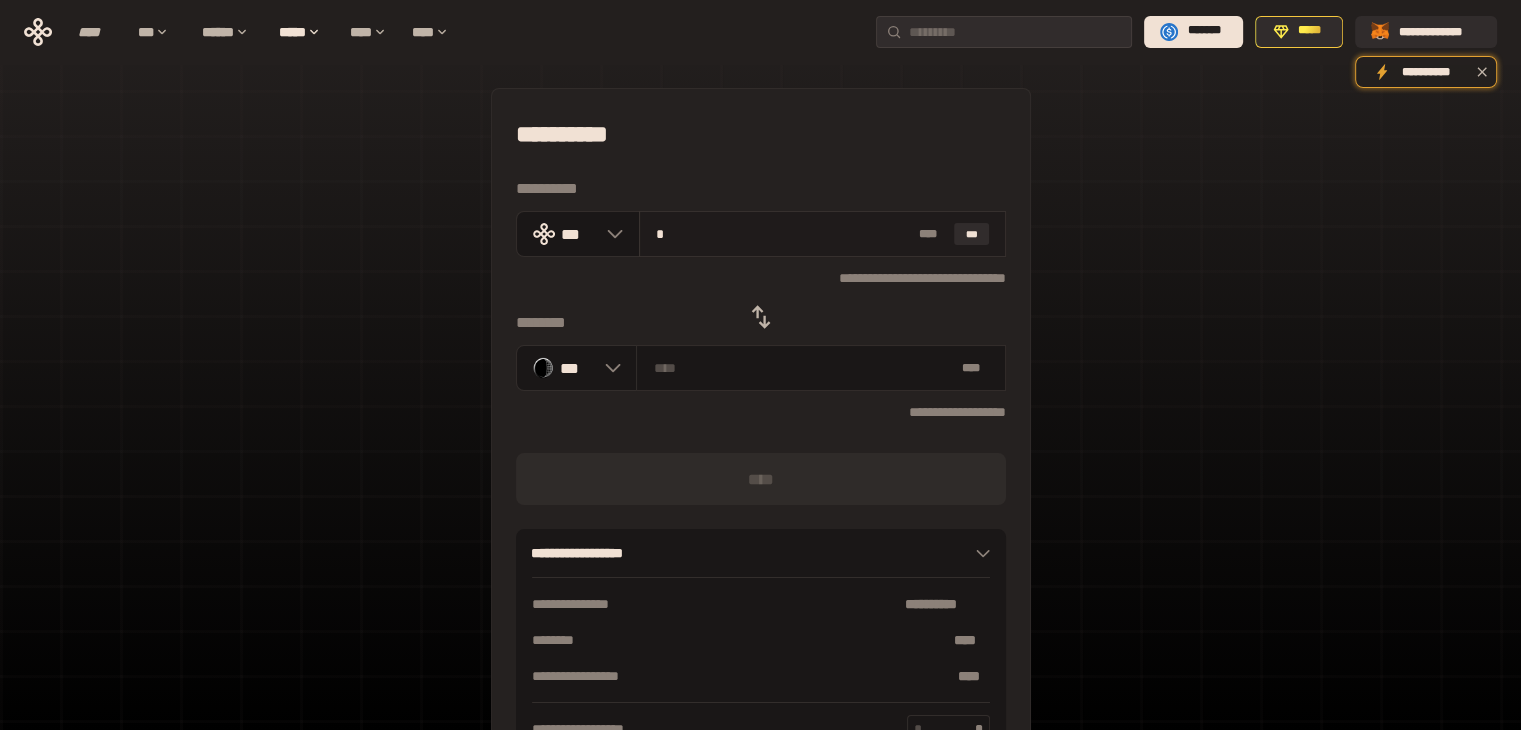 type on "**********" 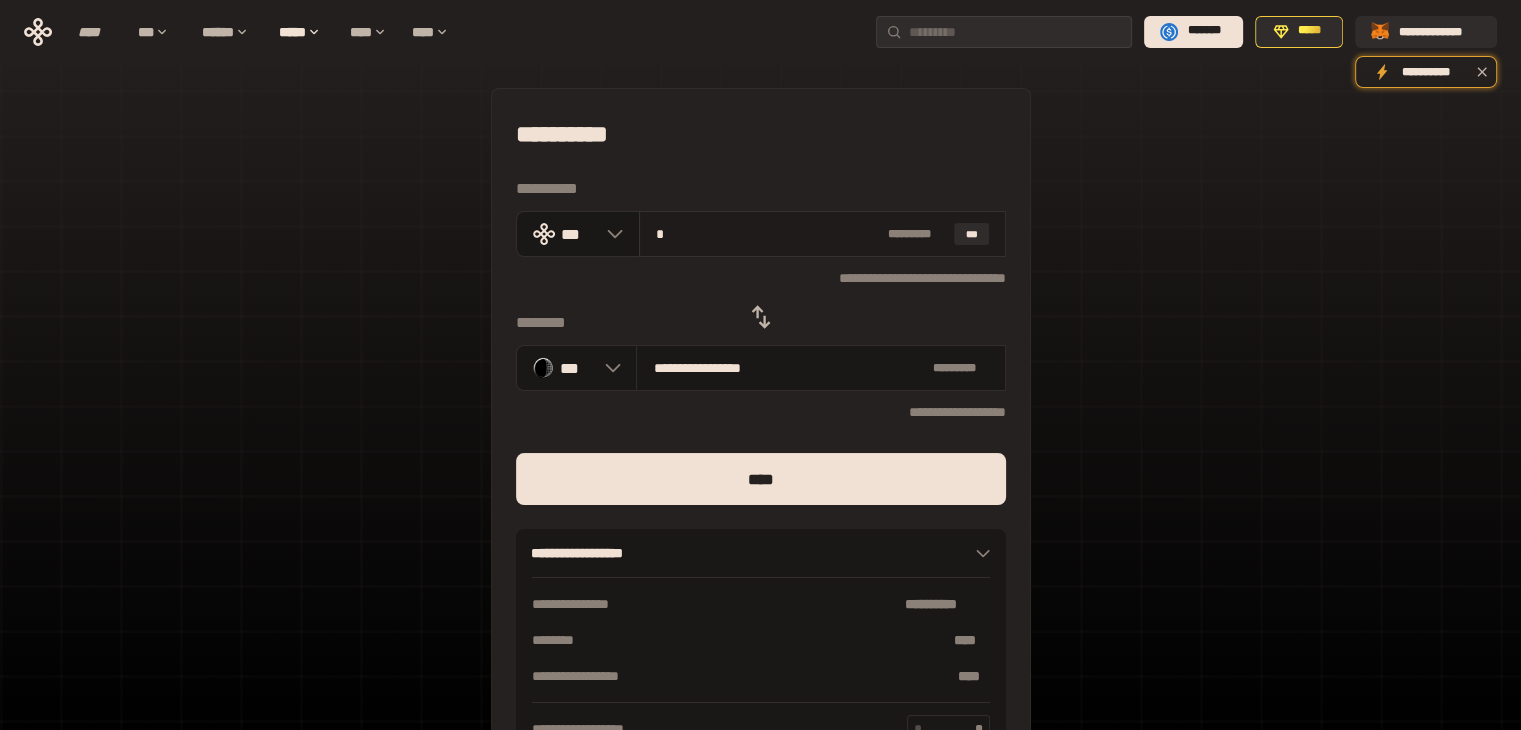 type on "**" 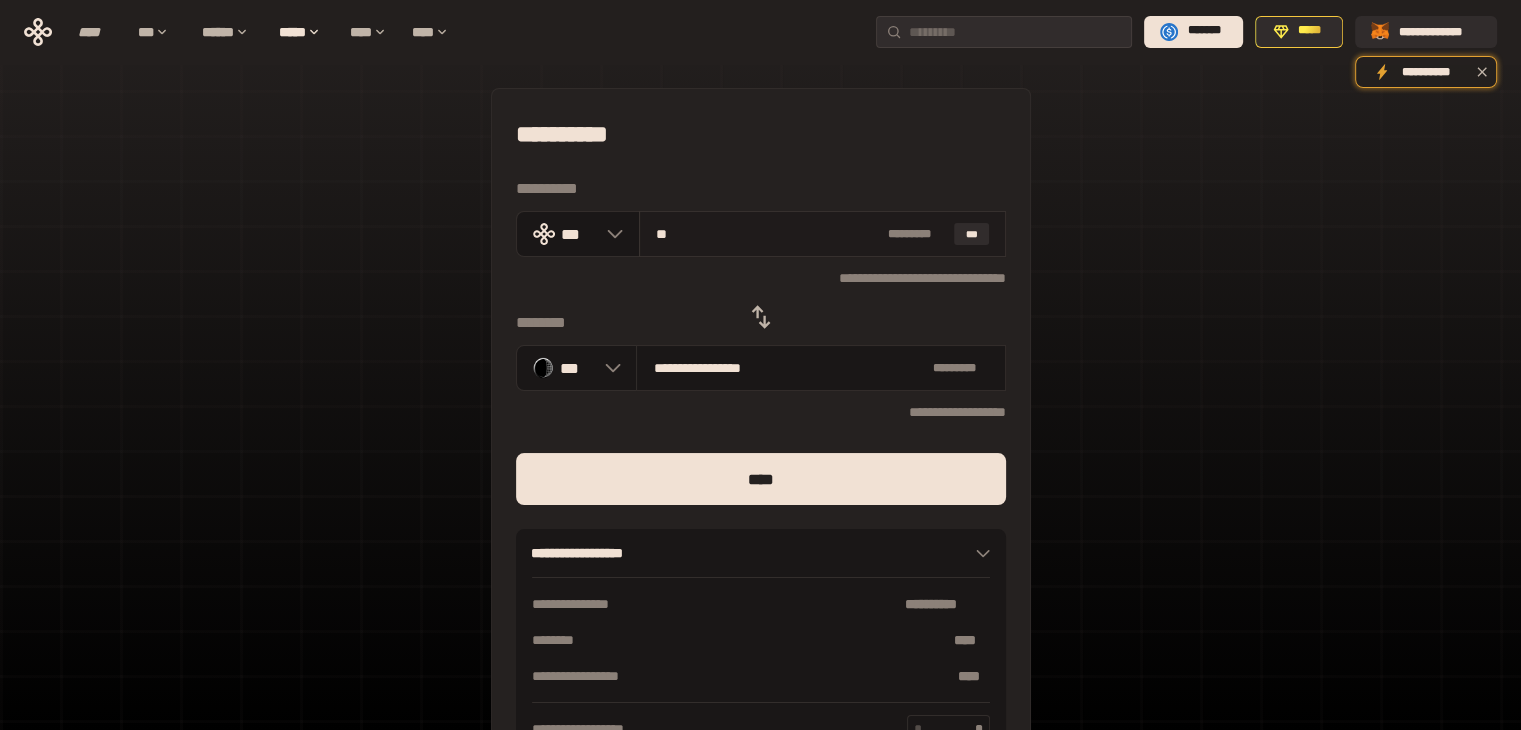 type on "**********" 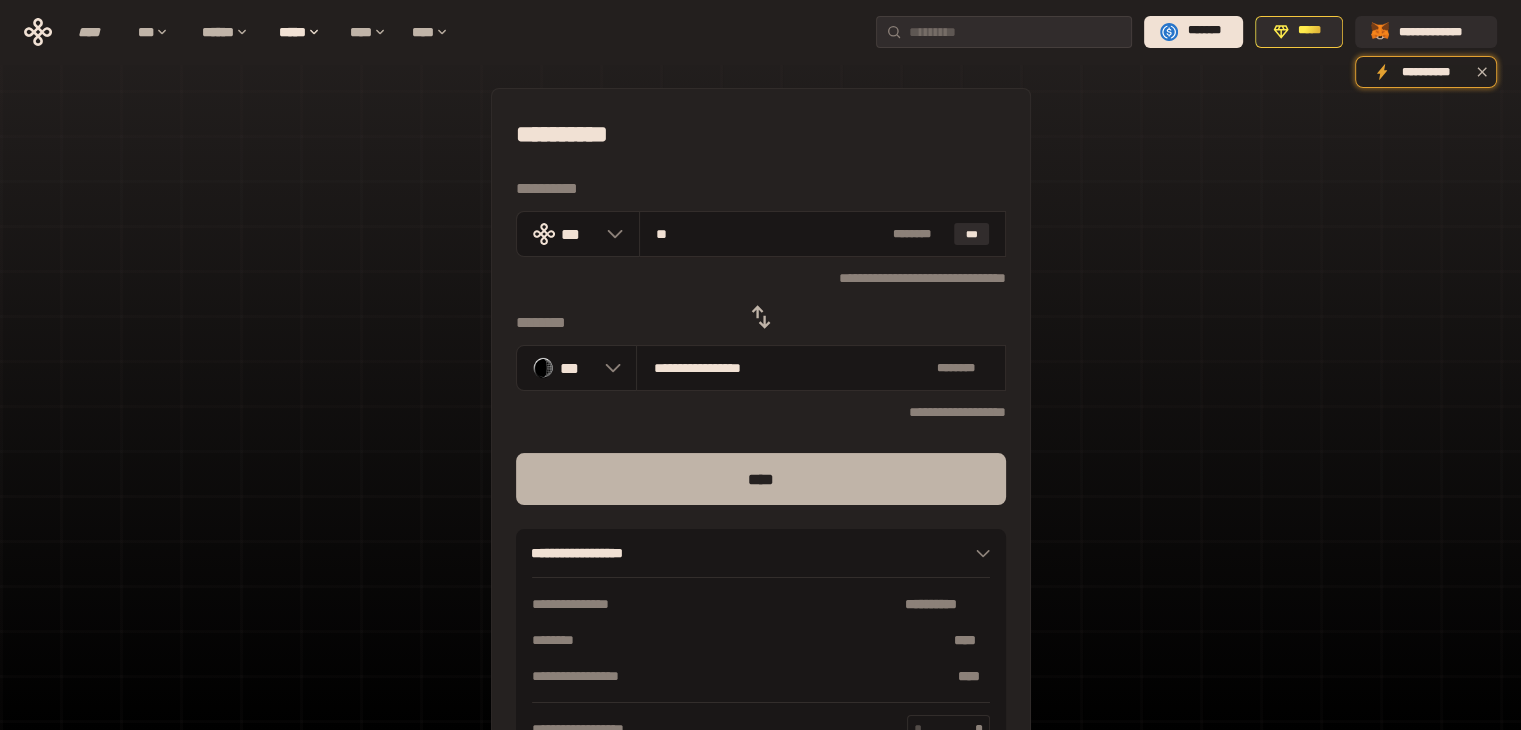 type on "**" 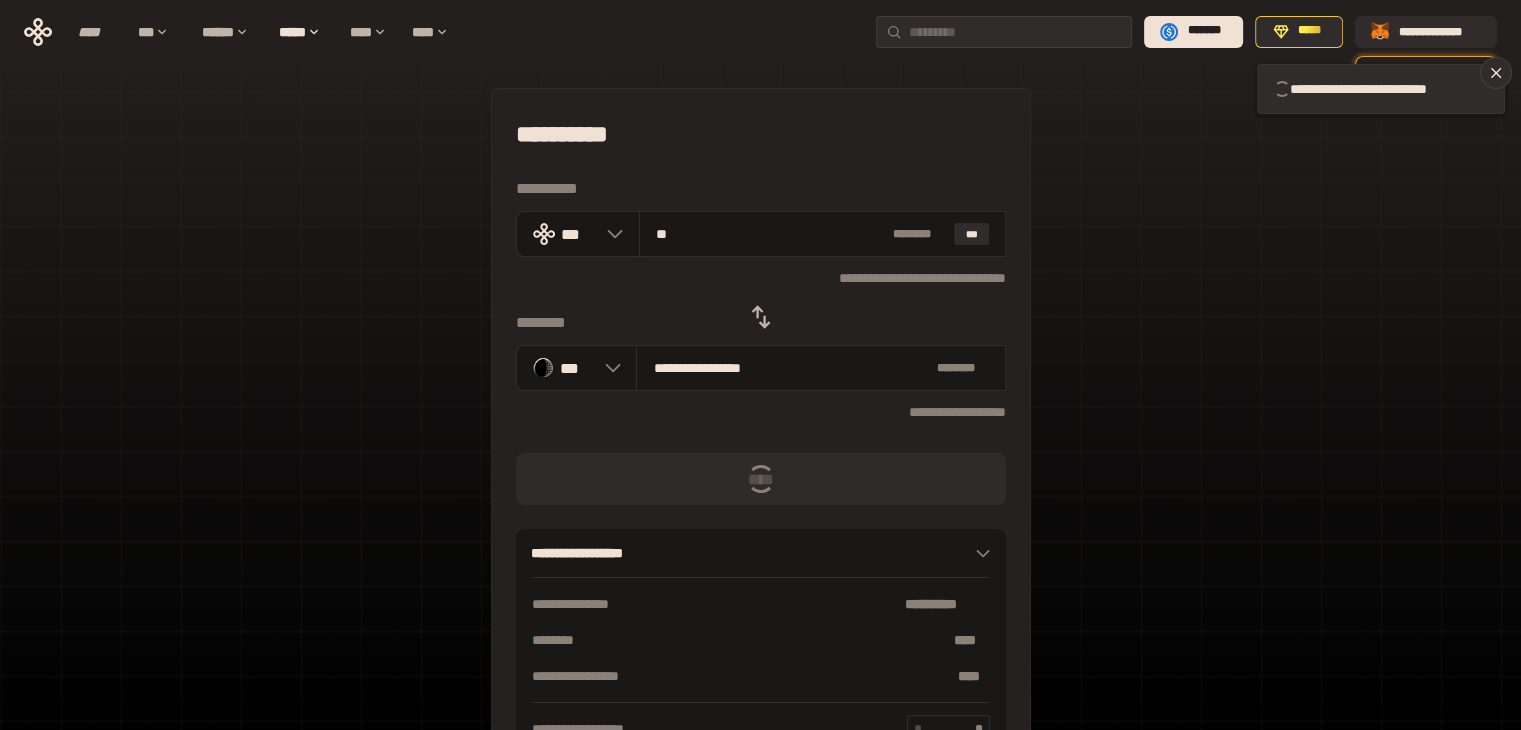 type 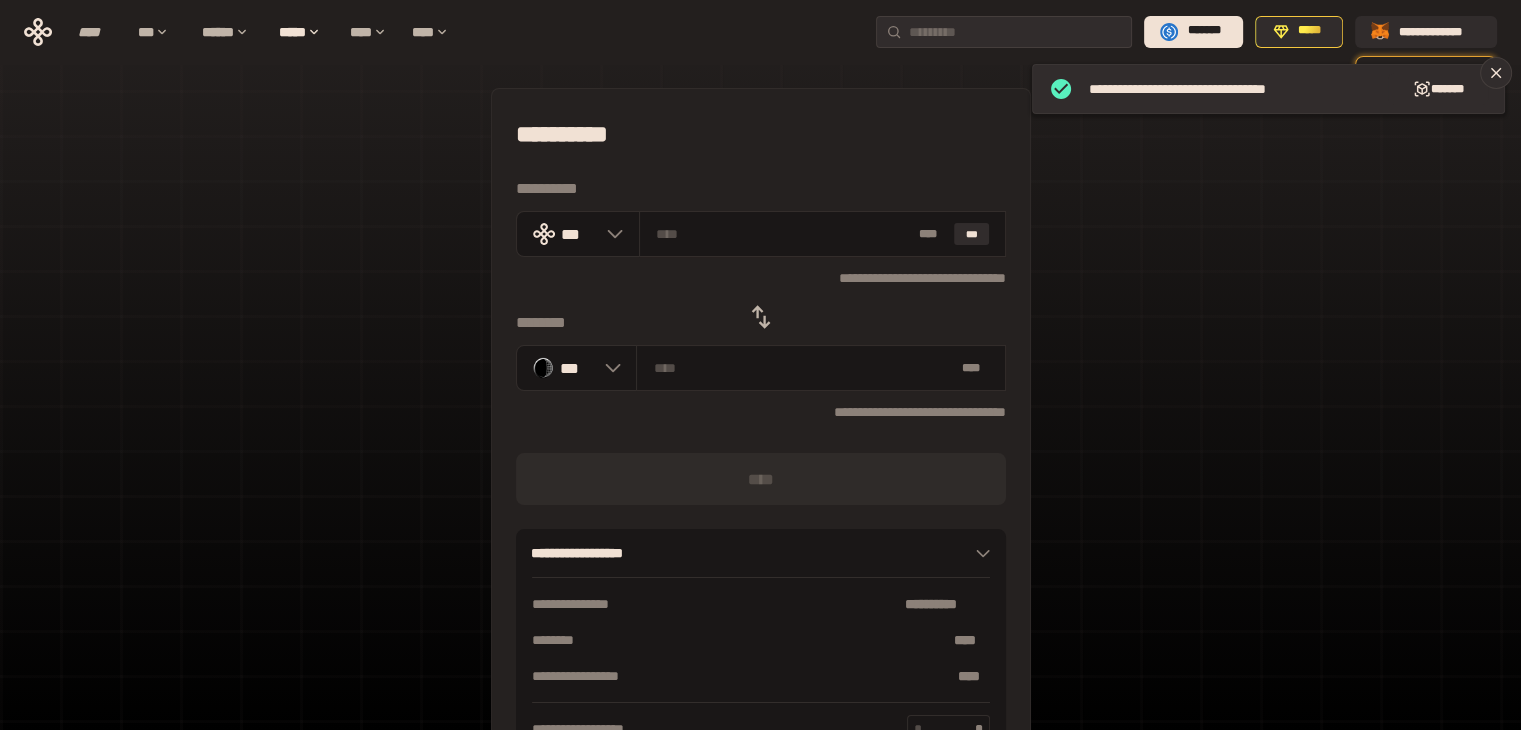 click 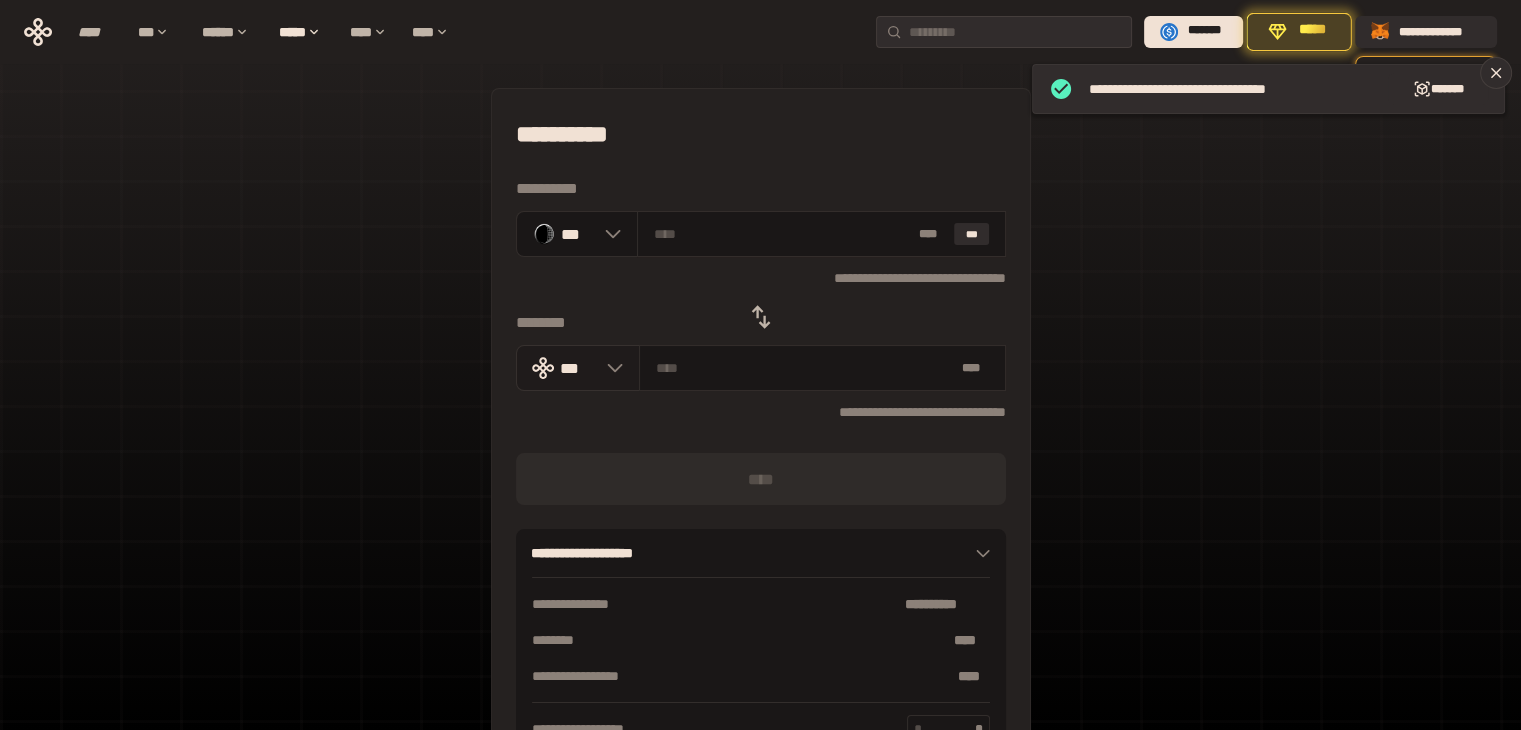 click 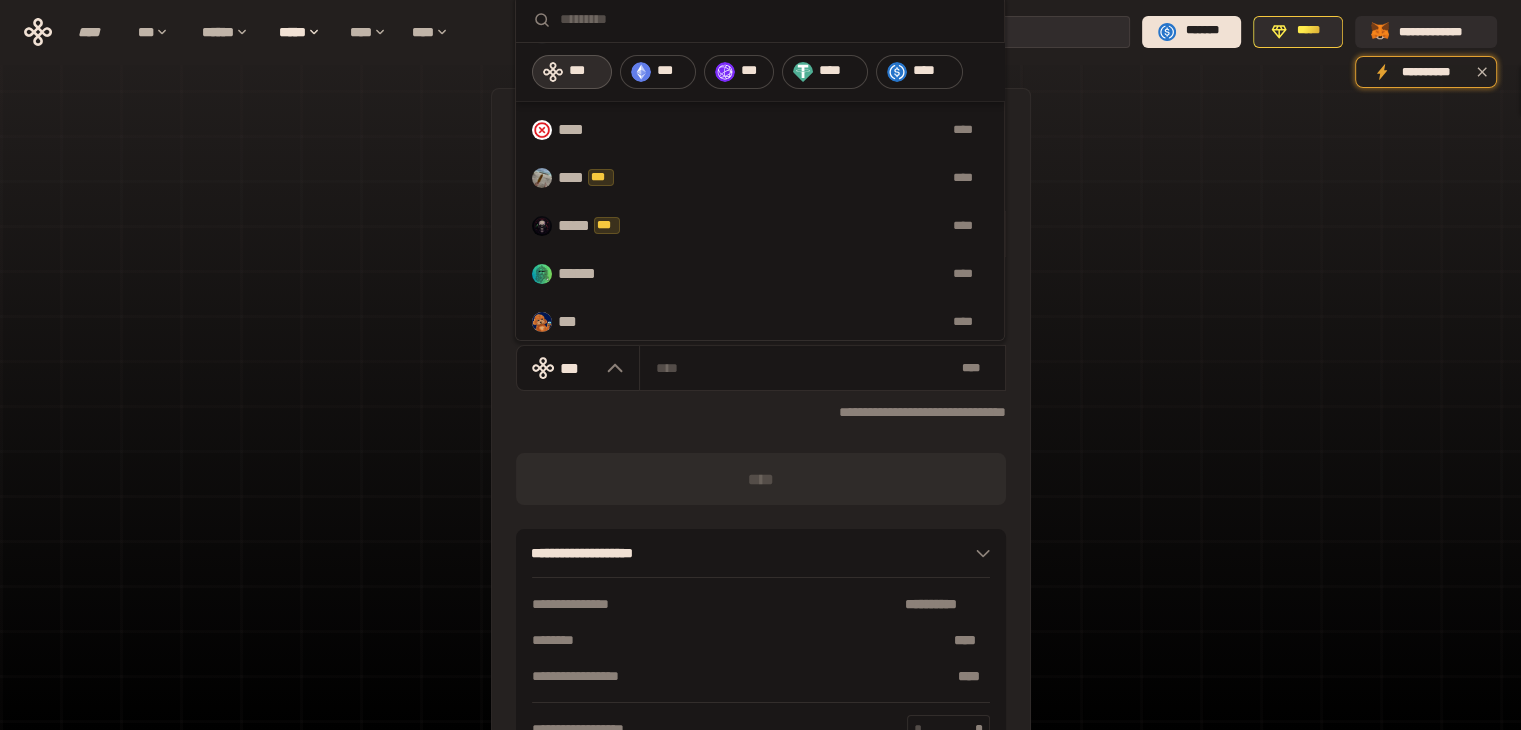 scroll, scrollTop: 286, scrollLeft: 0, axis: vertical 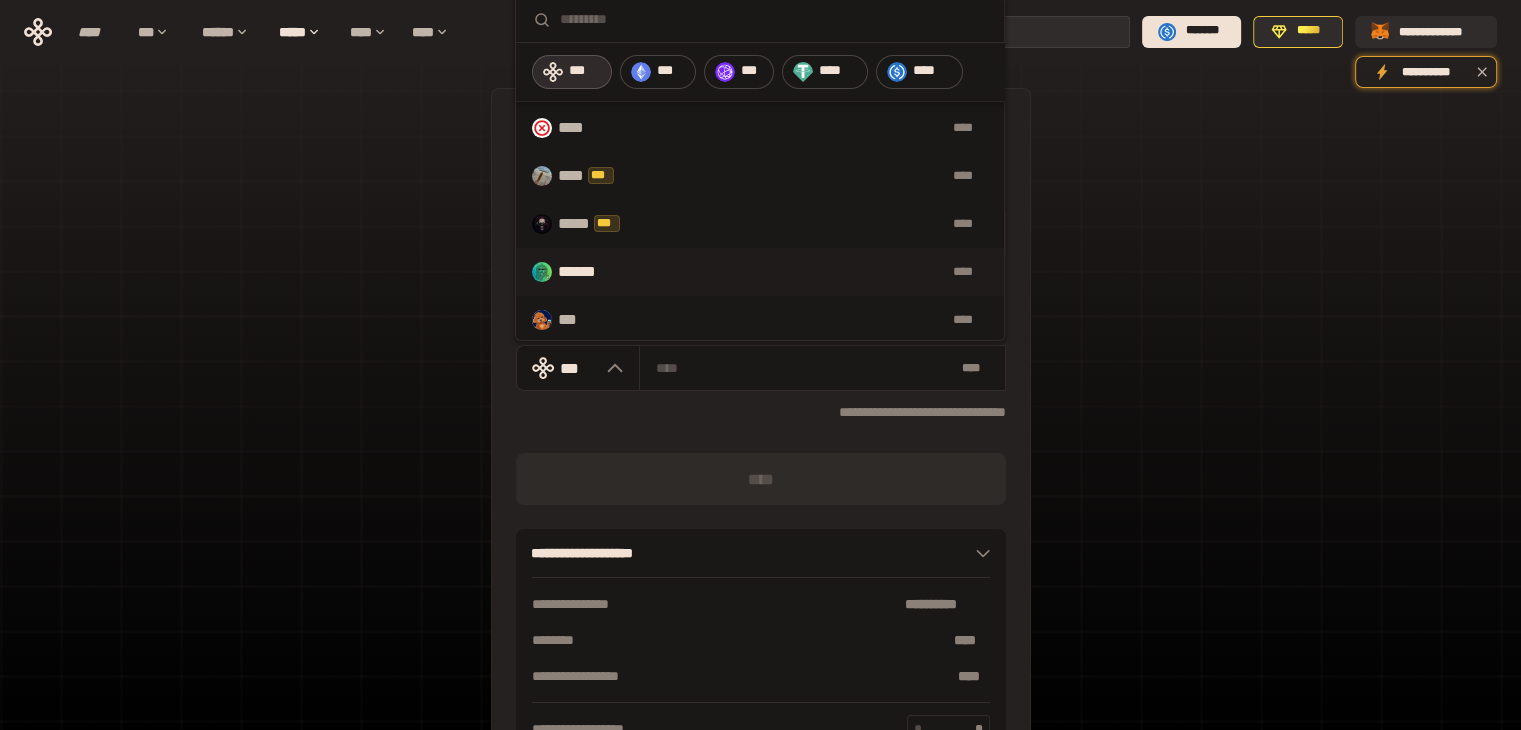 click on "****" at bounding box center (812, 272) 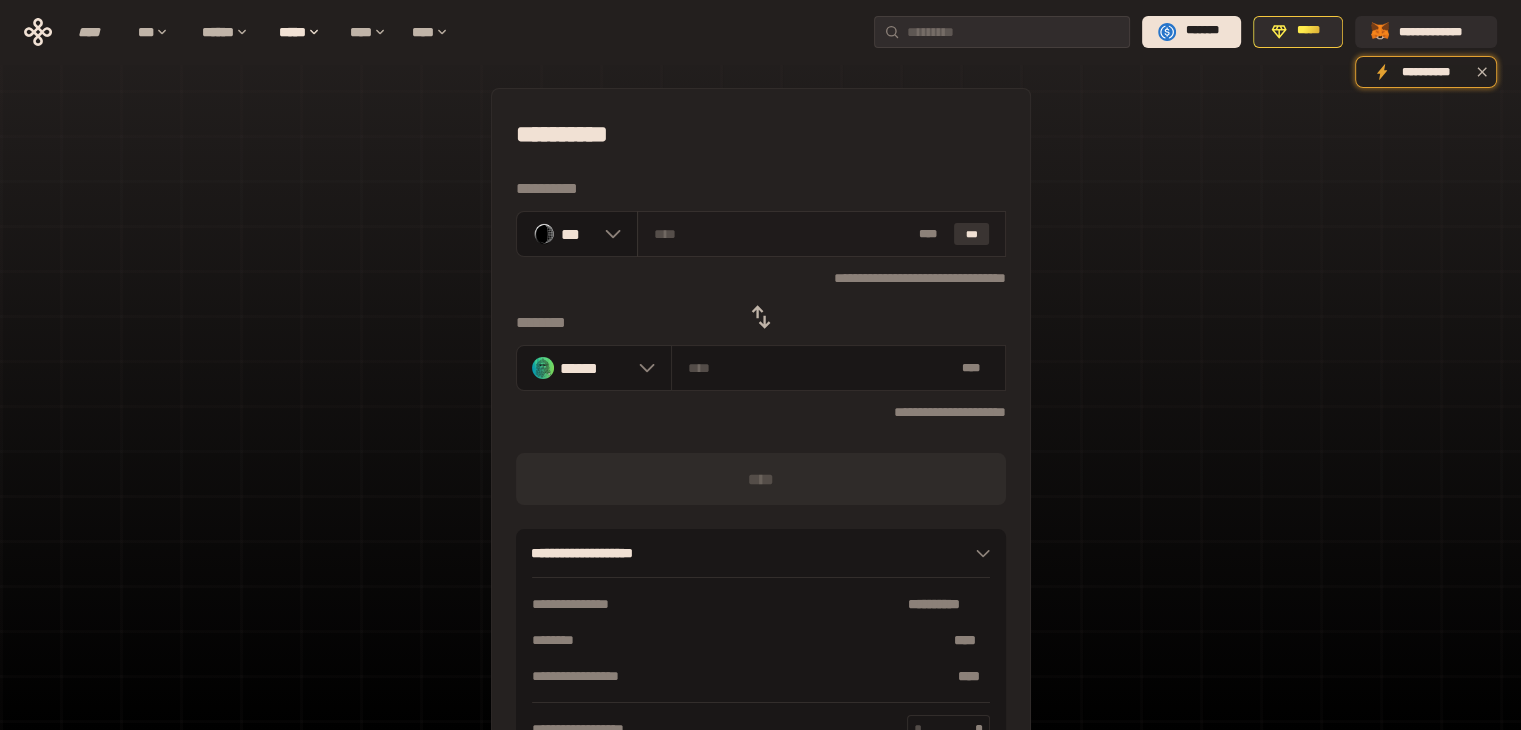 click on "***" at bounding box center [972, 234] 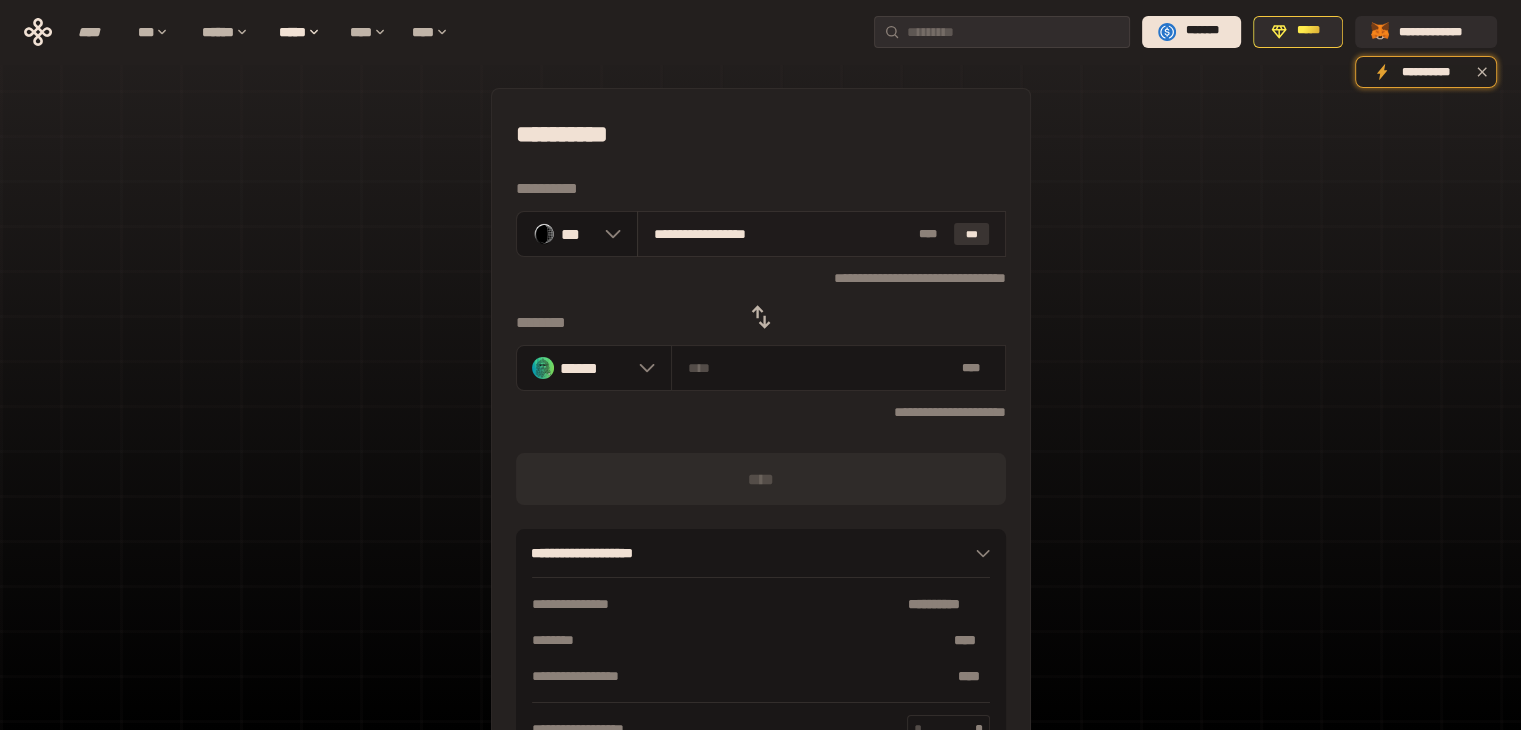 type on "**********" 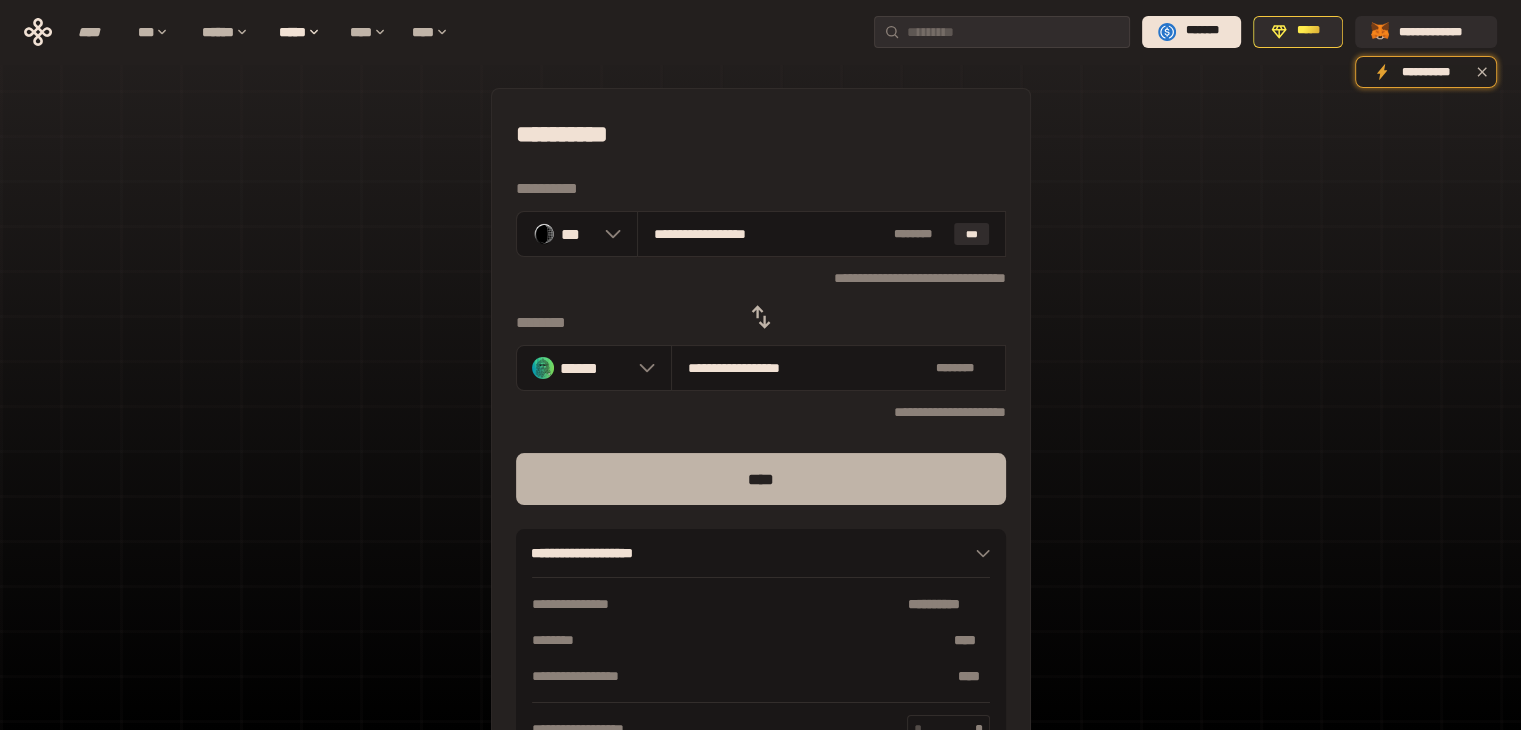 click on "****" at bounding box center [761, 479] 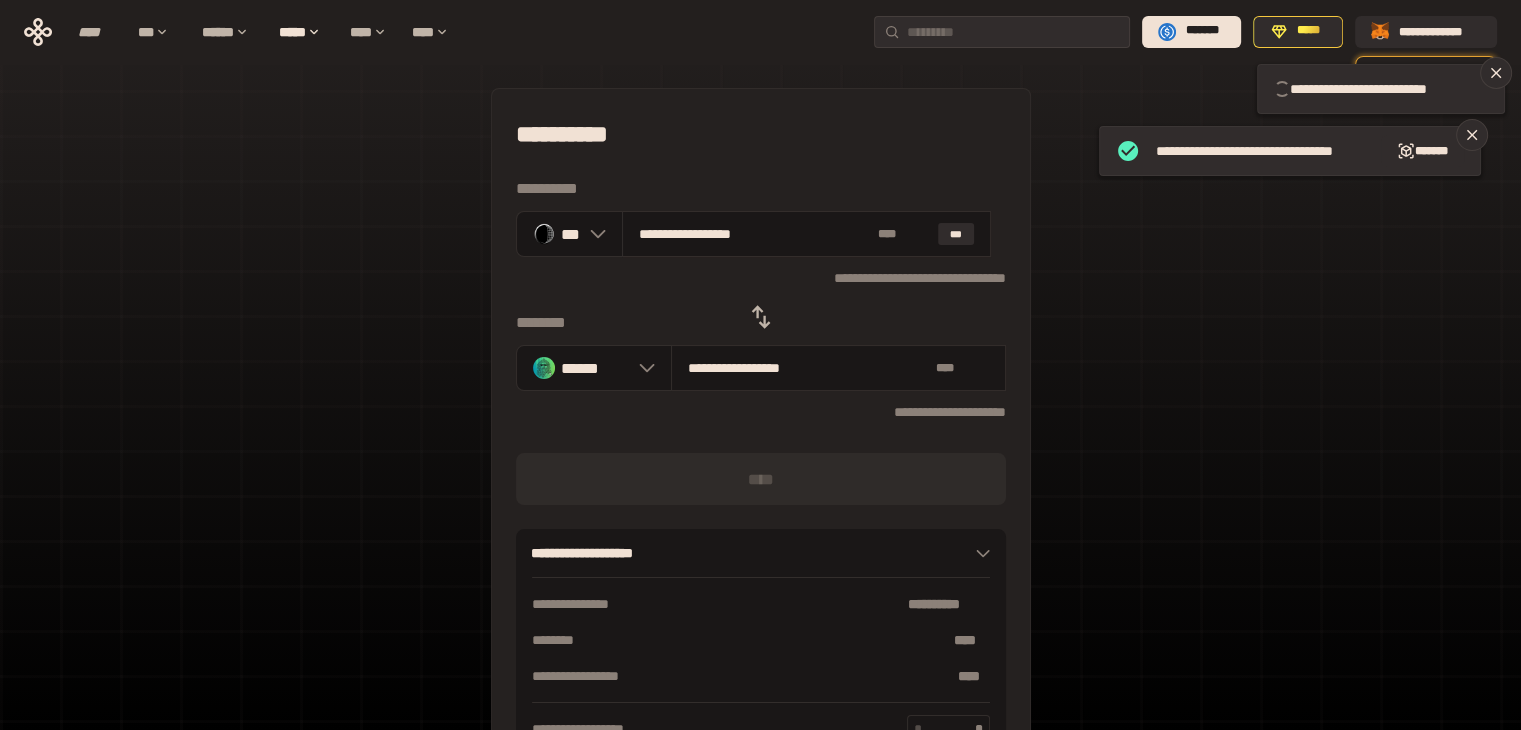 type 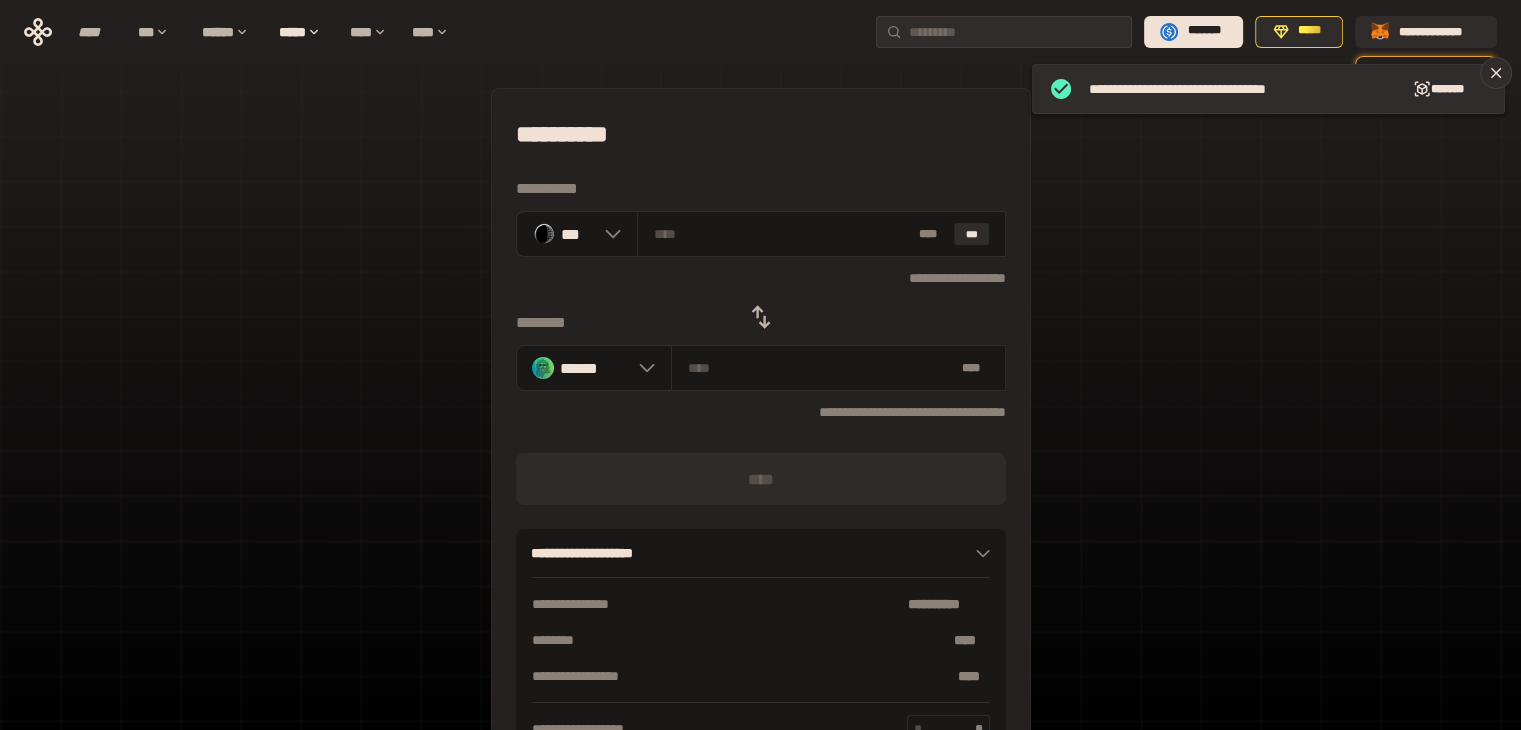 click 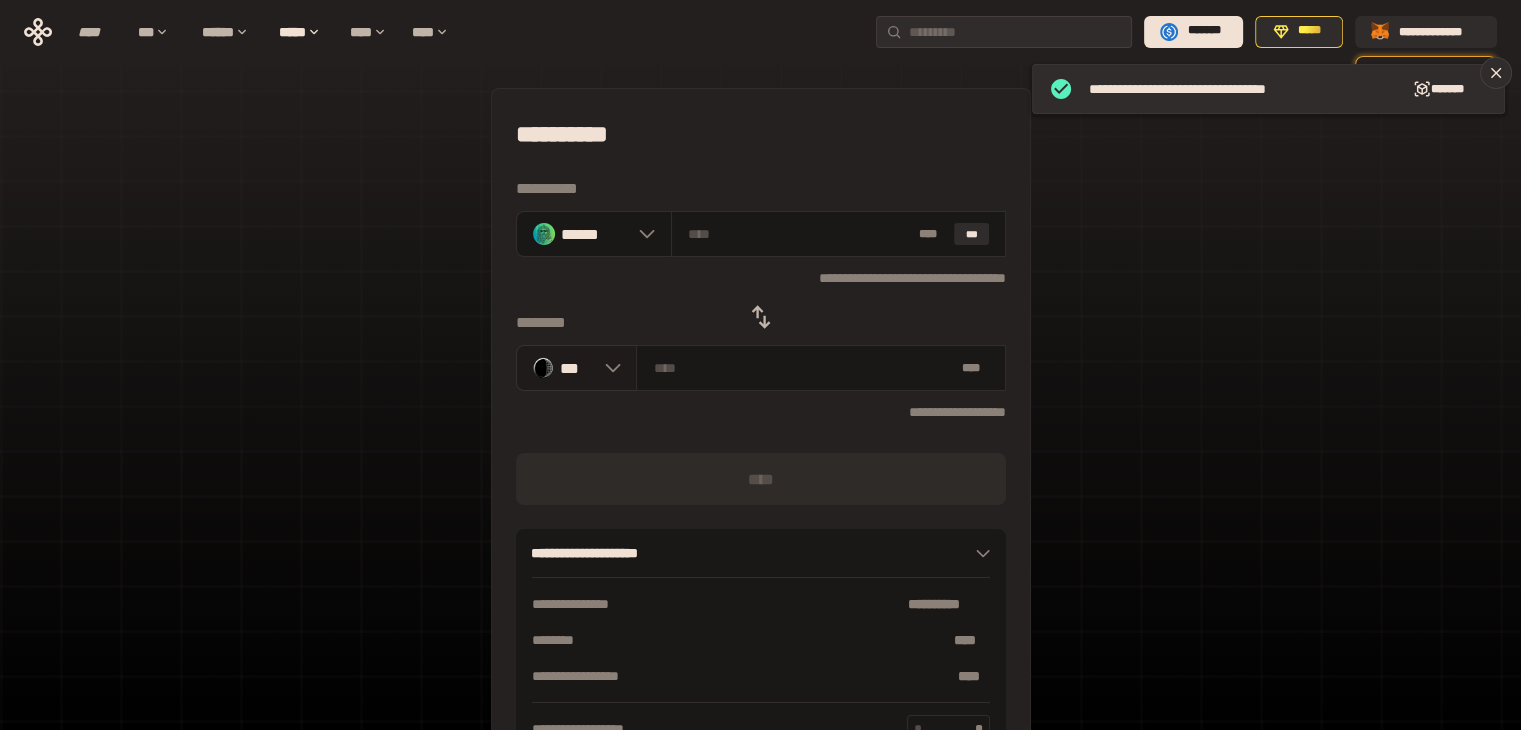 click 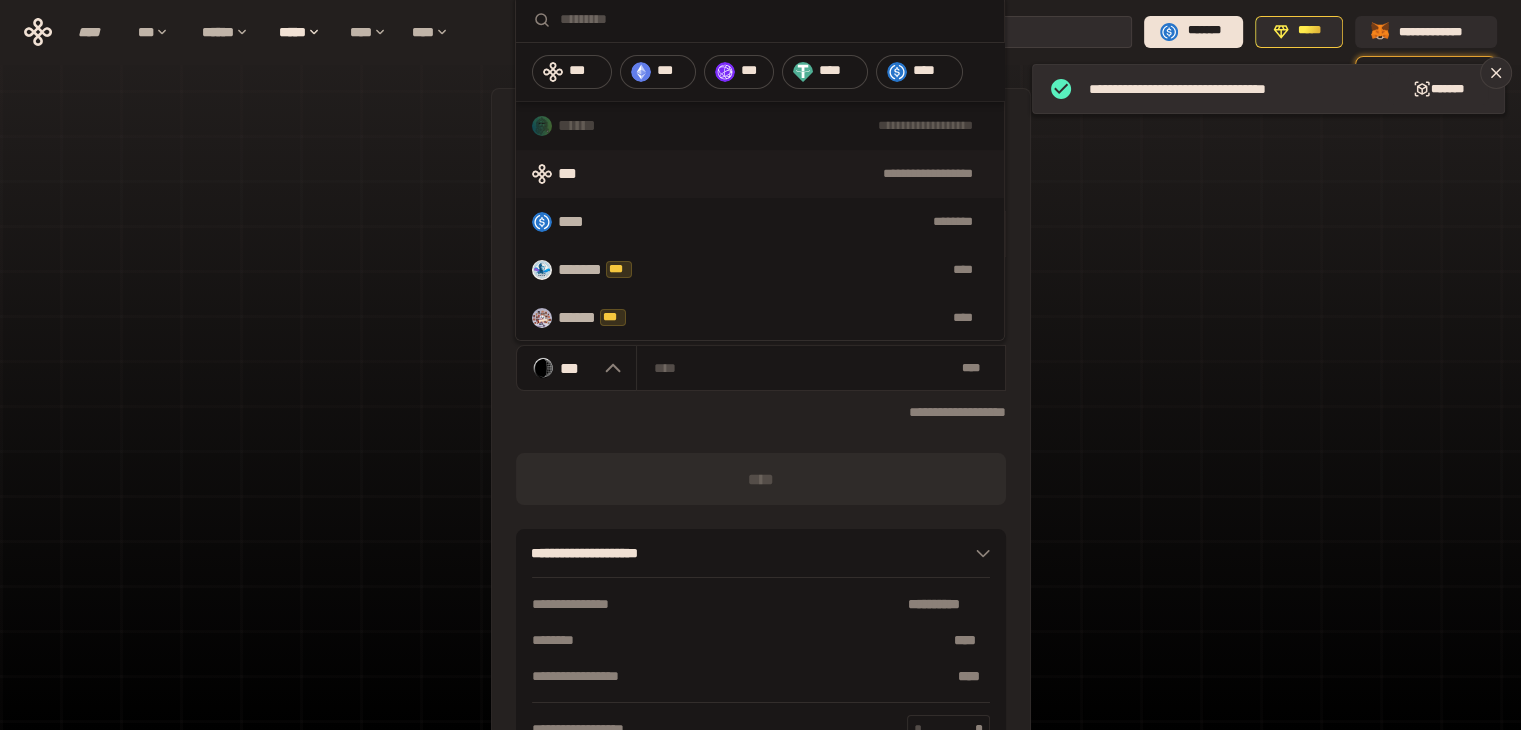 click on "***" at bounding box center [576, 174] 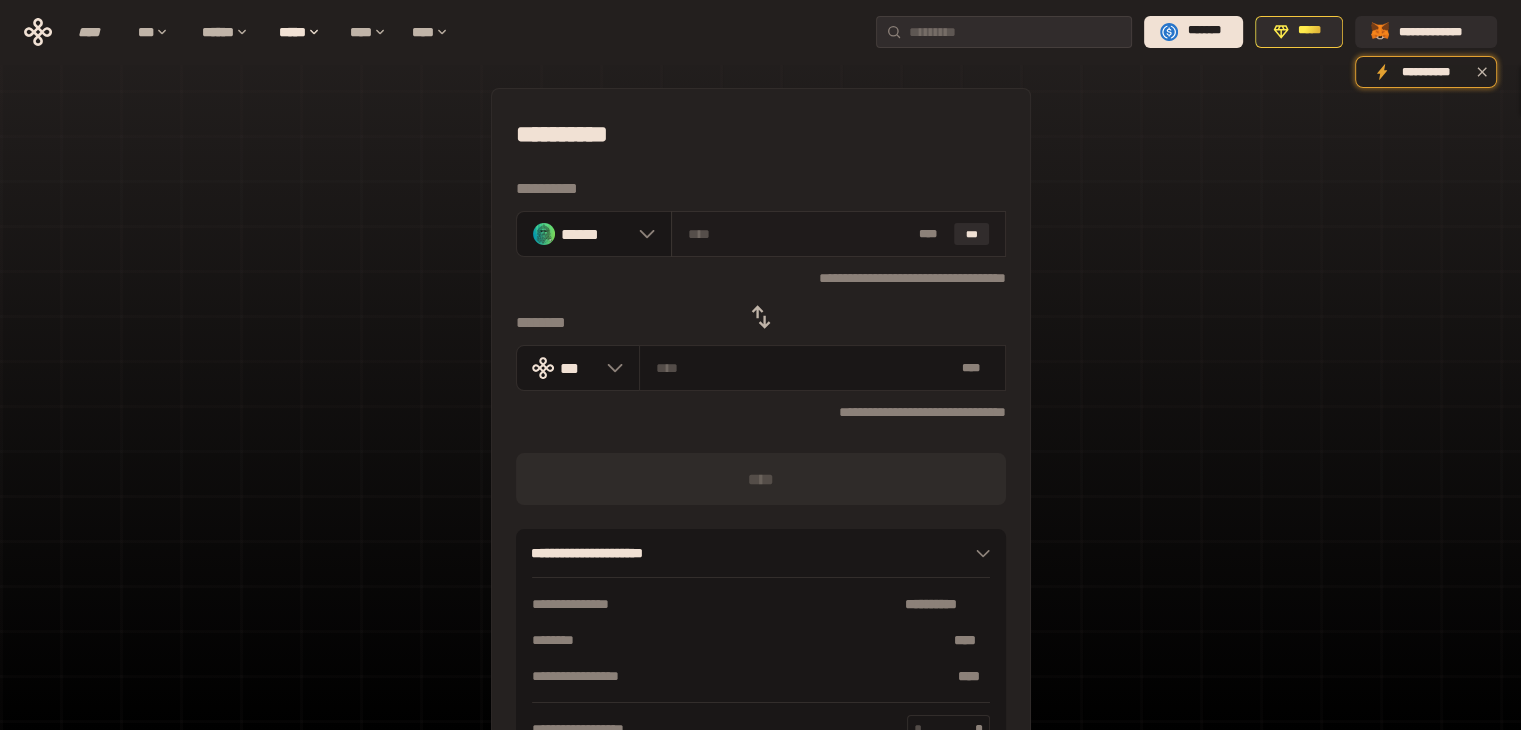 click on "* ** ***" at bounding box center (838, 234) 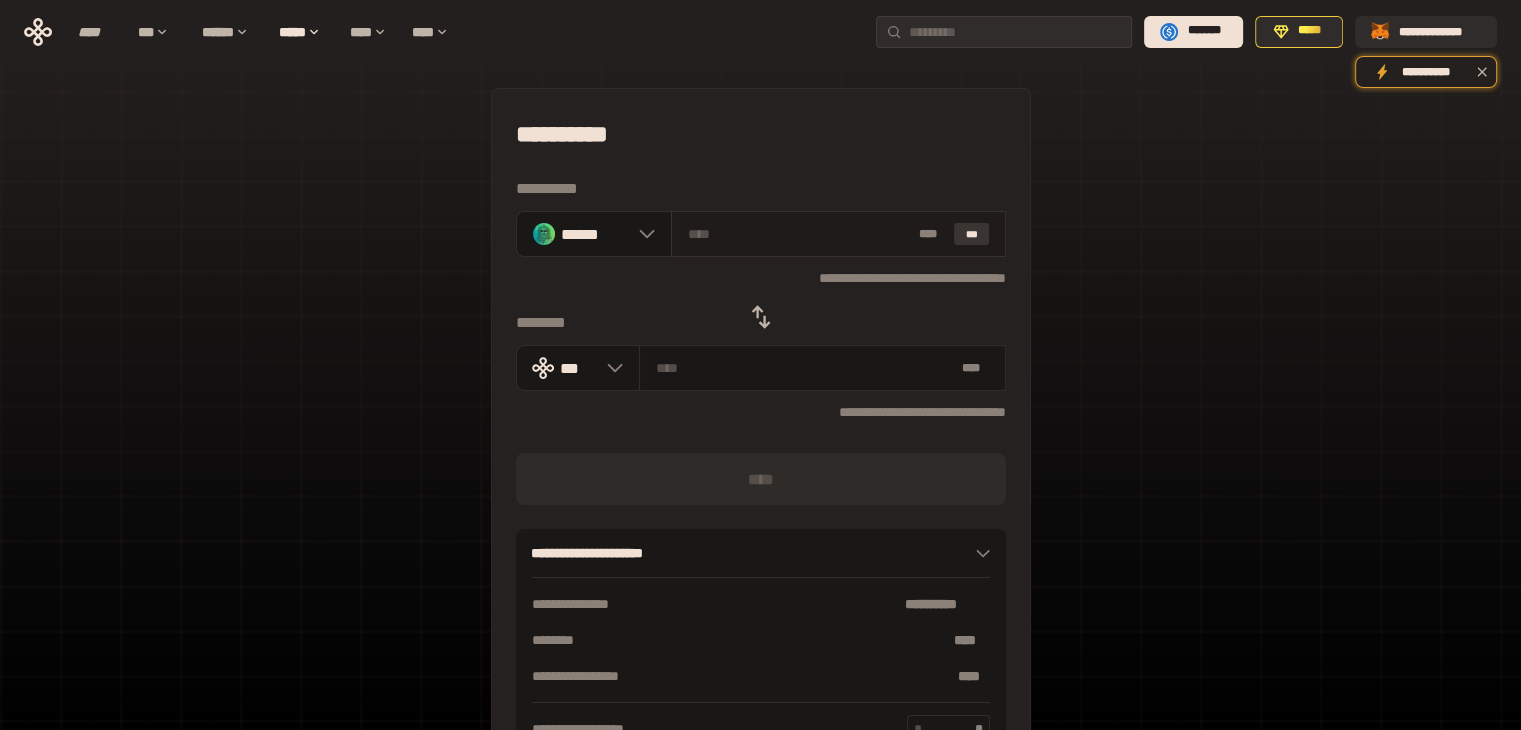 click on "***" at bounding box center [972, 234] 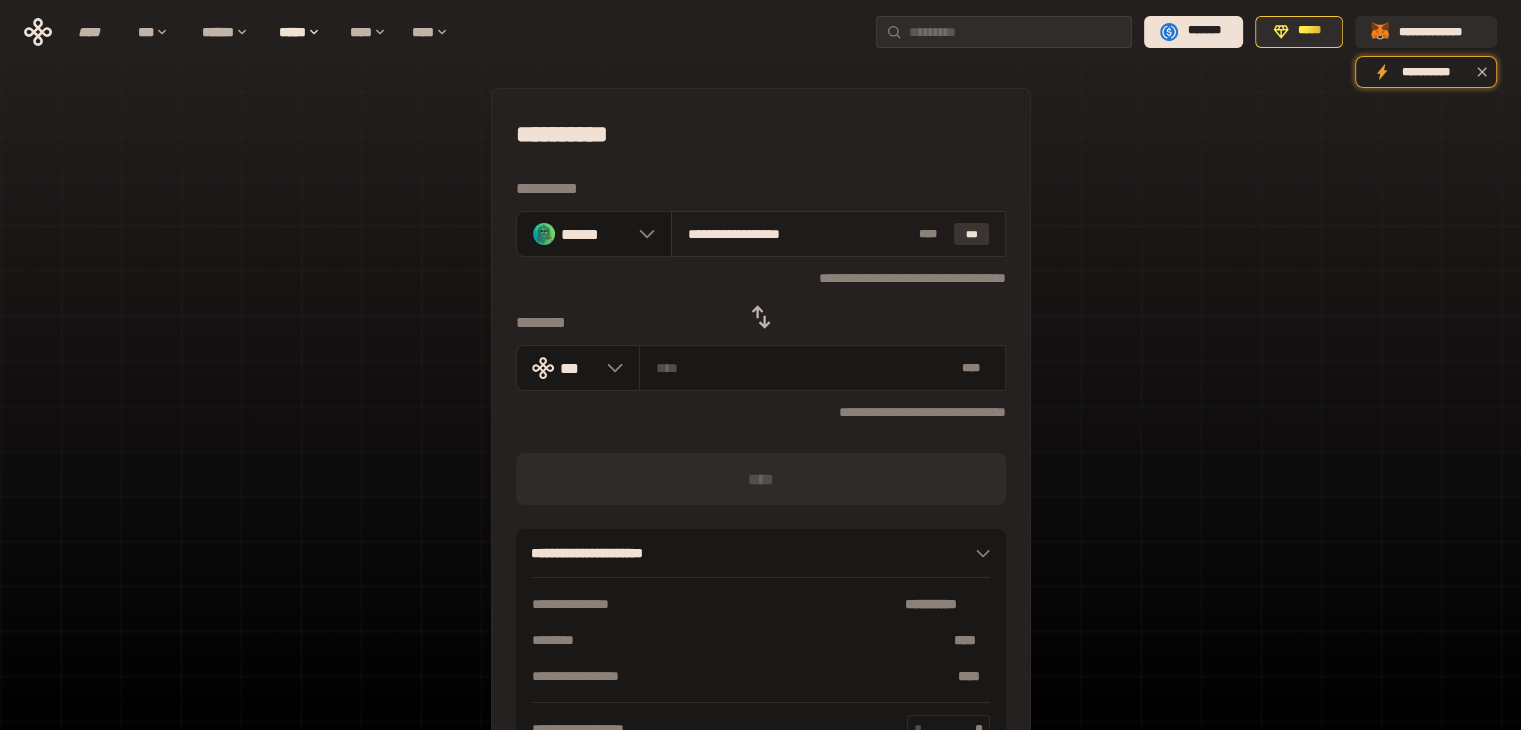 type on "**********" 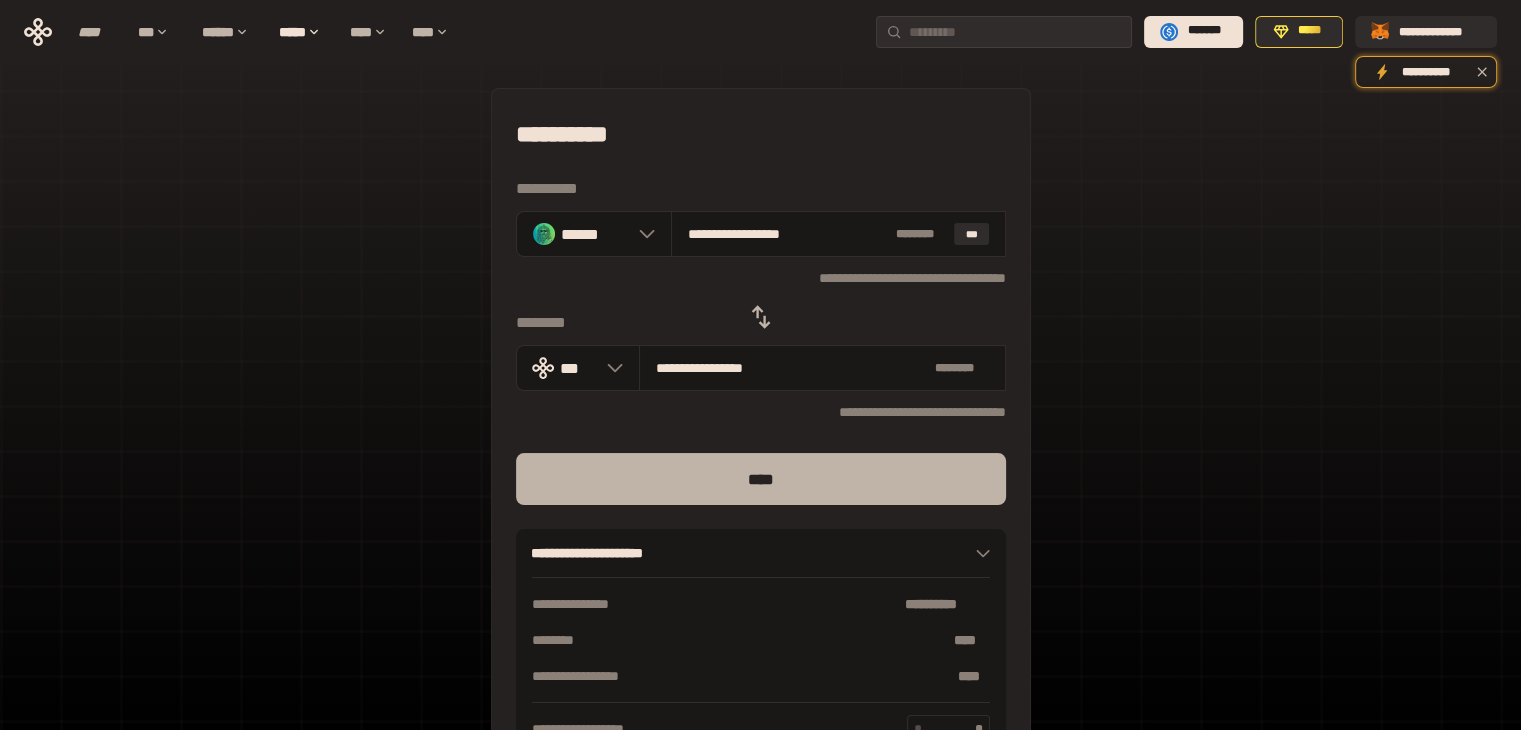 click on "****" at bounding box center (761, 479) 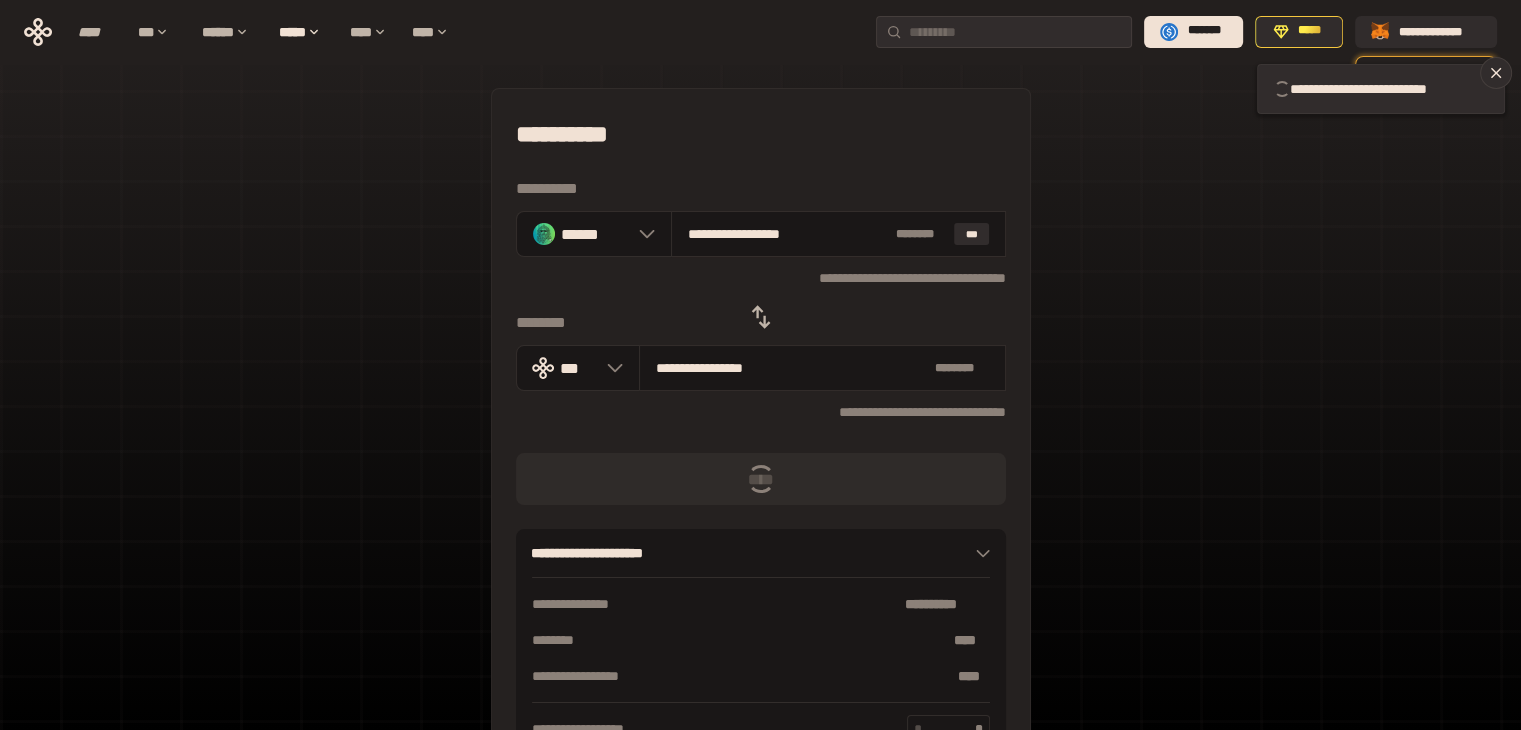 type 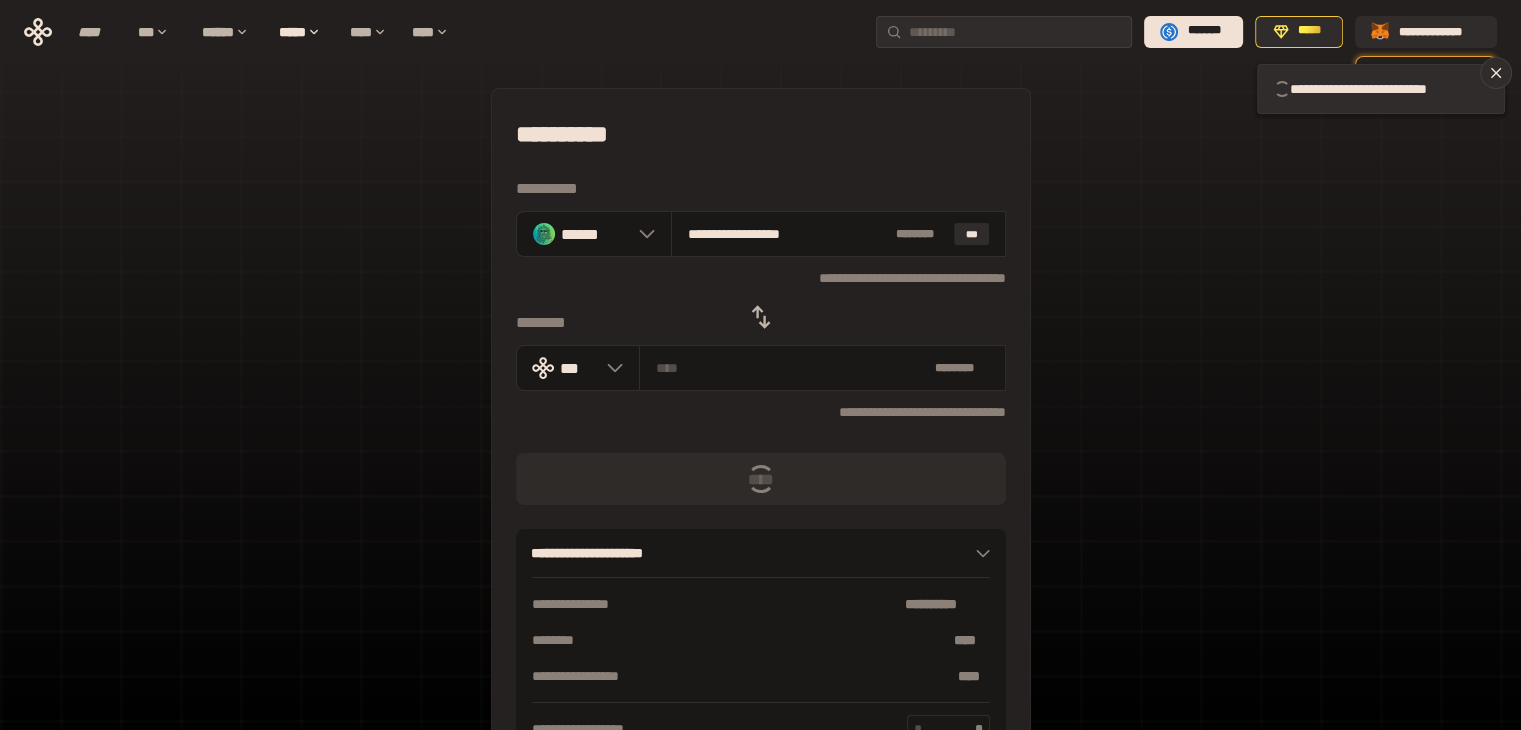 type 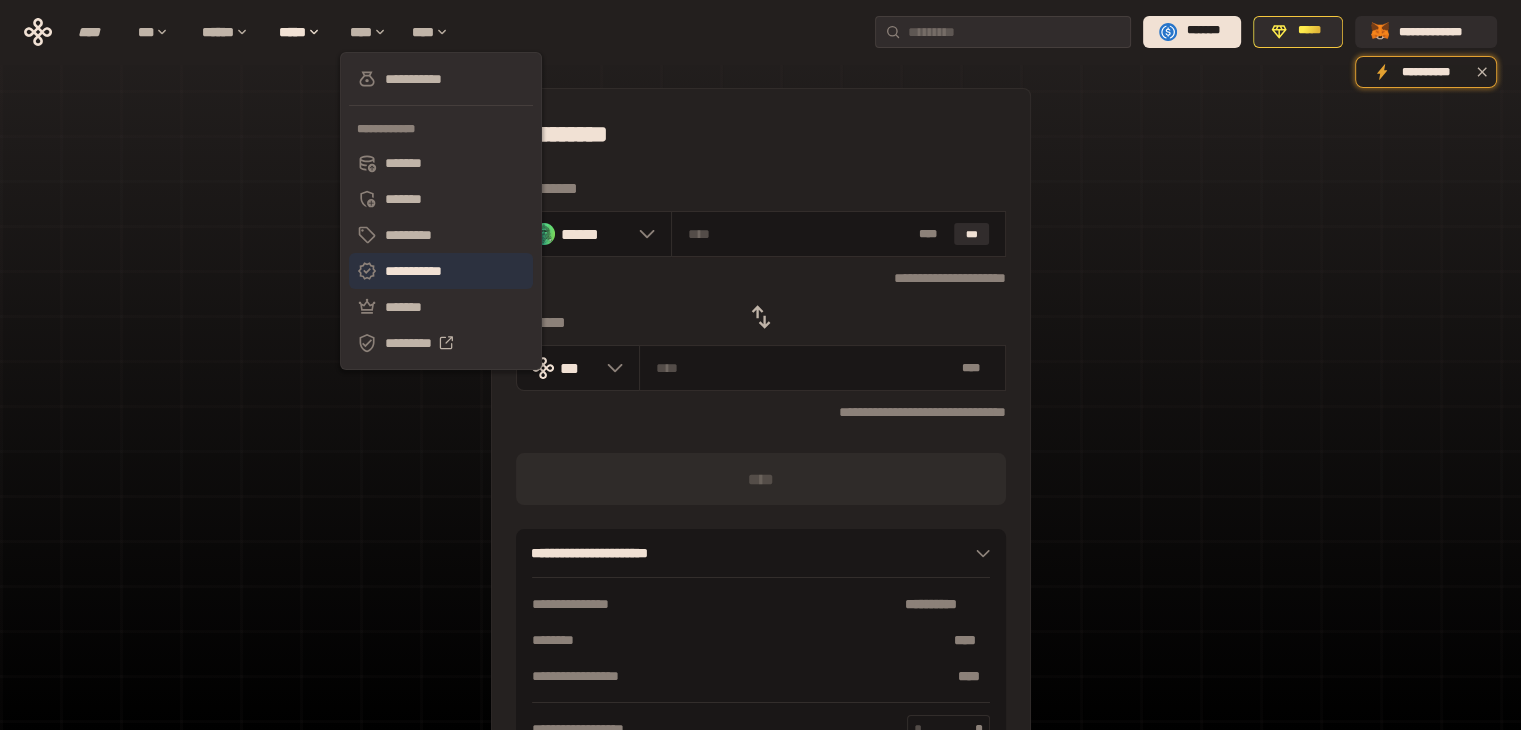 click on "**********" at bounding box center [441, 271] 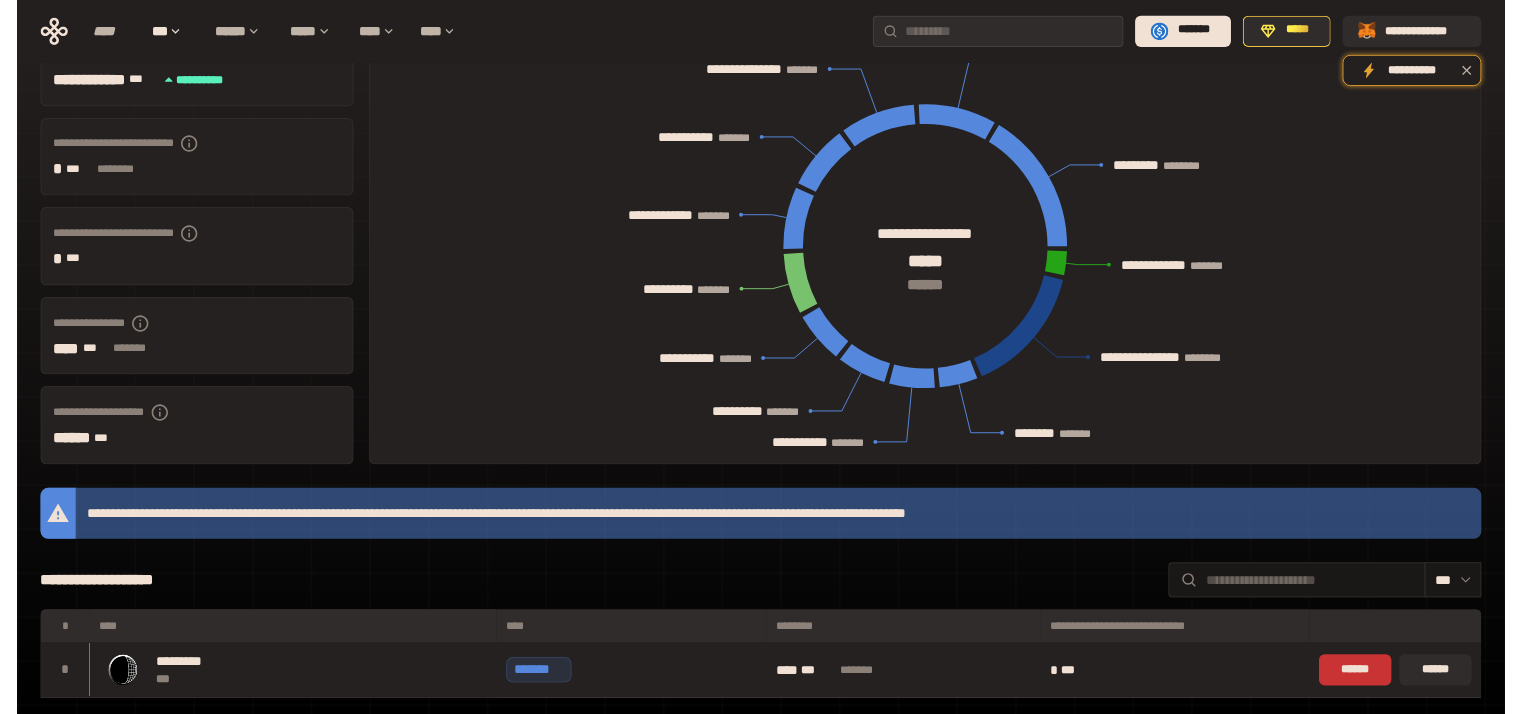 scroll, scrollTop: 0, scrollLeft: 0, axis: both 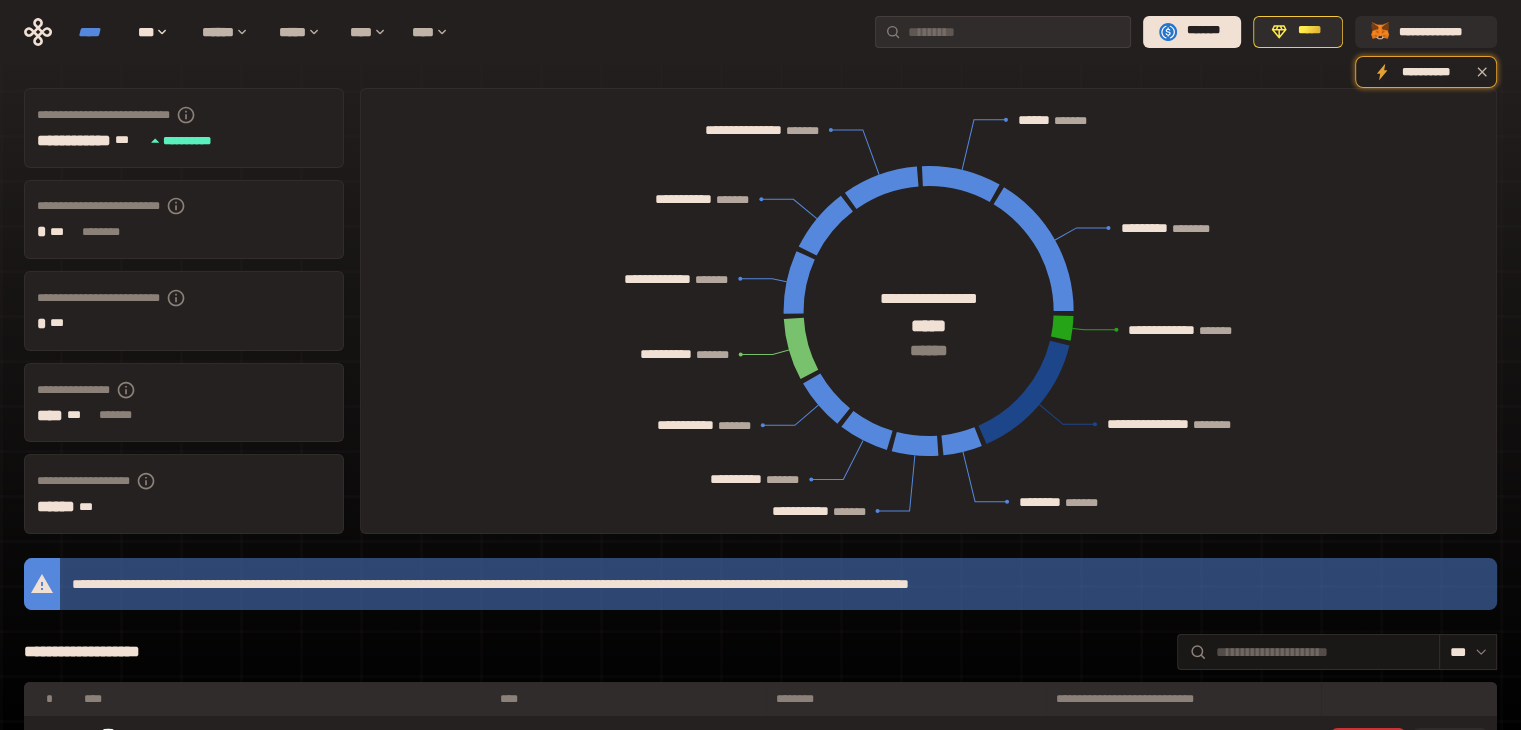 click on "****" at bounding box center [98, 32] 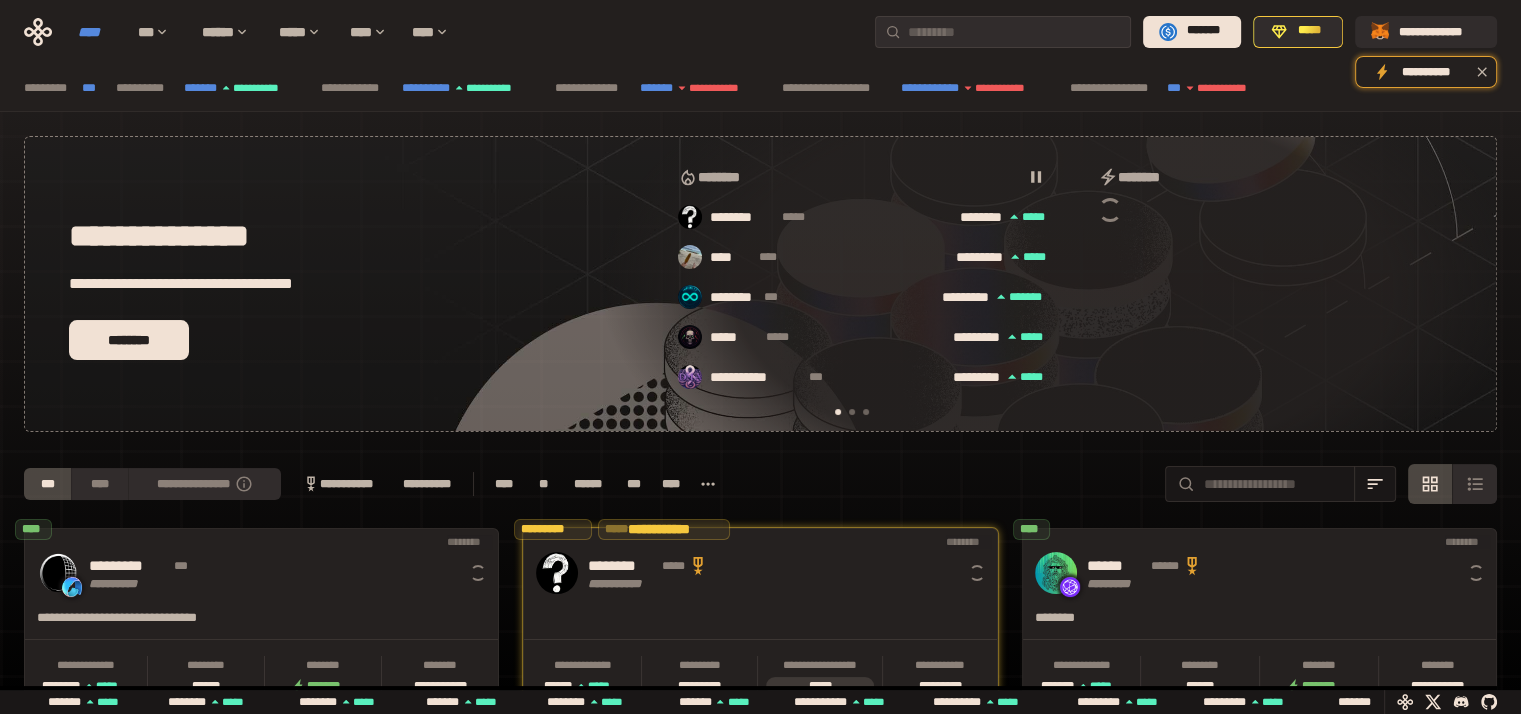 scroll, scrollTop: 0, scrollLeft: 16, axis: horizontal 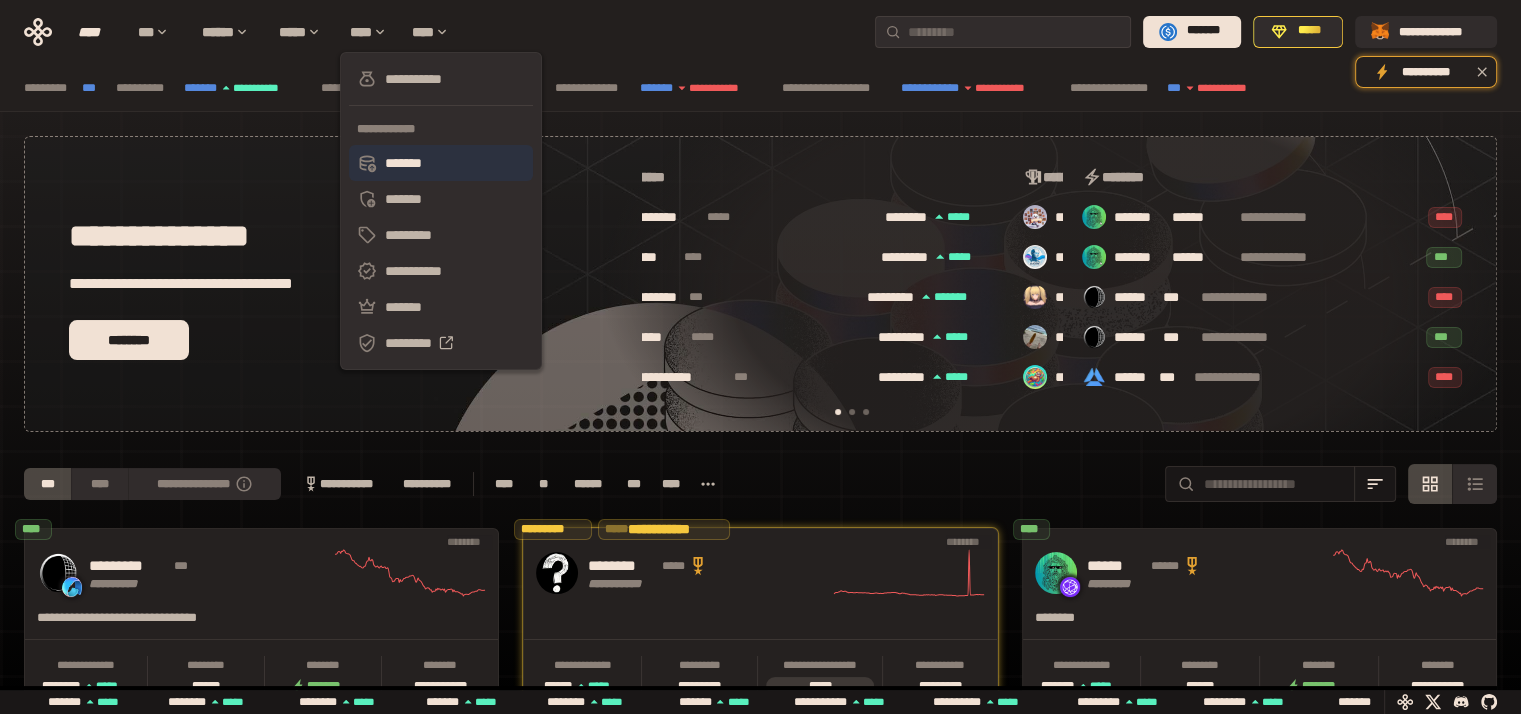 click on "*******" at bounding box center [441, 163] 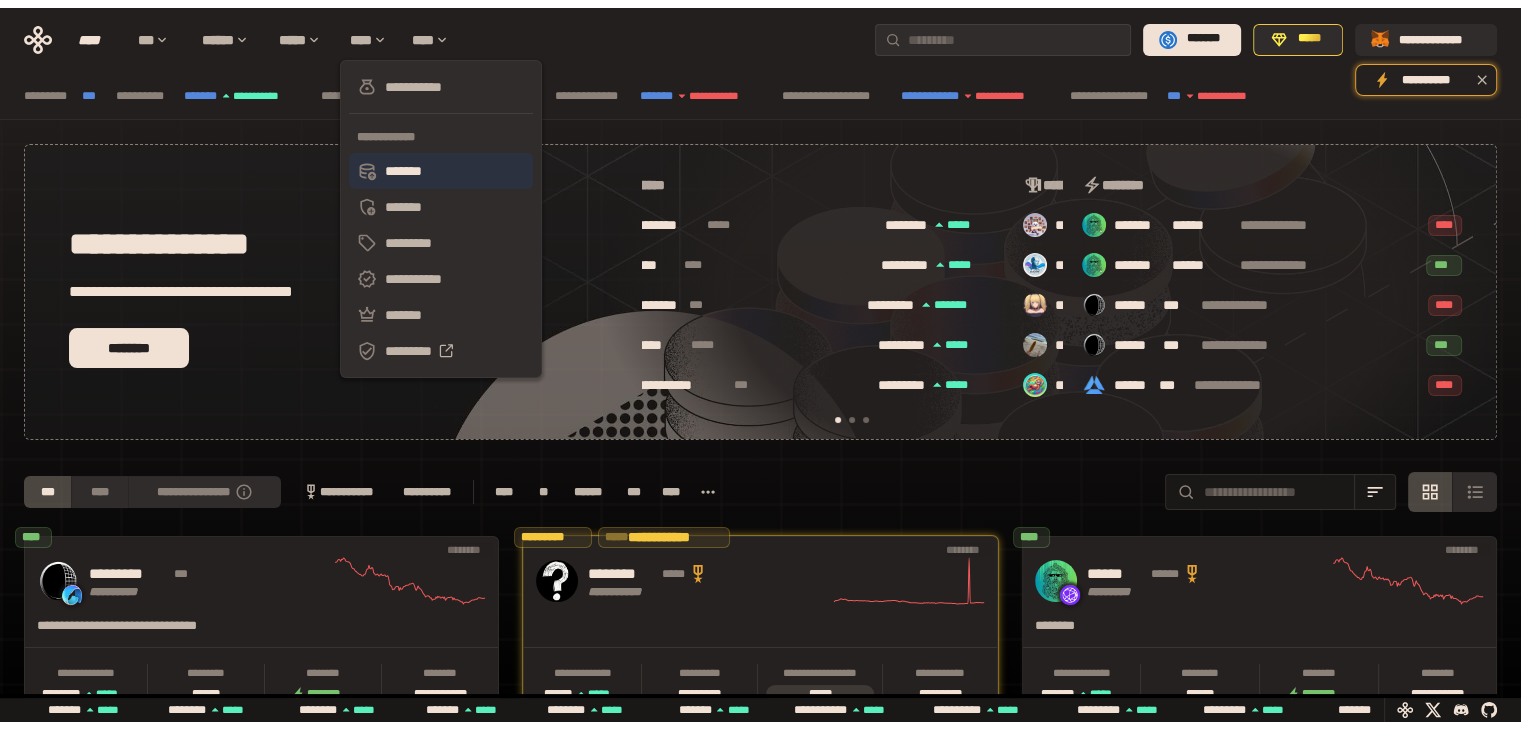 scroll, scrollTop: 0, scrollLeft: 0, axis: both 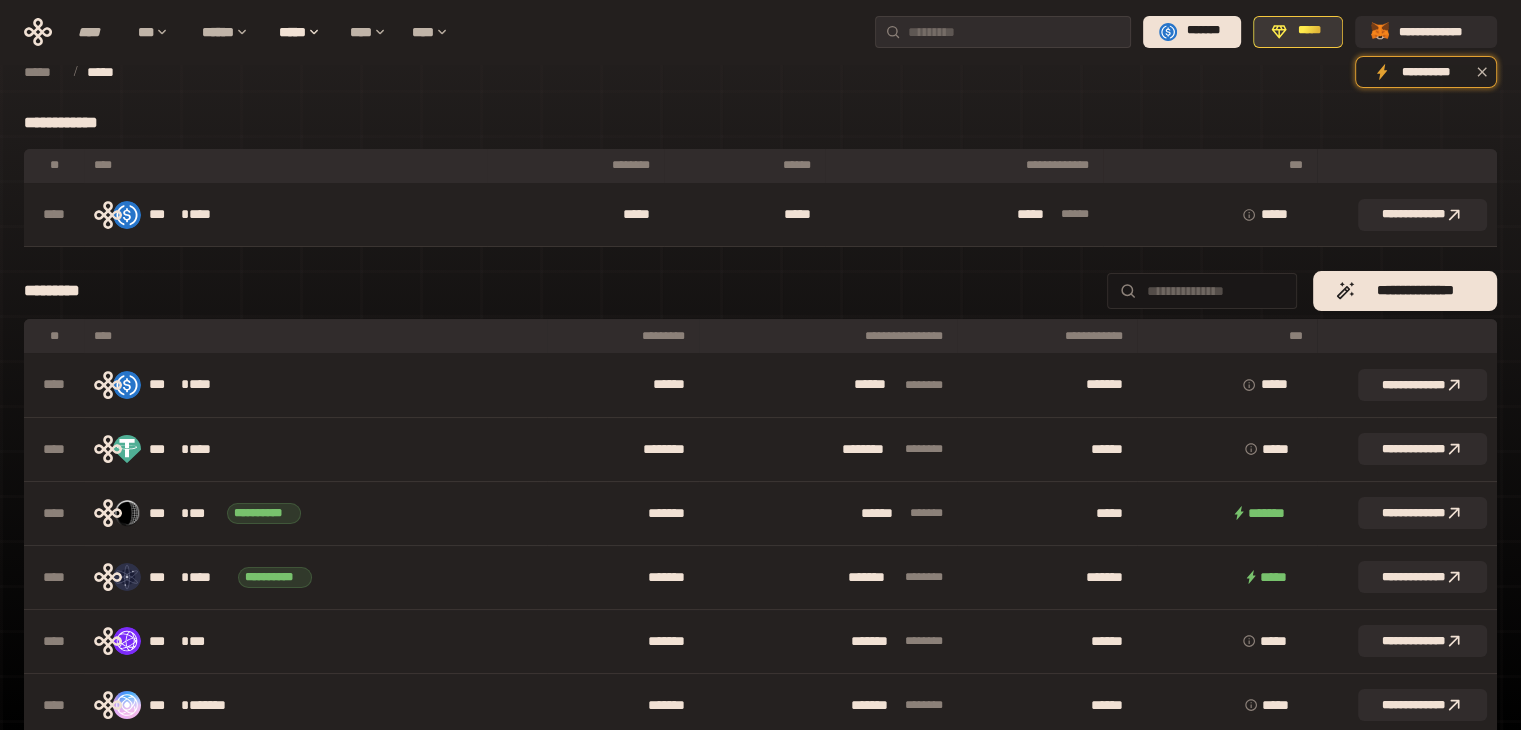 click on "*****" at bounding box center [1297, 32] 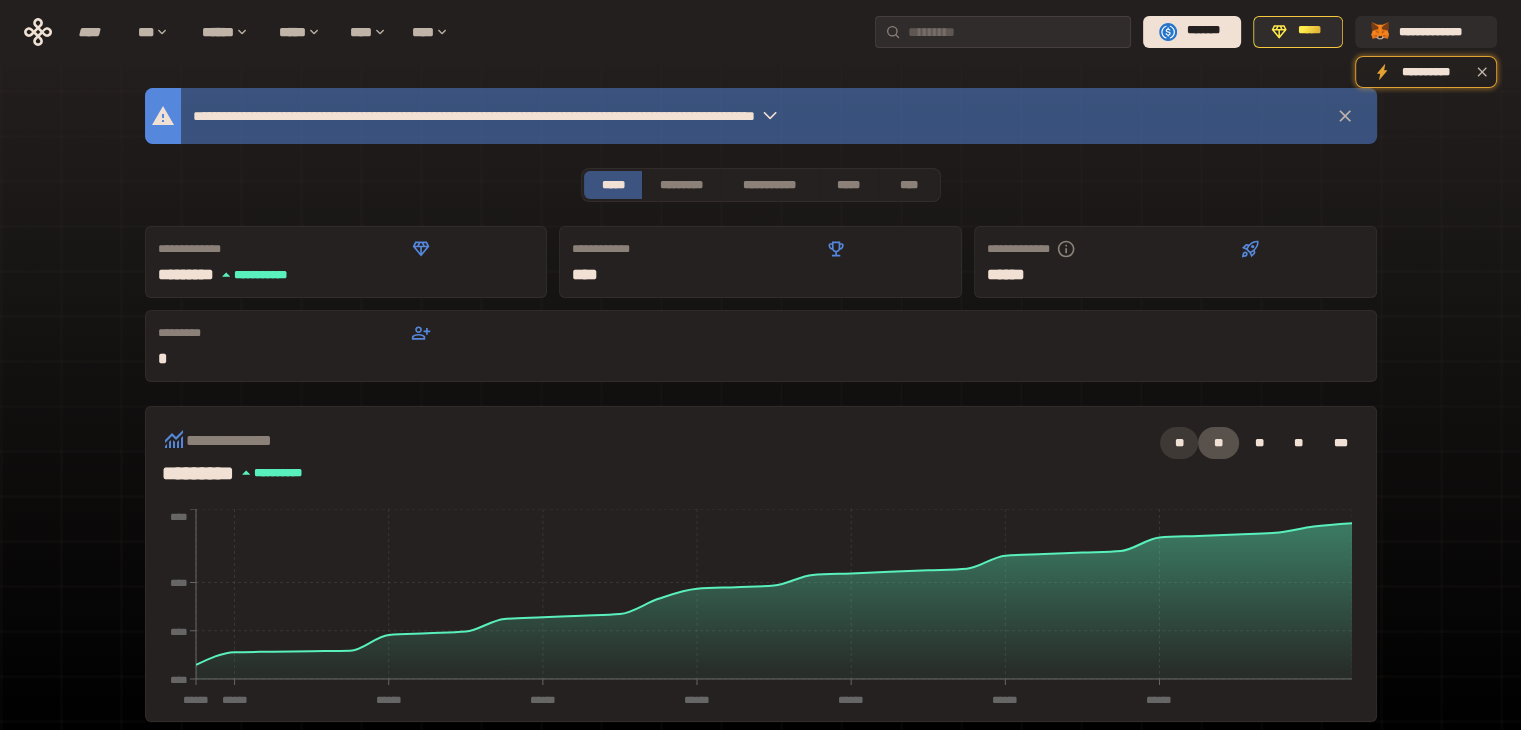 click on "**" at bounding box center [1179, 443] 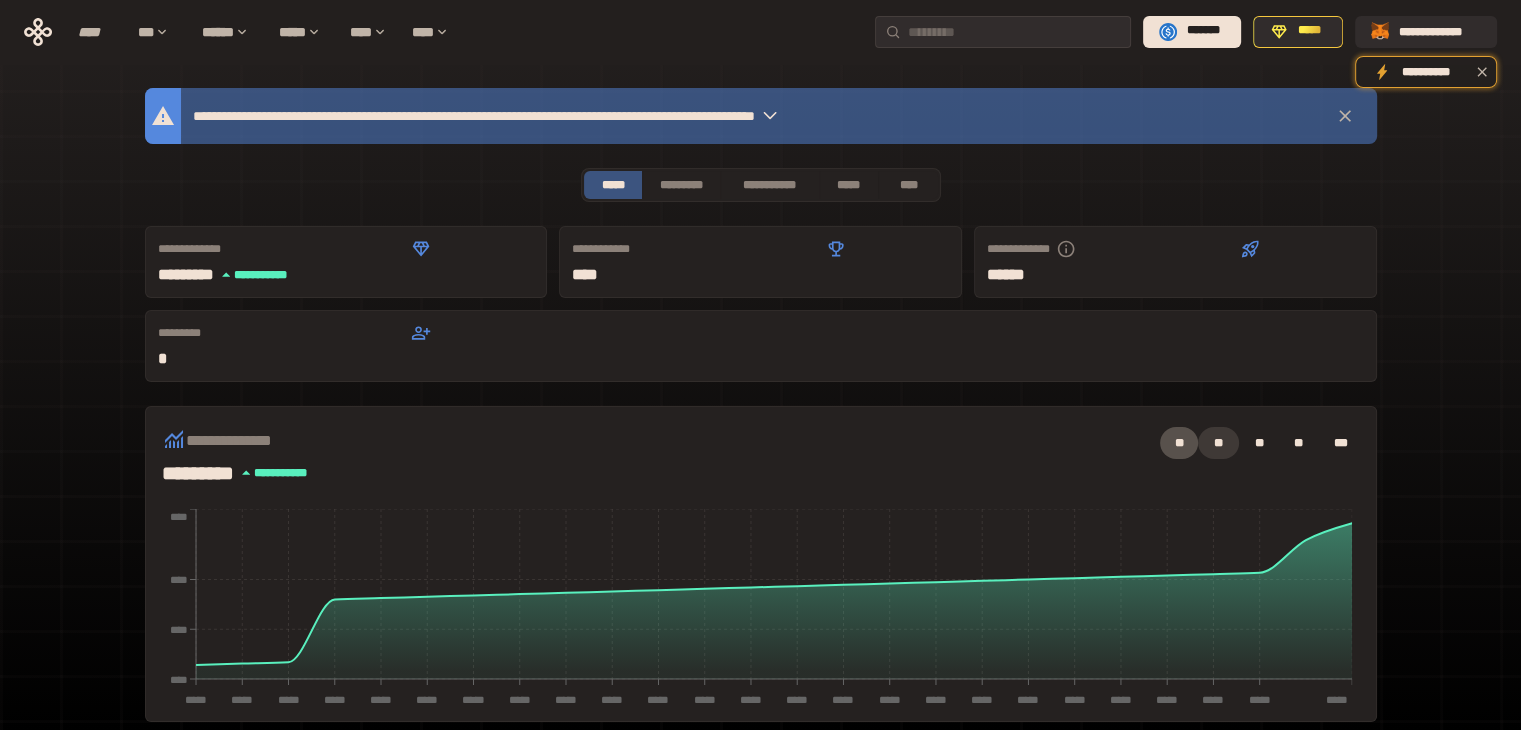 click on "**" at bounding box center [1218, 443] 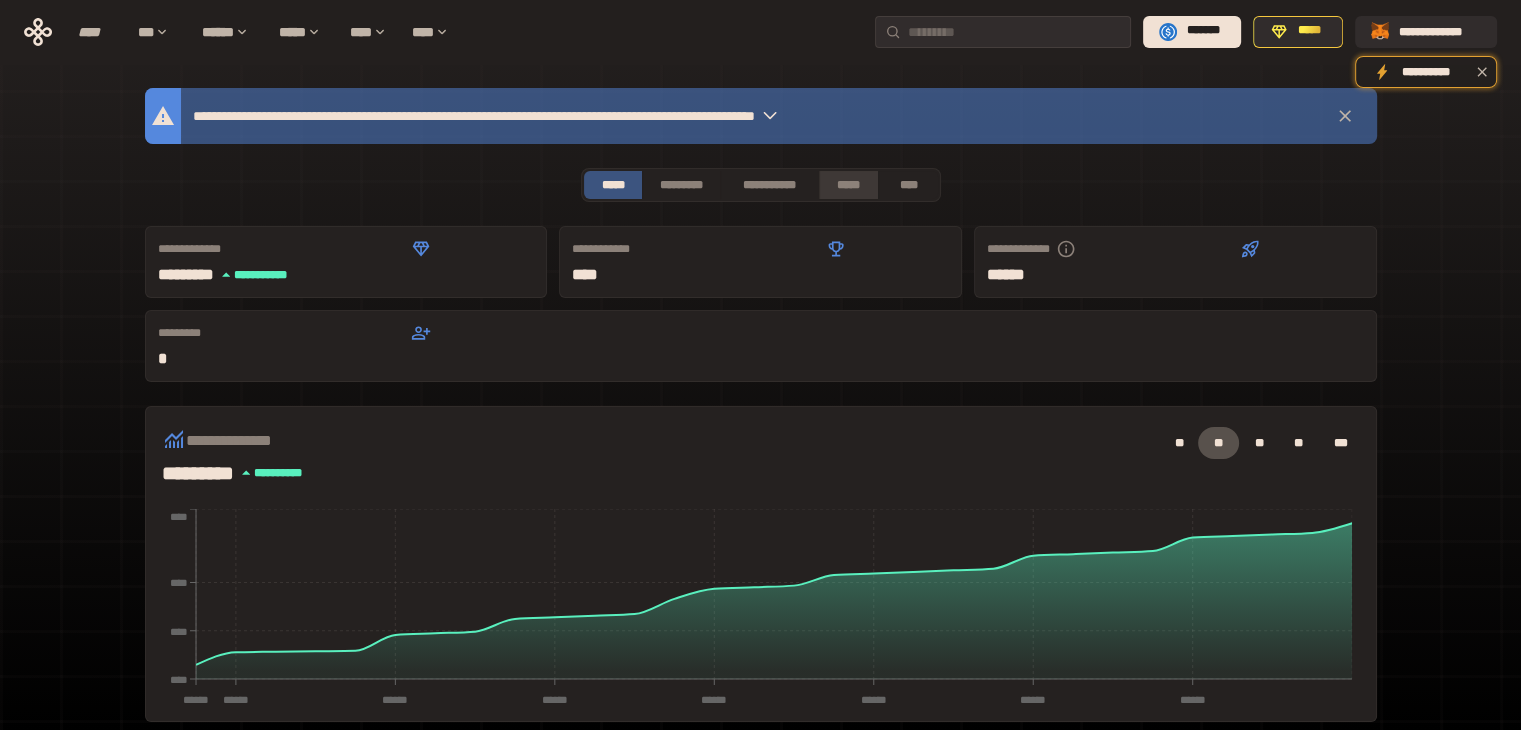 click on "*****" at bounding box center [849, 185] 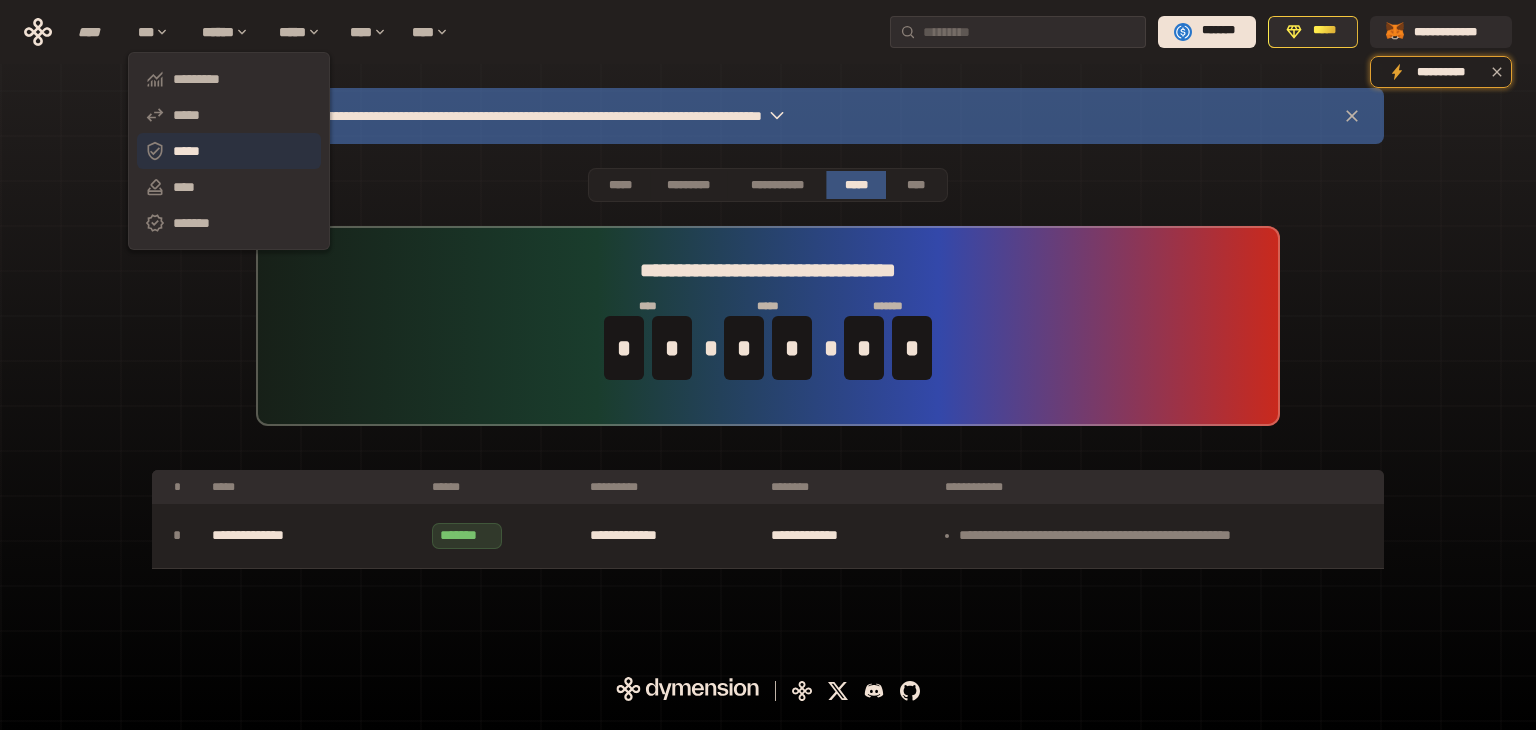 click on "*****" at bounding box center (229, 151) 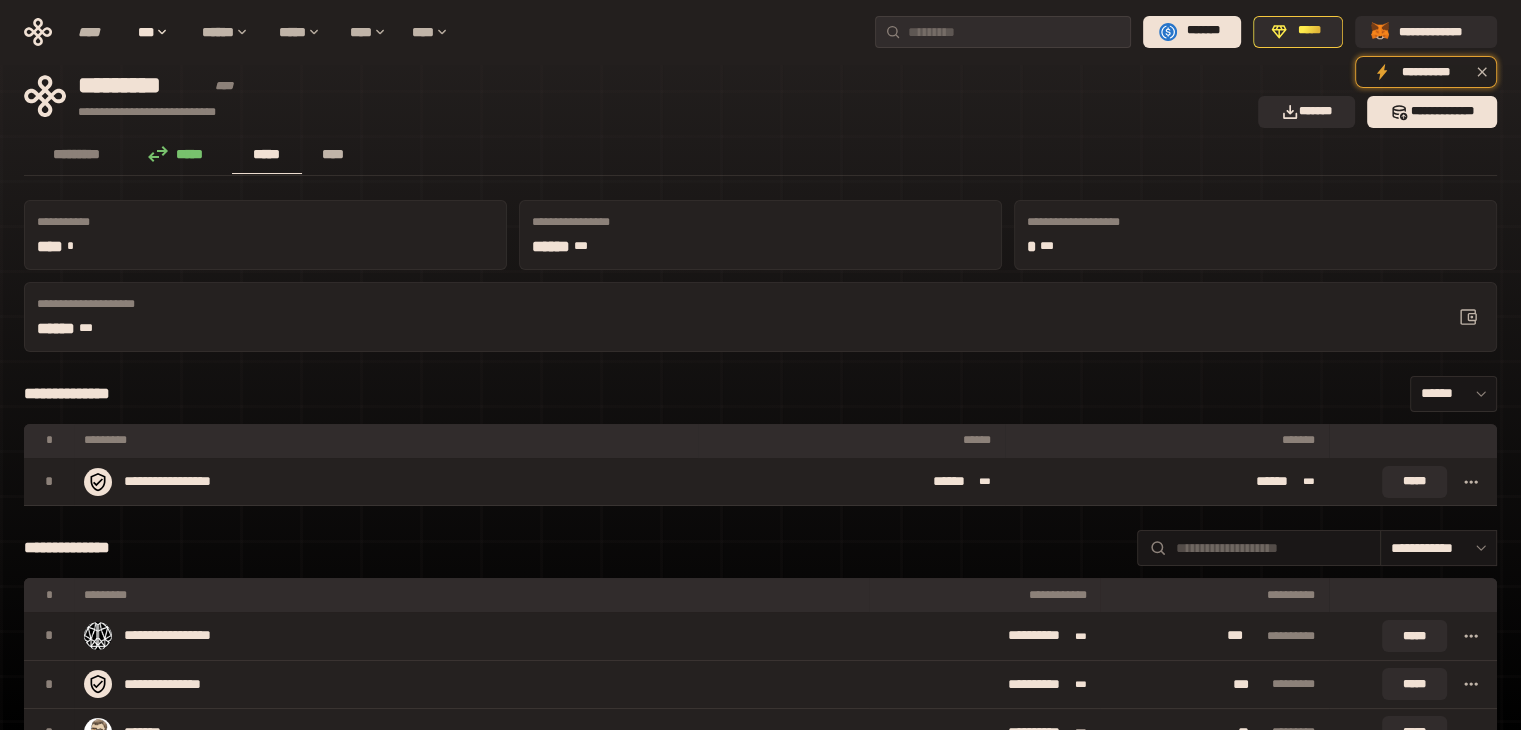 click on "****" at bounding box center (333, 154) 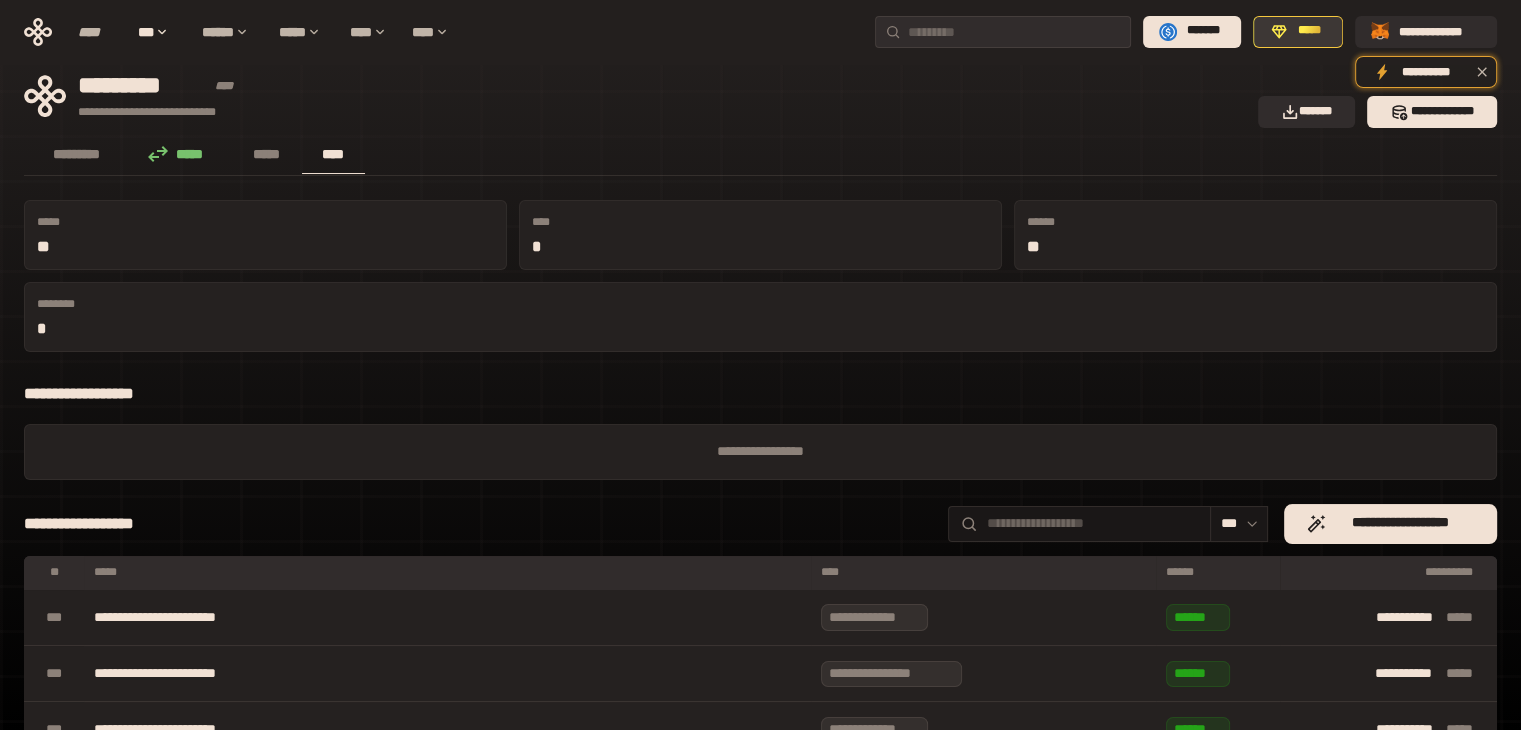 click on "*****" at bounding box center (1308, 31) 